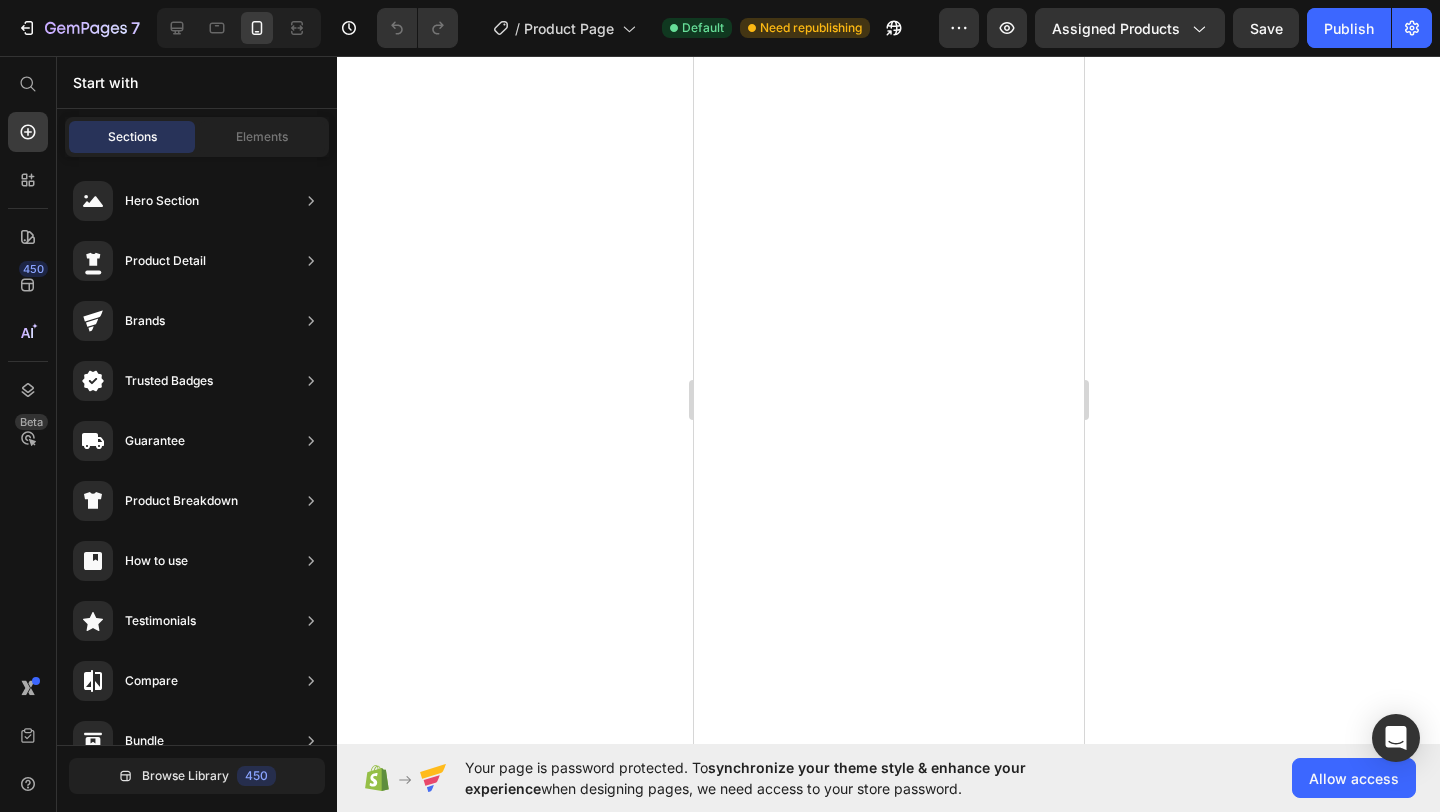 scroll, scrollTop: 0, scrollLeft: 0, axis: both 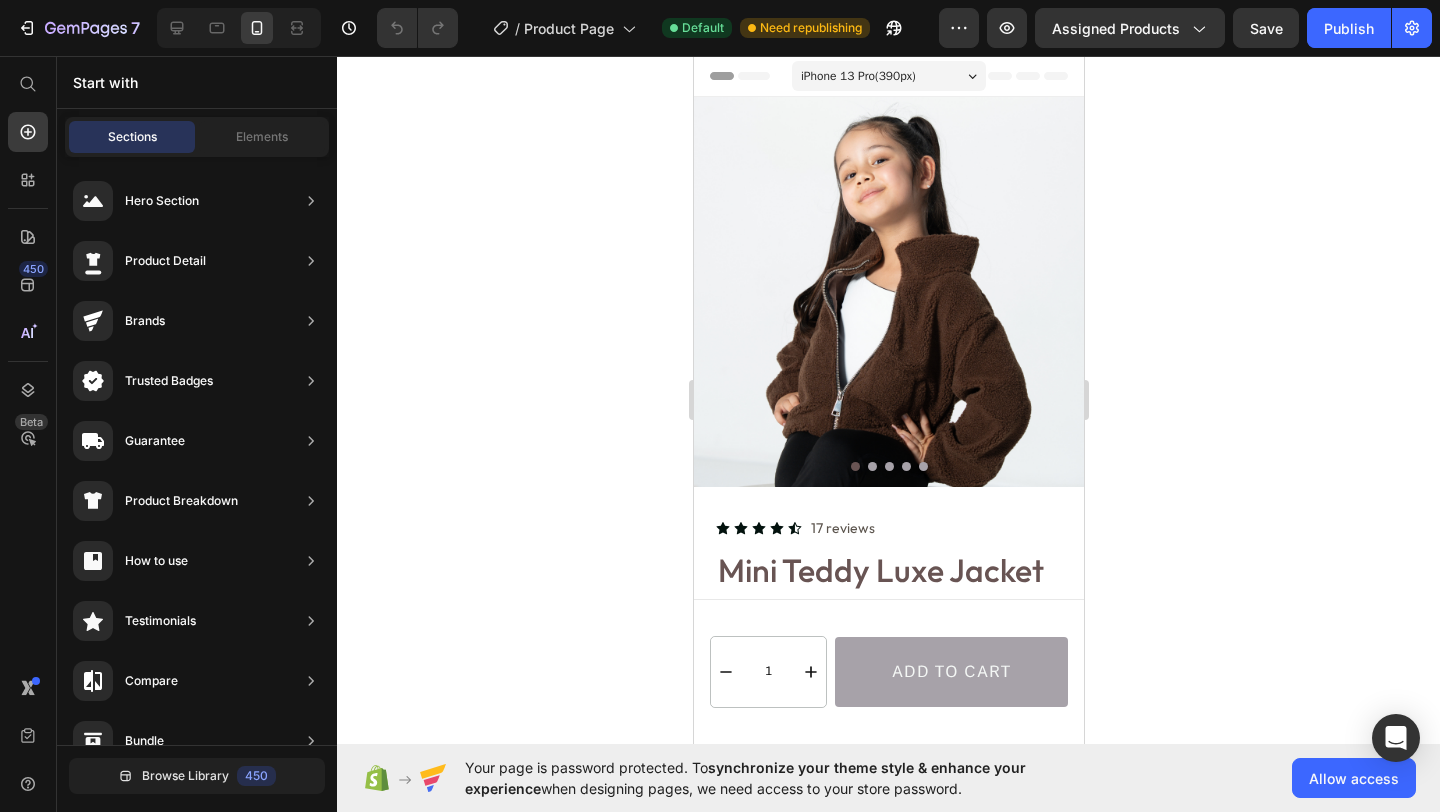 click 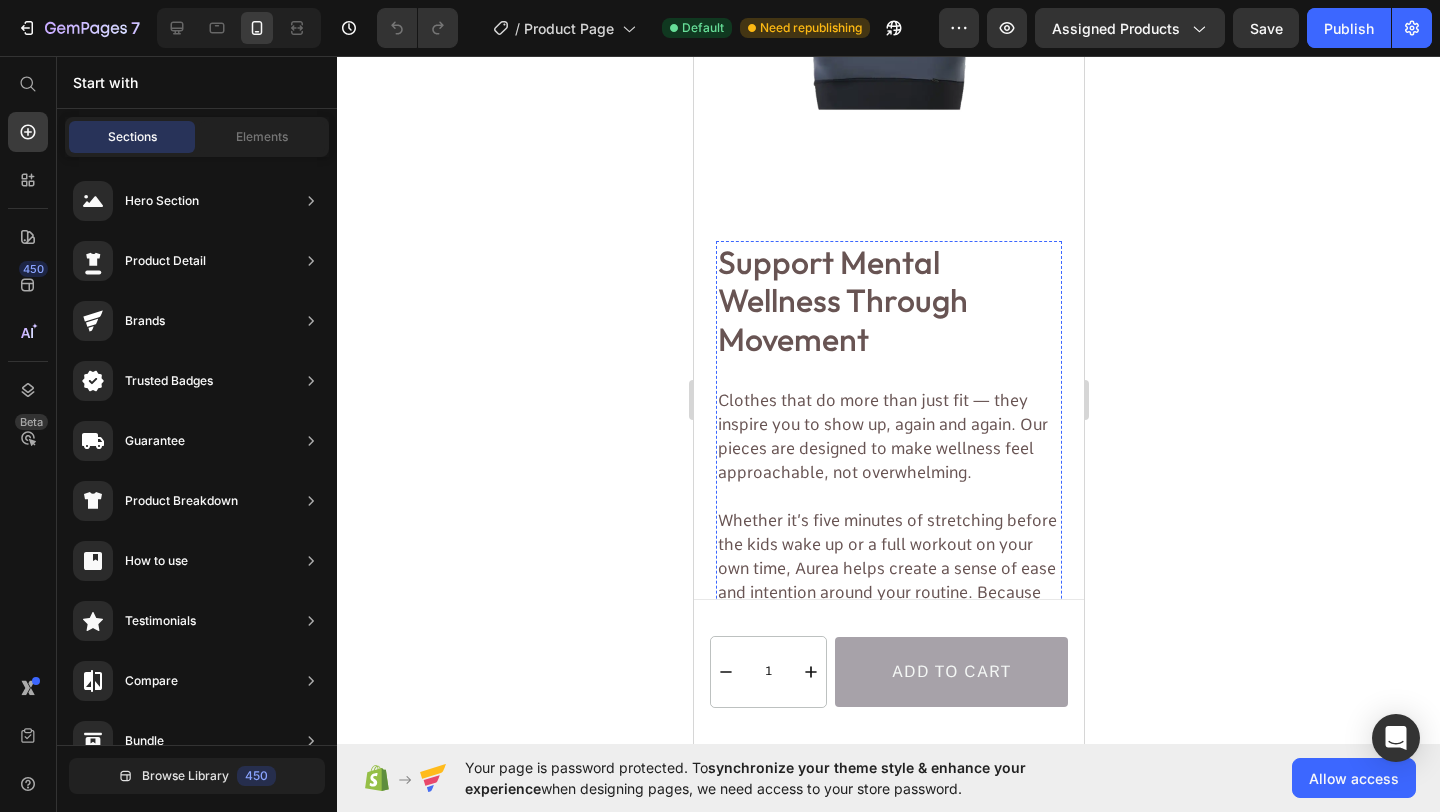 scroll, scrollTop: 1936, scrollLeft: 0, axis: vertical 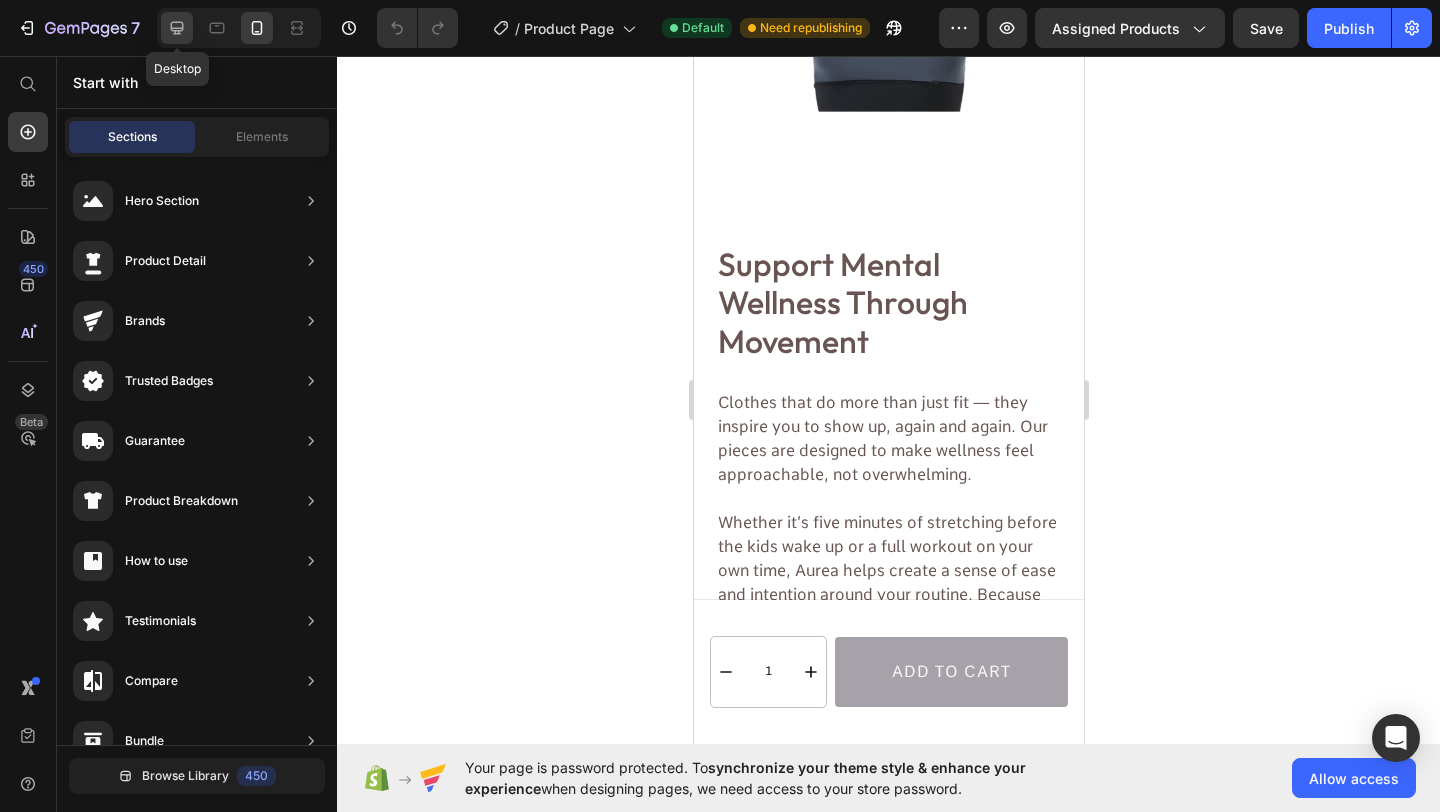 click 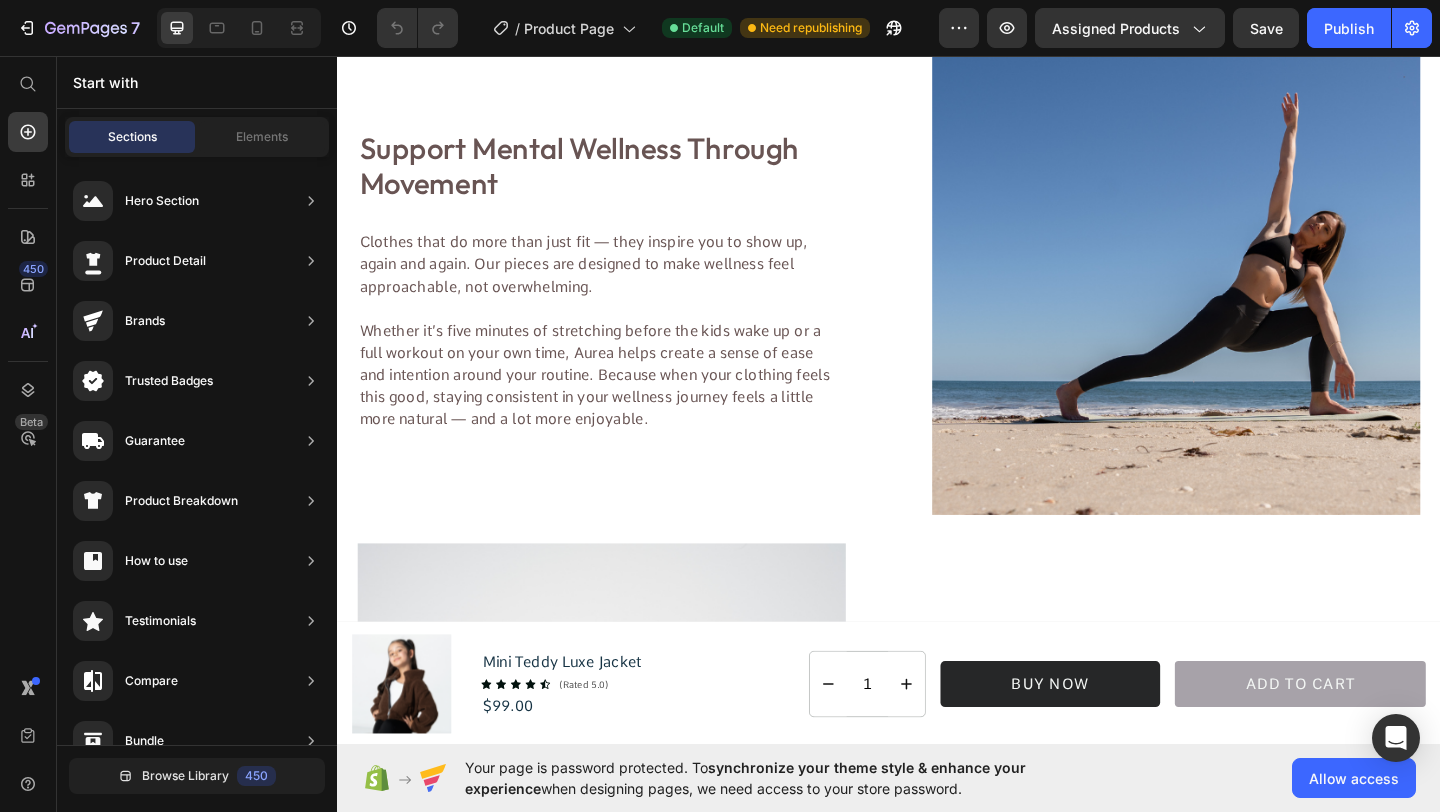 scroll, scrollTop: 1682, scrollLeft: 0, axis: vertical 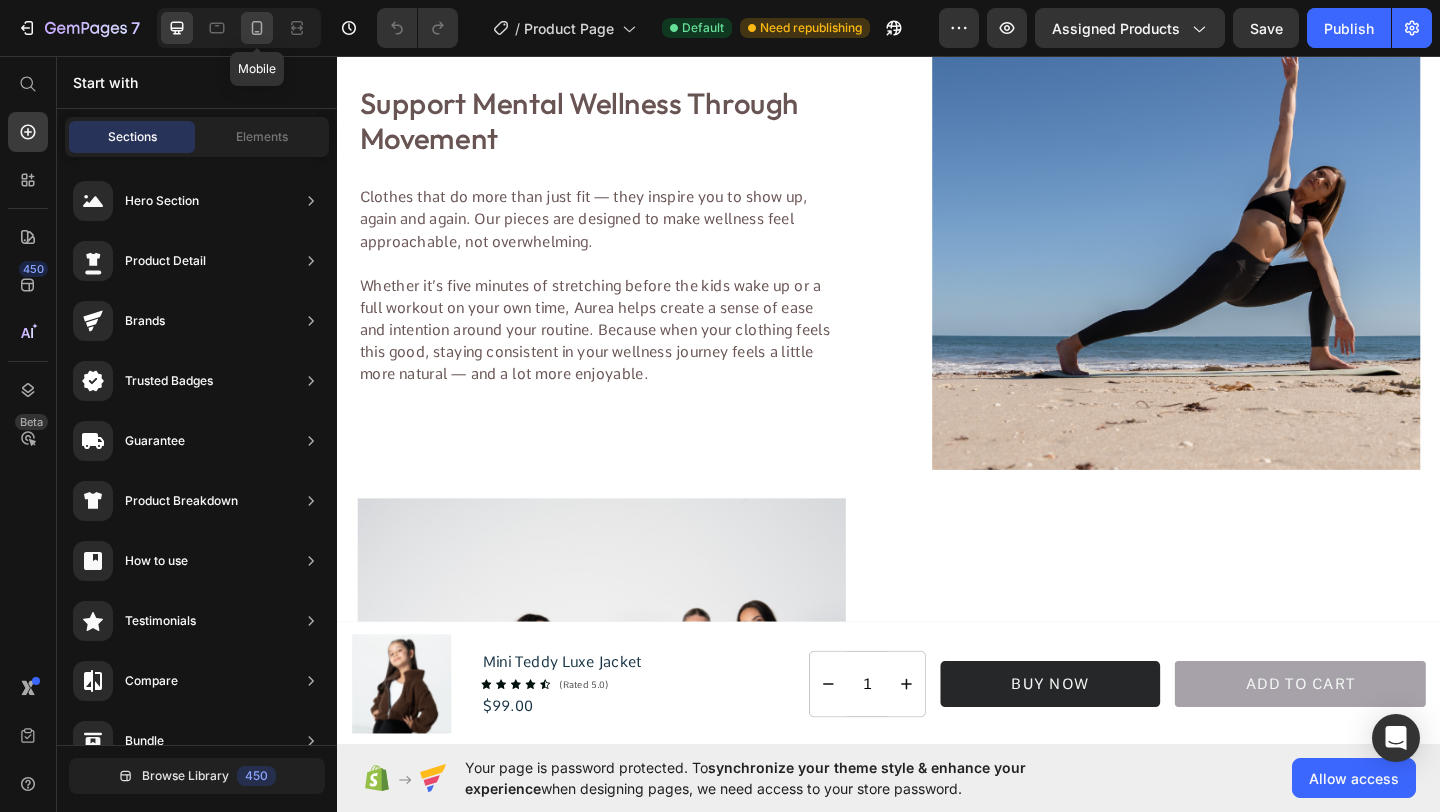 click 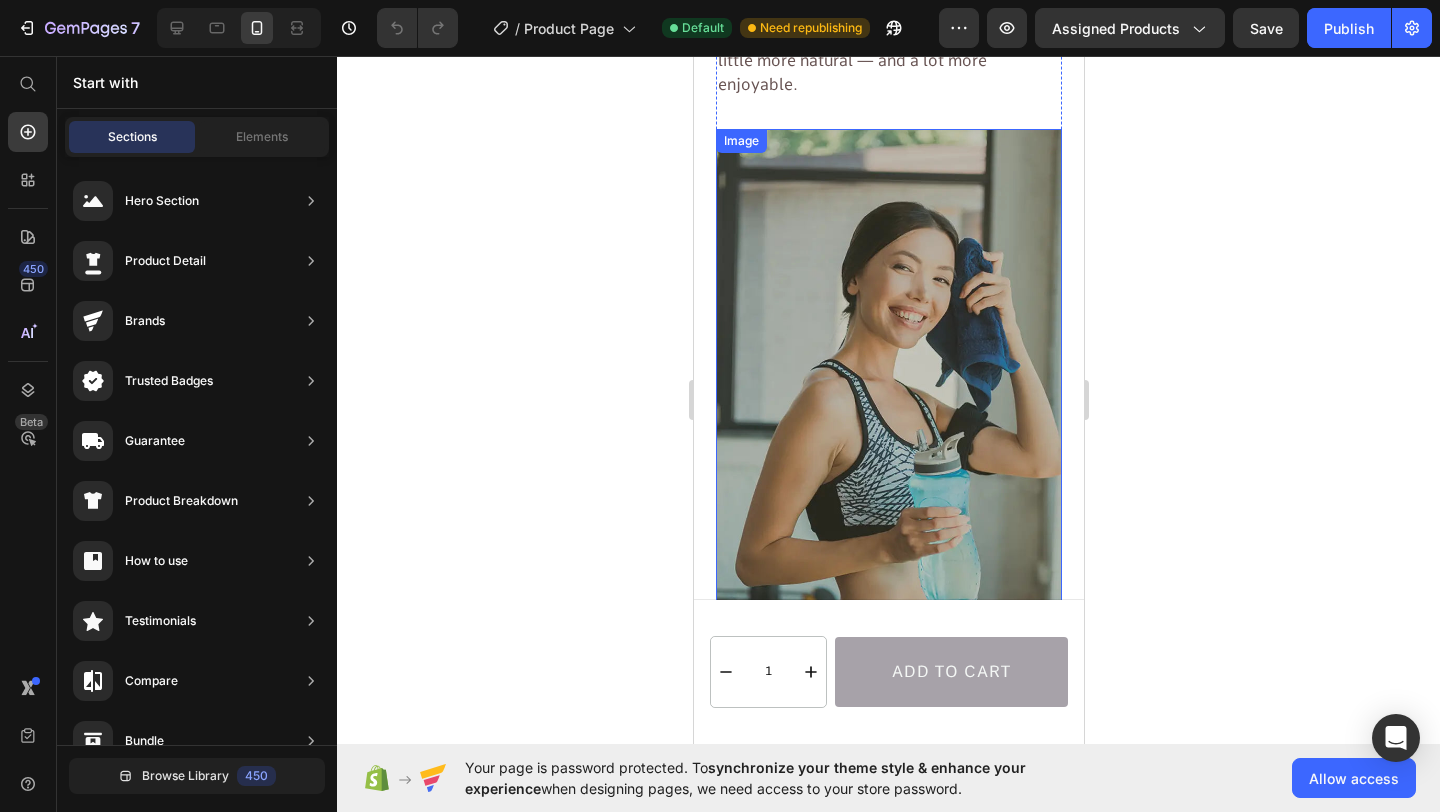 scroll, scrollTop: 2272, scrollLeft: 0, axis: vertical 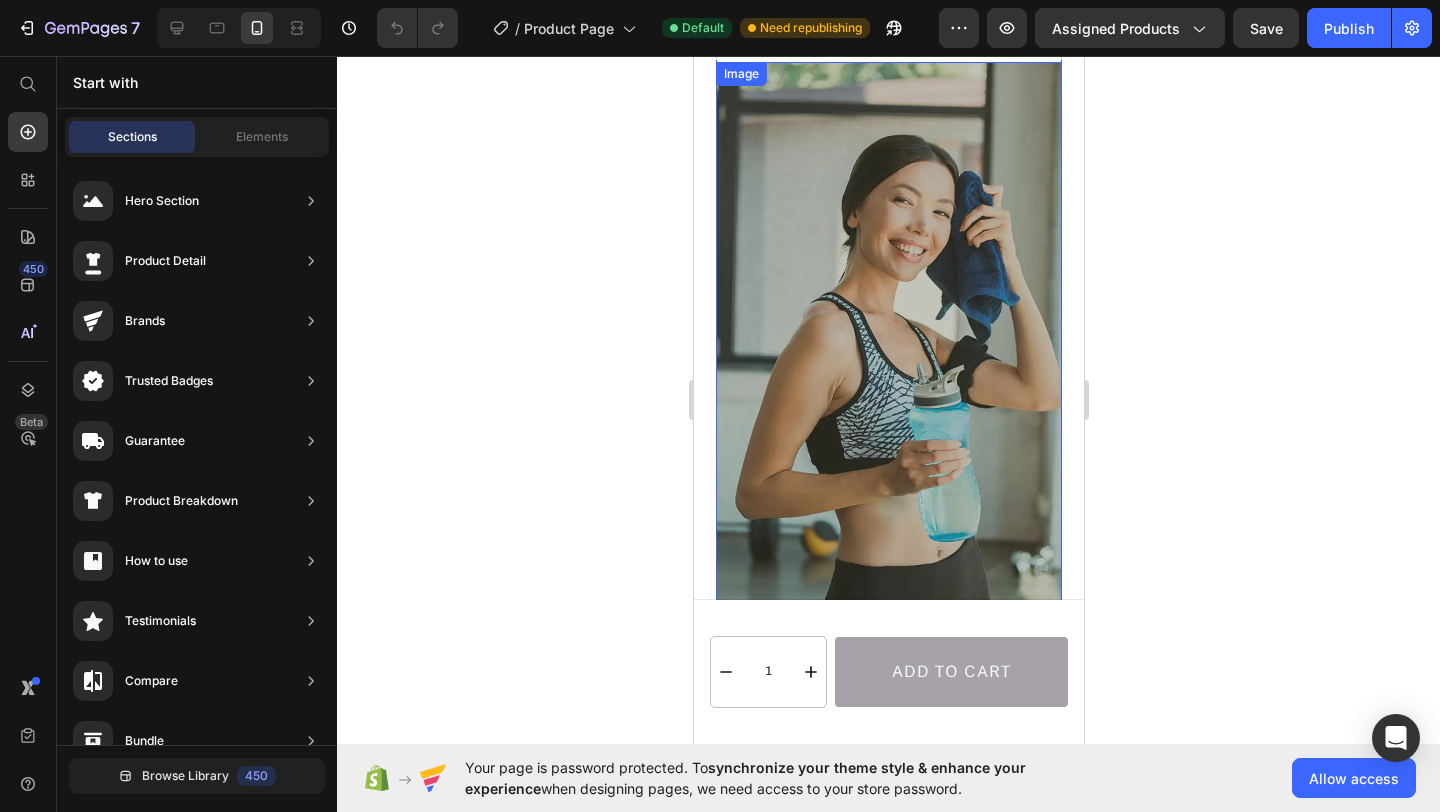 click at bounding box center (888, 344) 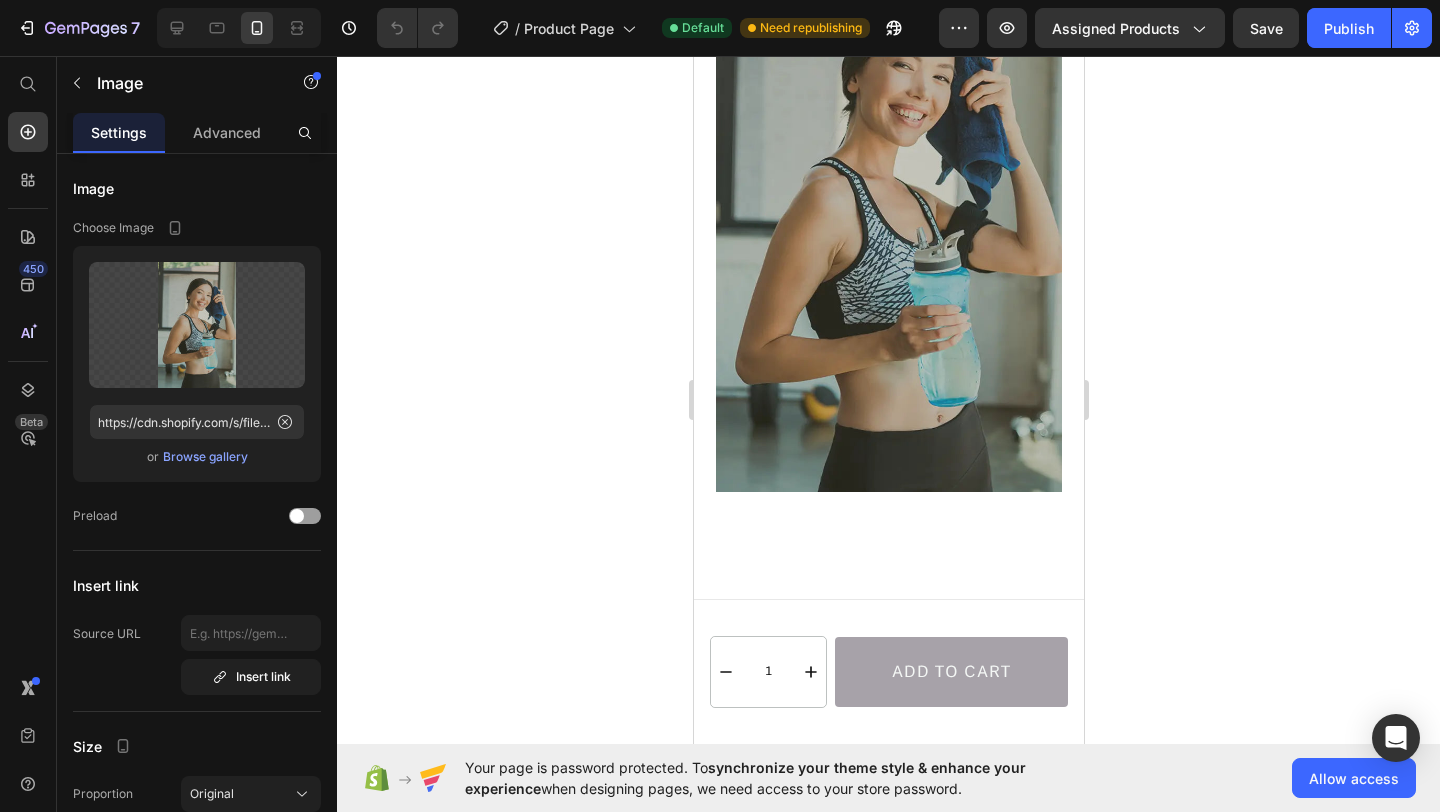 scroll, scrollTop: 2746, scrollLeft: 0, axis: vertical 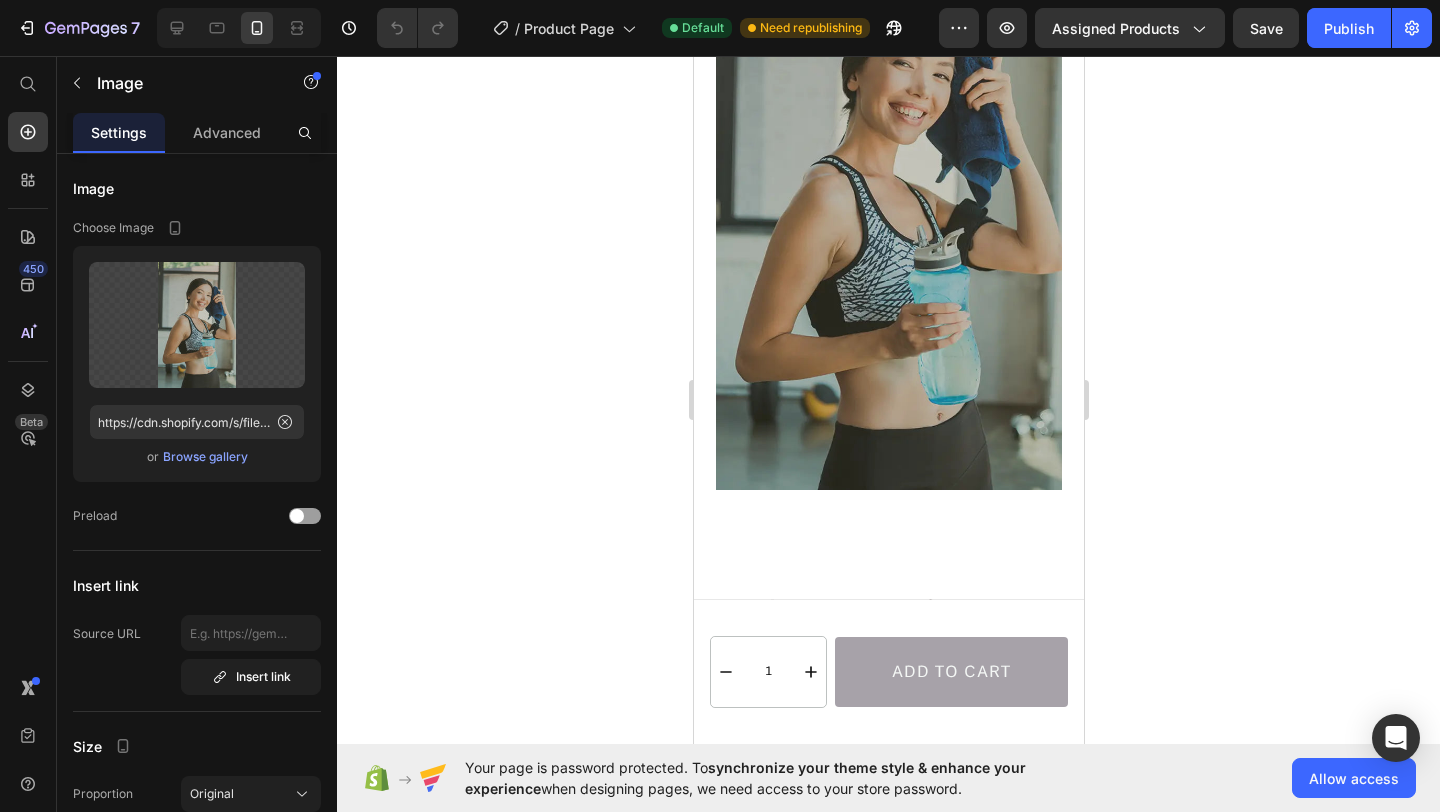 click at bounding box center (888, 207) 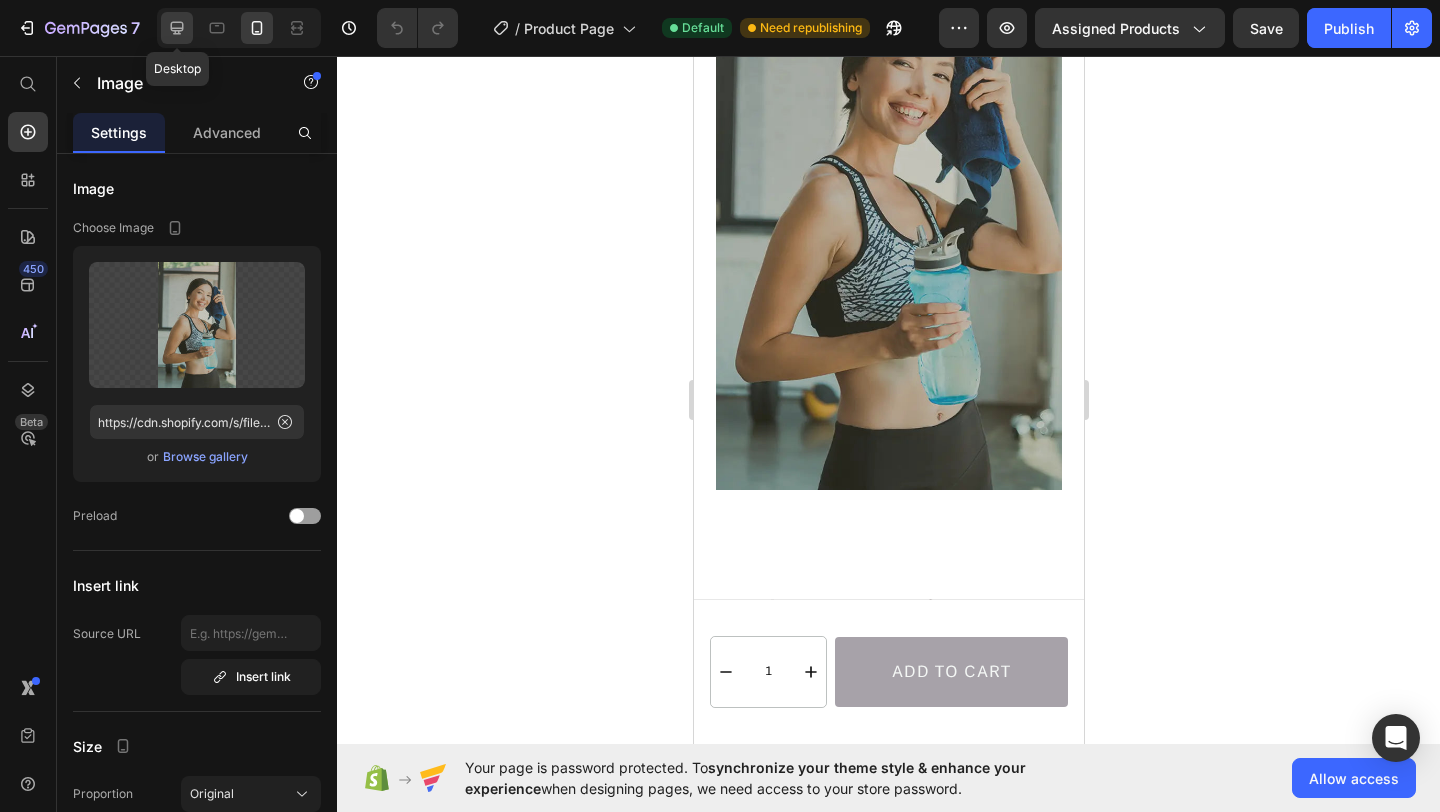 click 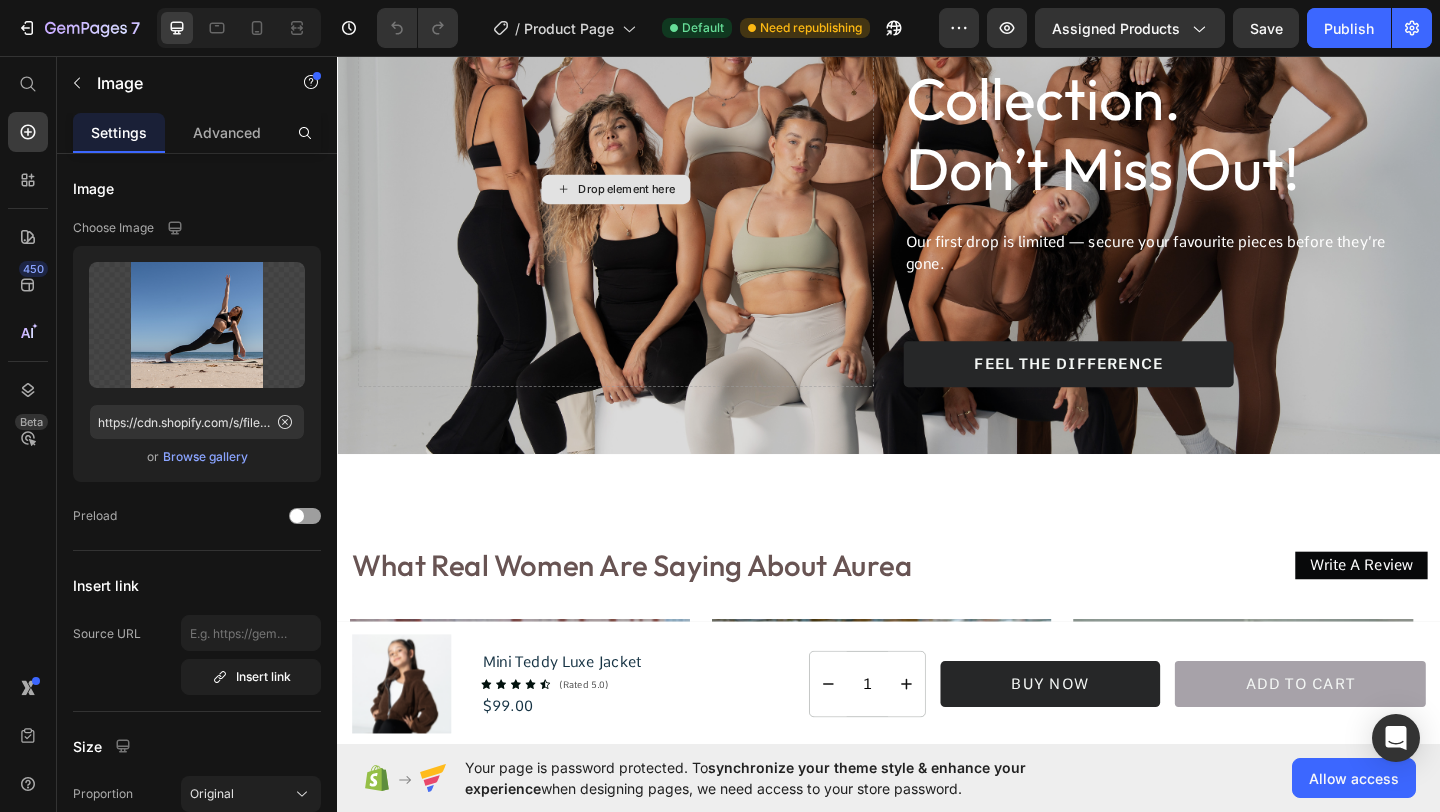 scroll, scrollTop: 3524, scrollLeft: 0, axis: vertical 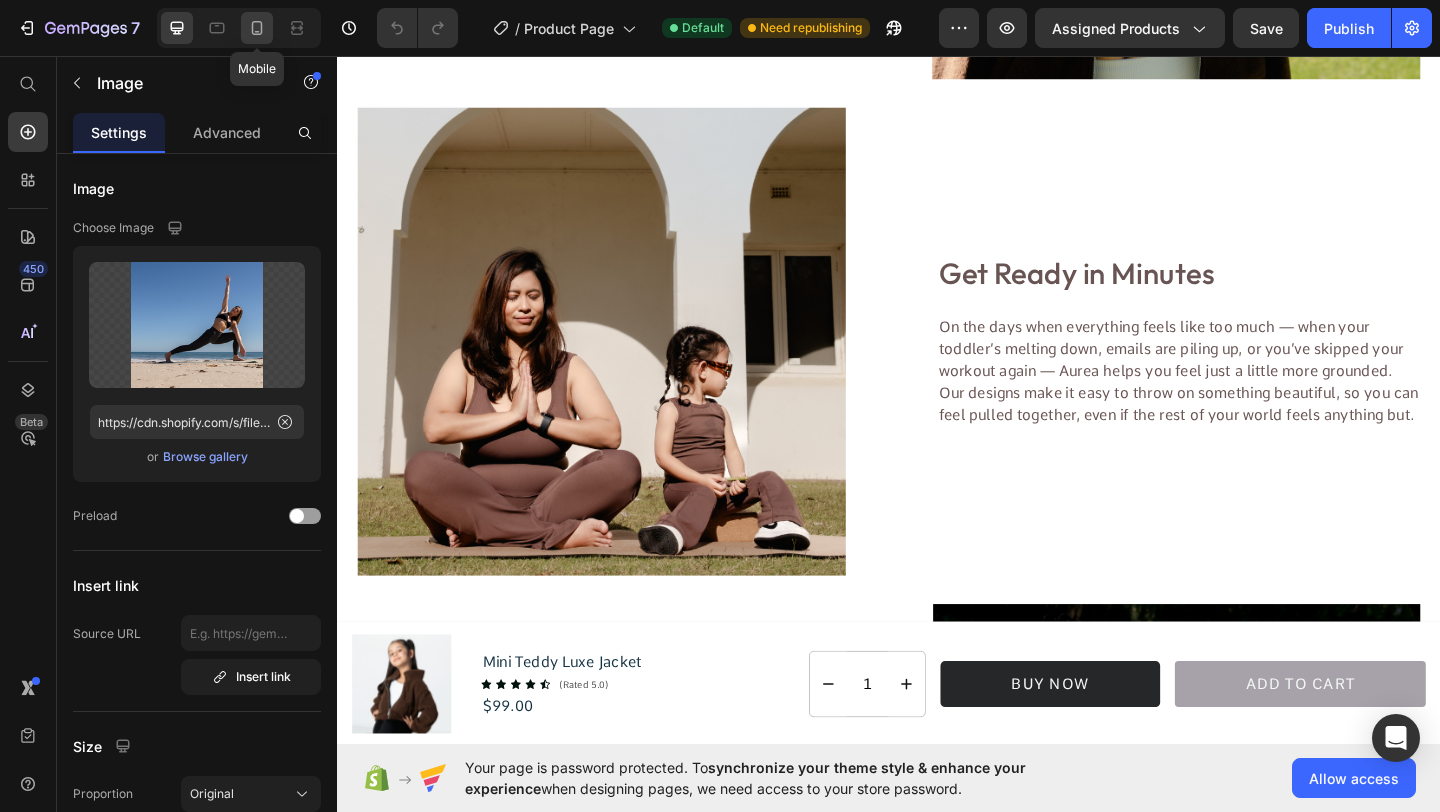 click 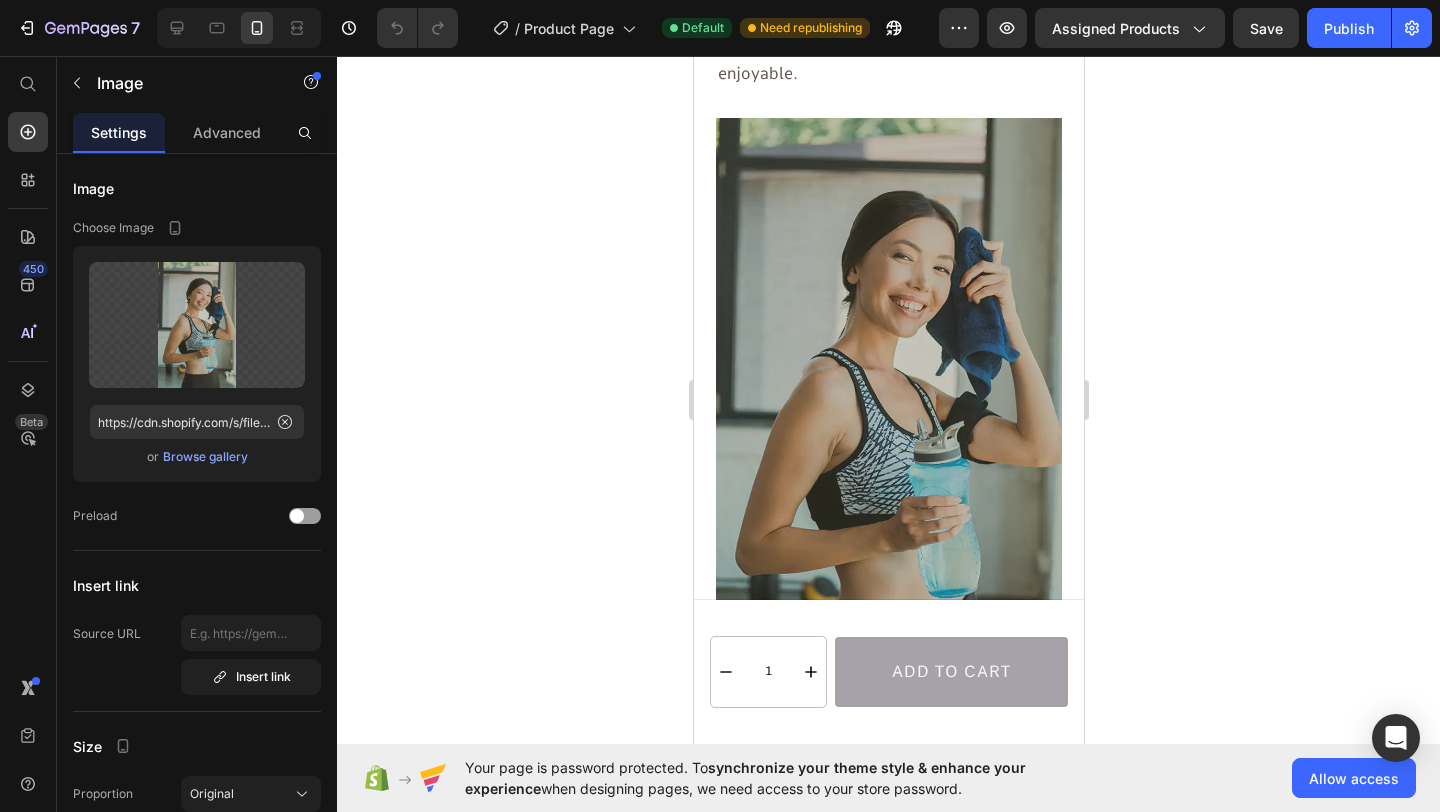 scroll, scrollTop: 2446, scrollLeft: 0, axis: vertical 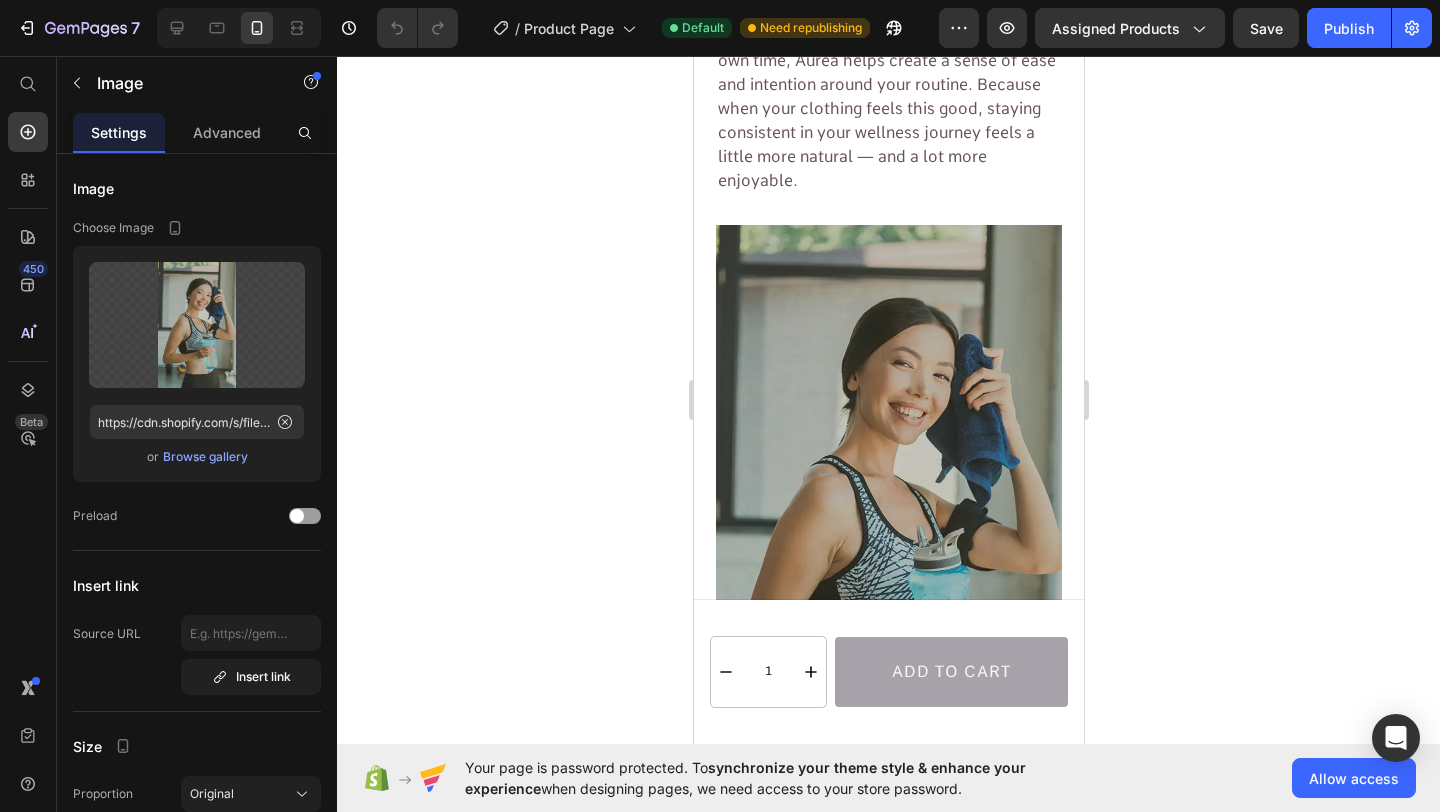 click at bounding box center (888, 507) 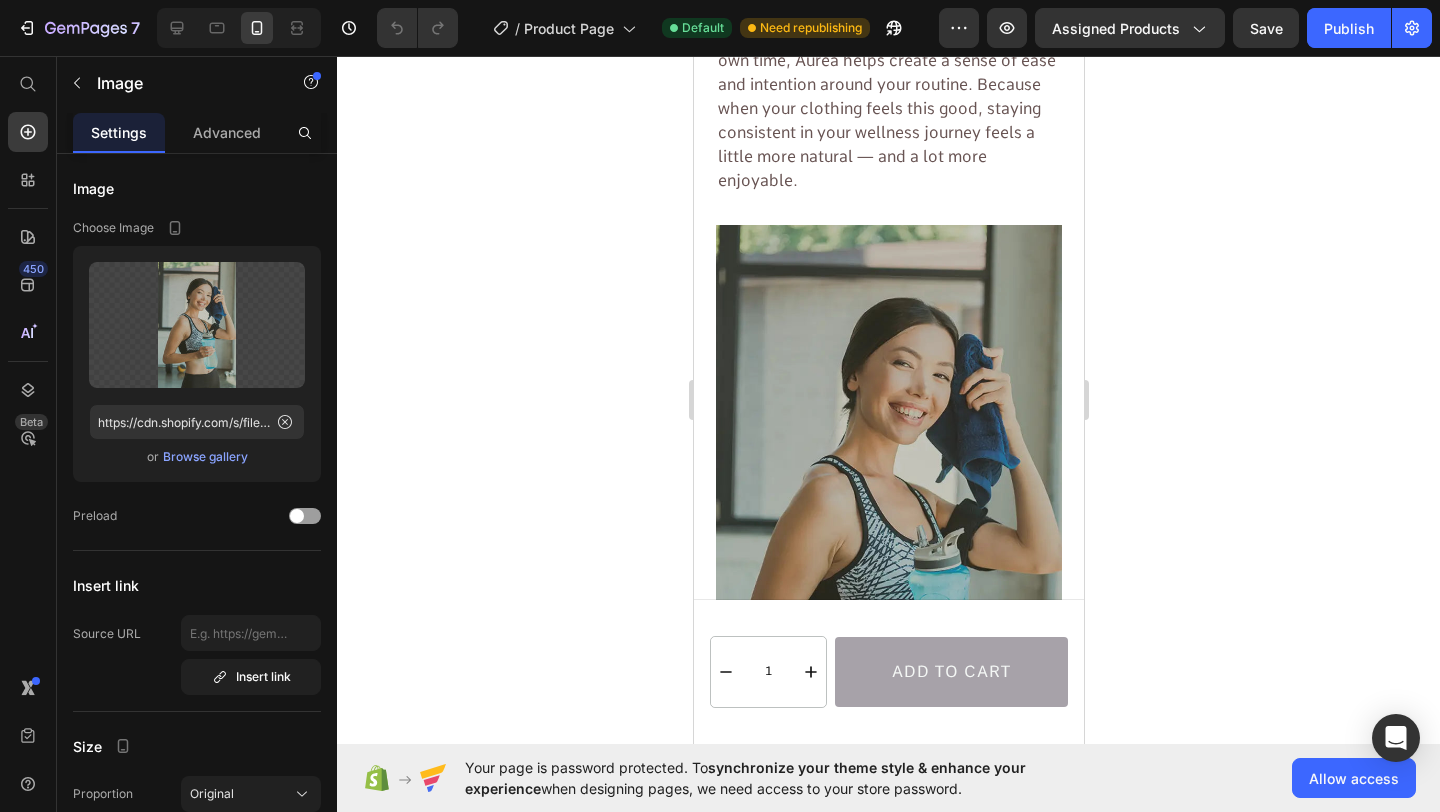 click at bounding box center (888, 507) 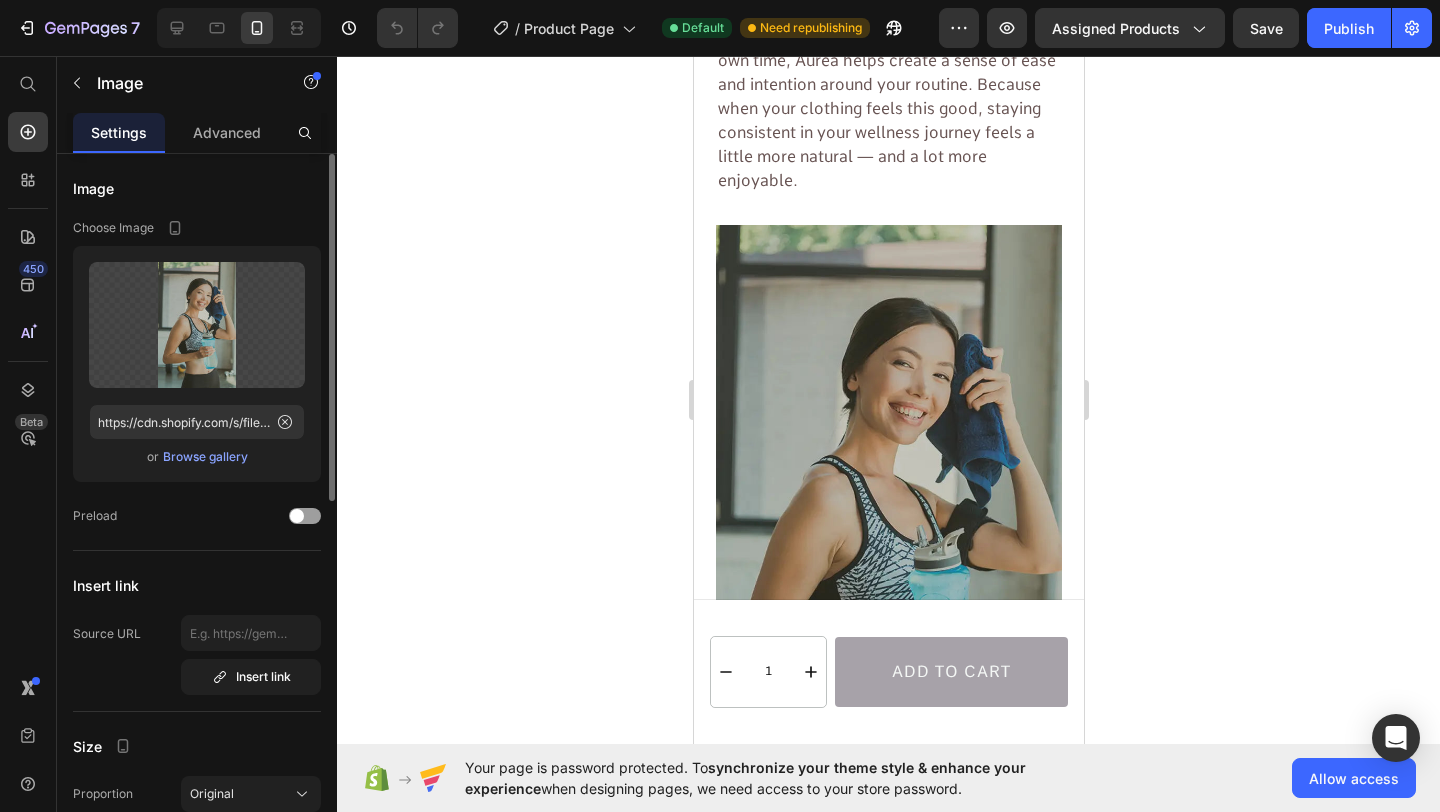 click on "Browse gallery" at bounding box center [205, 457] 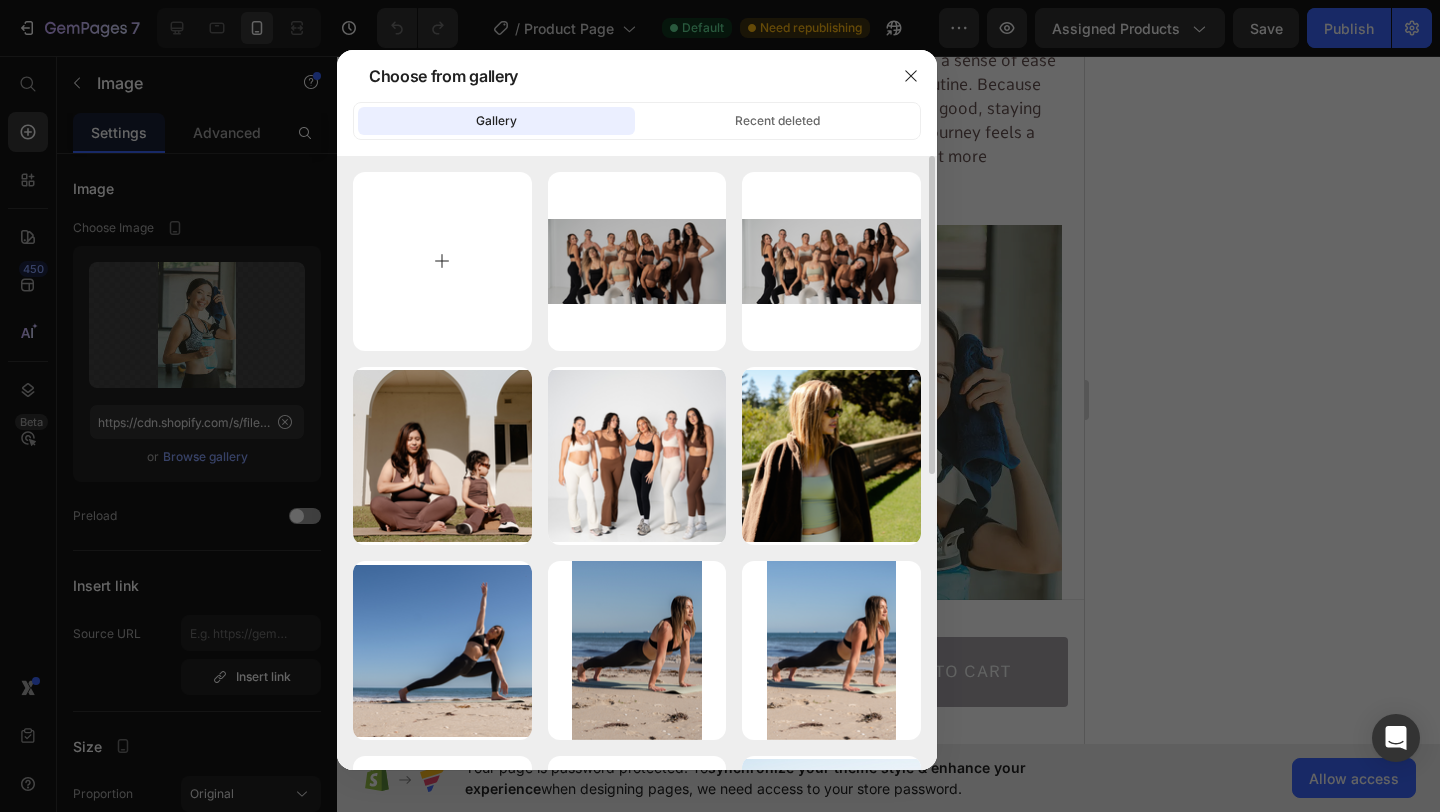 click at bounding box center [442, 261] 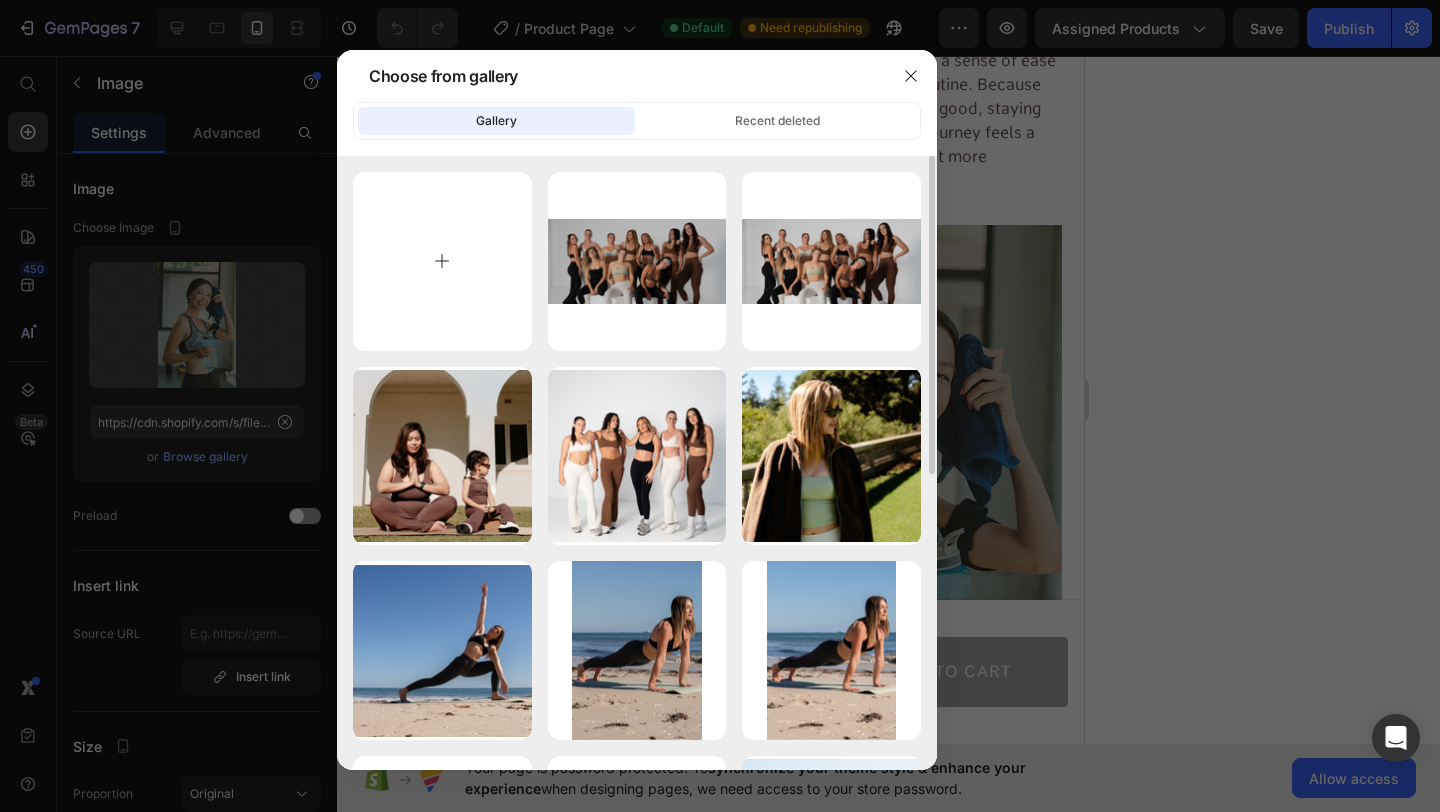 type on "C:\fakepath\Untitled design (21).png" 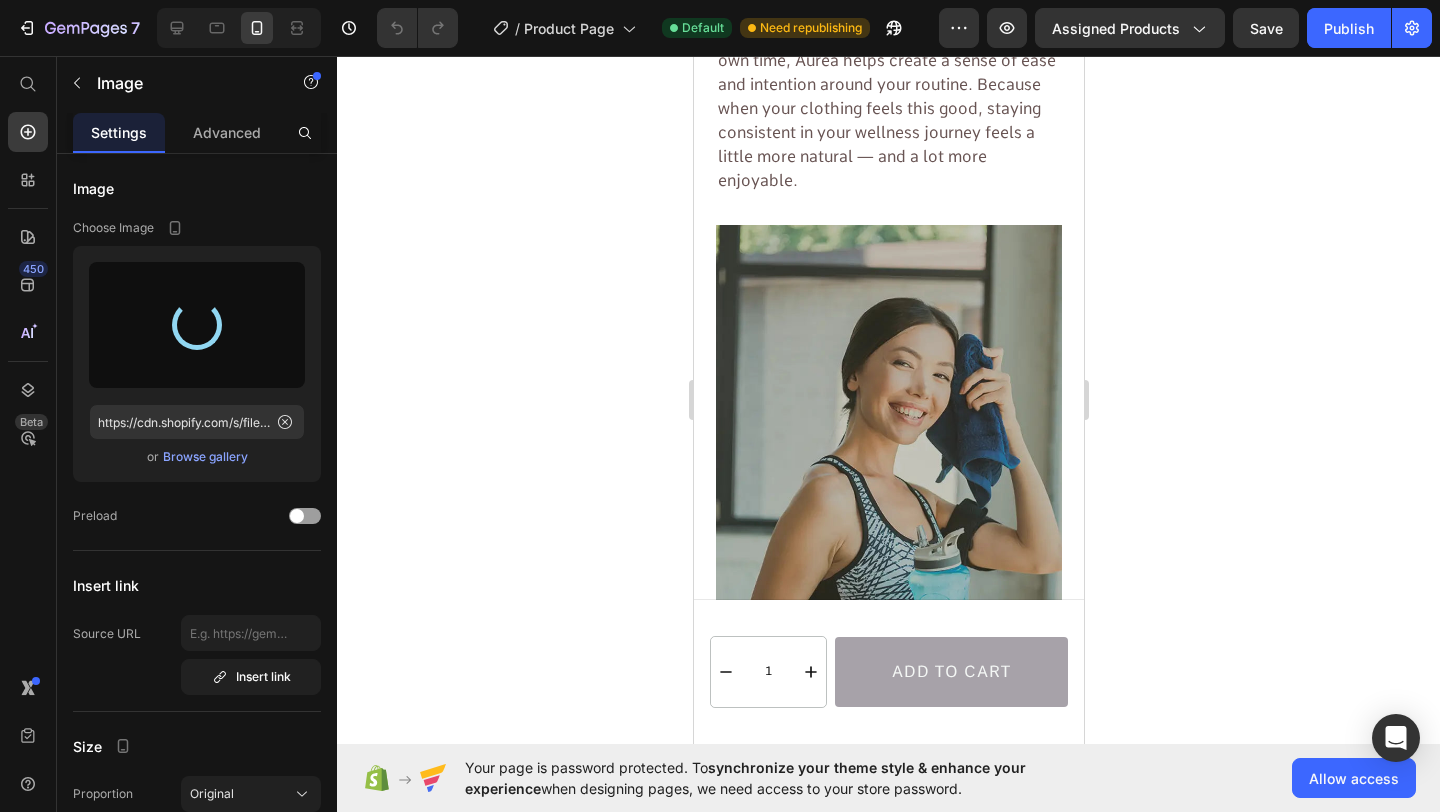 type on "https://cdn.shopify.com/s/files/1/0806/4840/5026/files/gempages_574603512663508080-7fd8b8bf-6f72-4c06-a36b-975e8da61dbf.png" 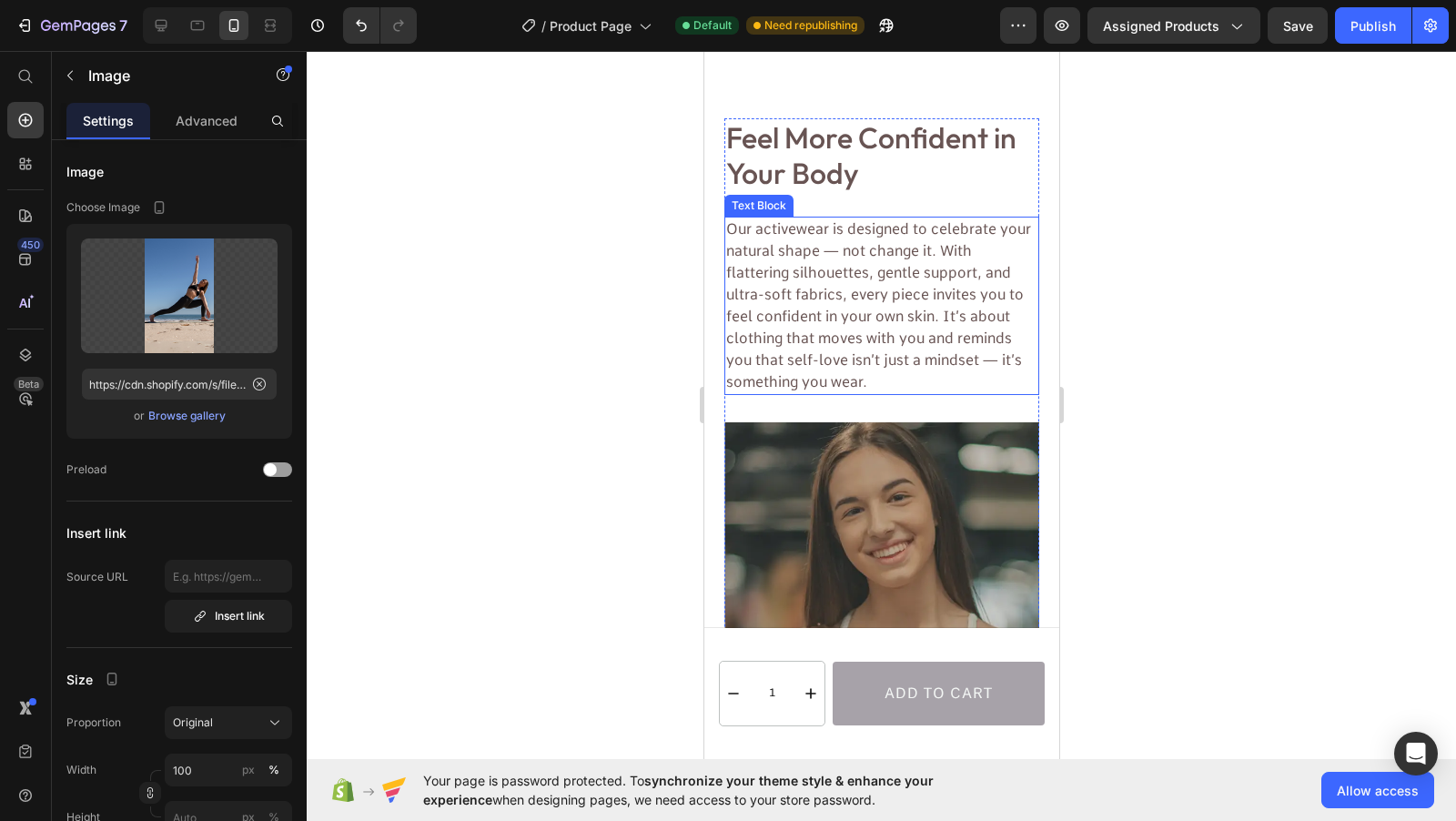 scroll, scrollTop: 2919, scrollLeft: 0, axis: vertical 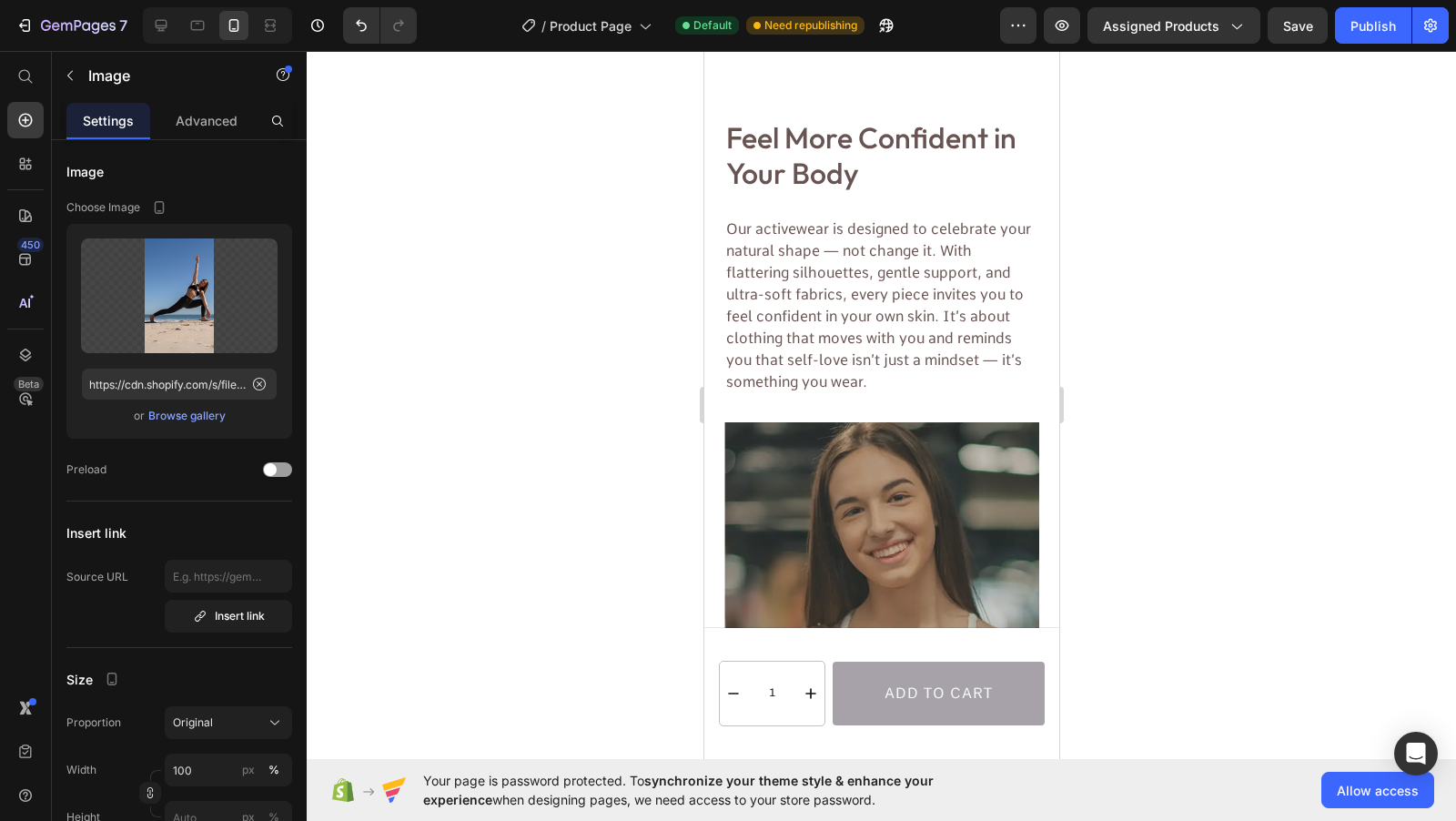 click 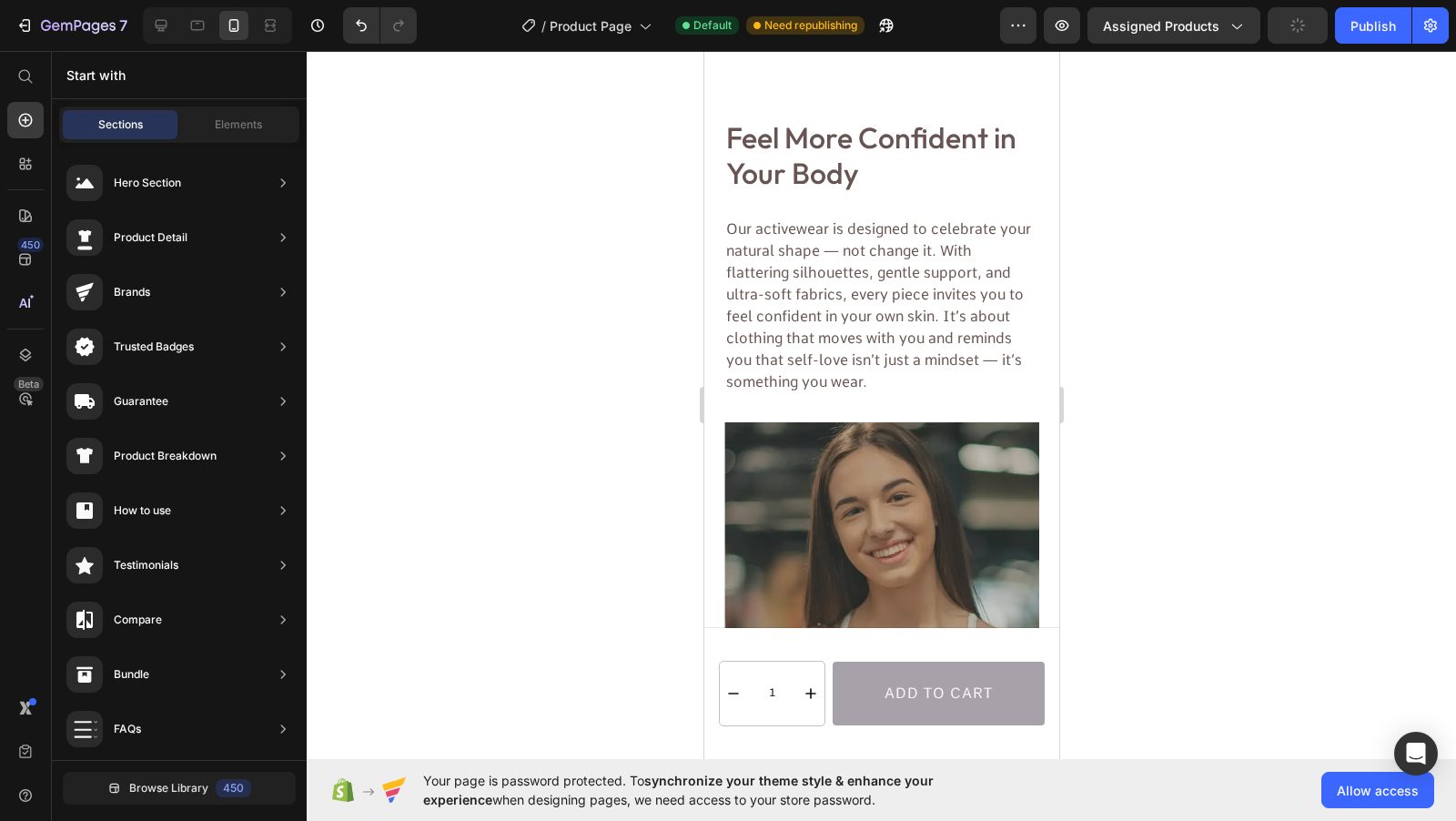 click 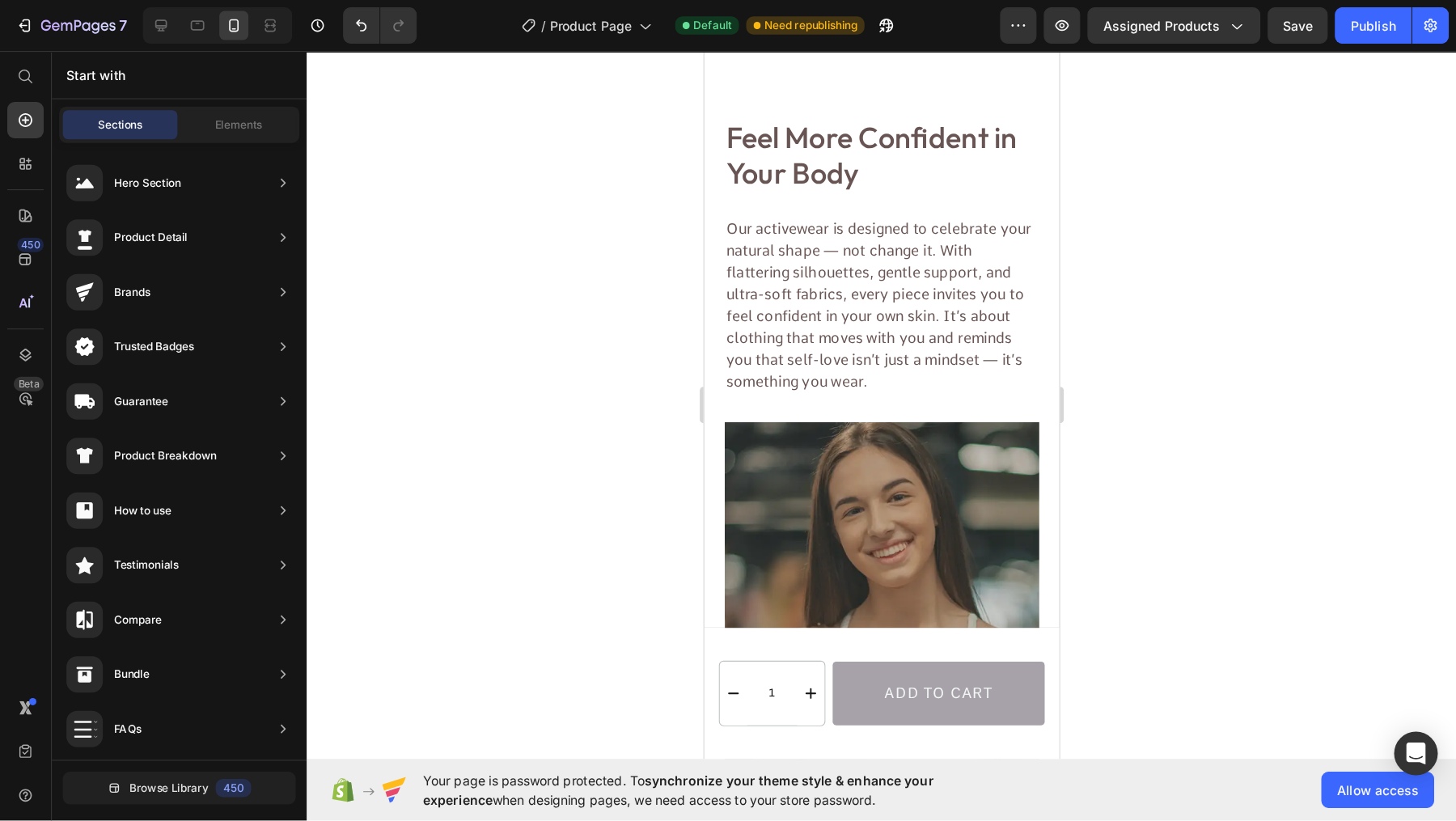 scroll, scrollTop: 2594, scrollLeft: 0, axis: vertical 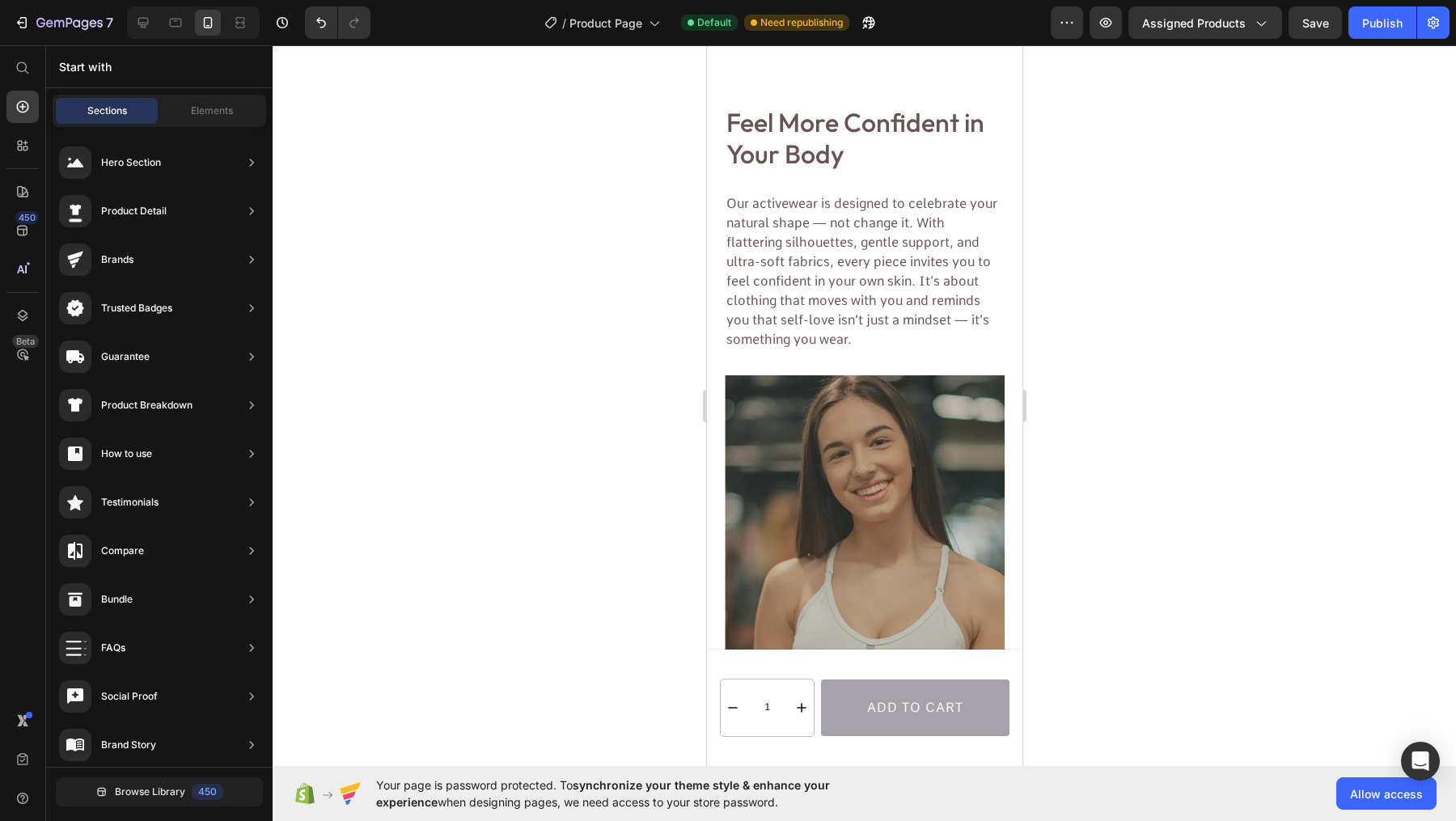 click 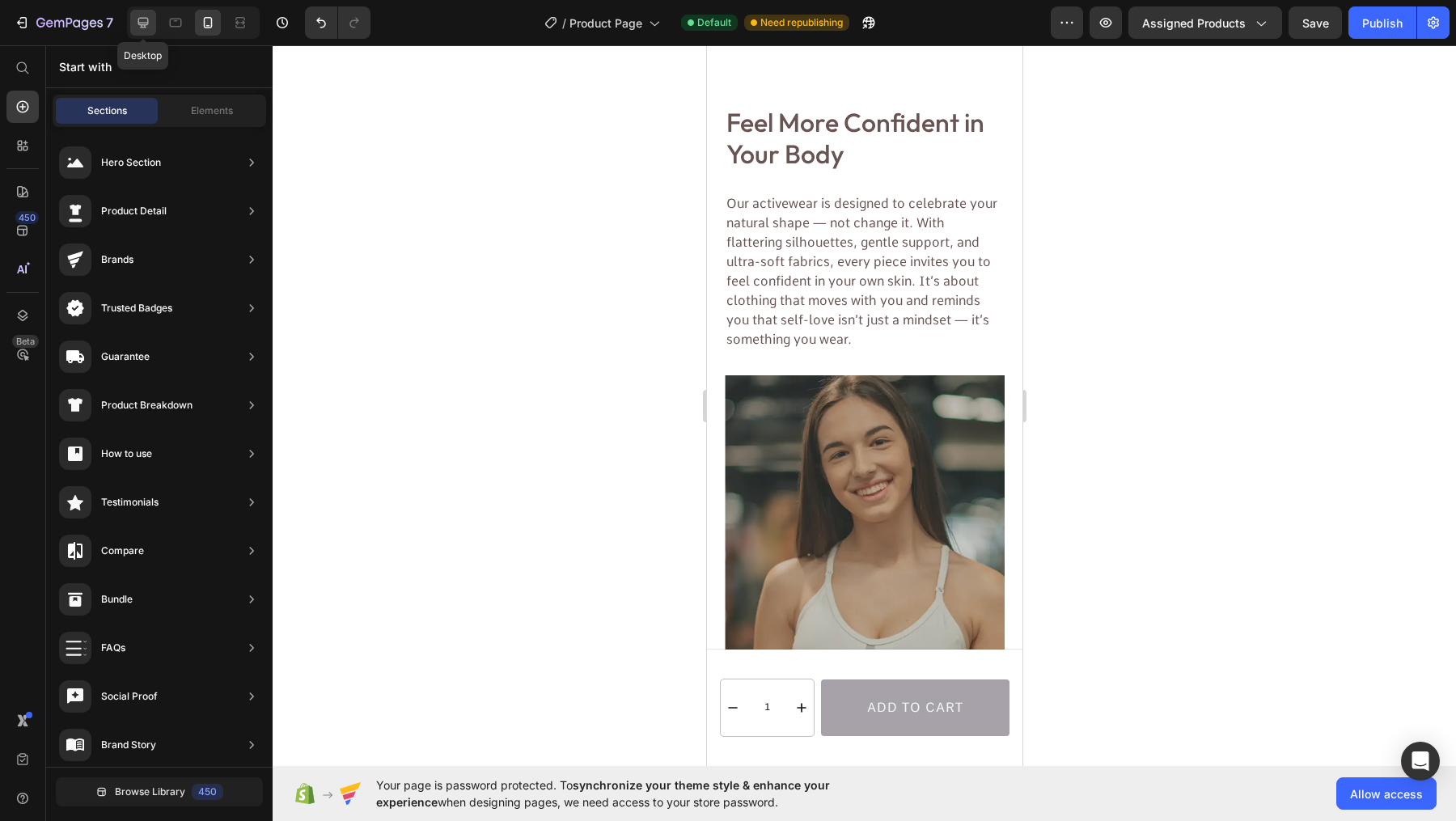 click 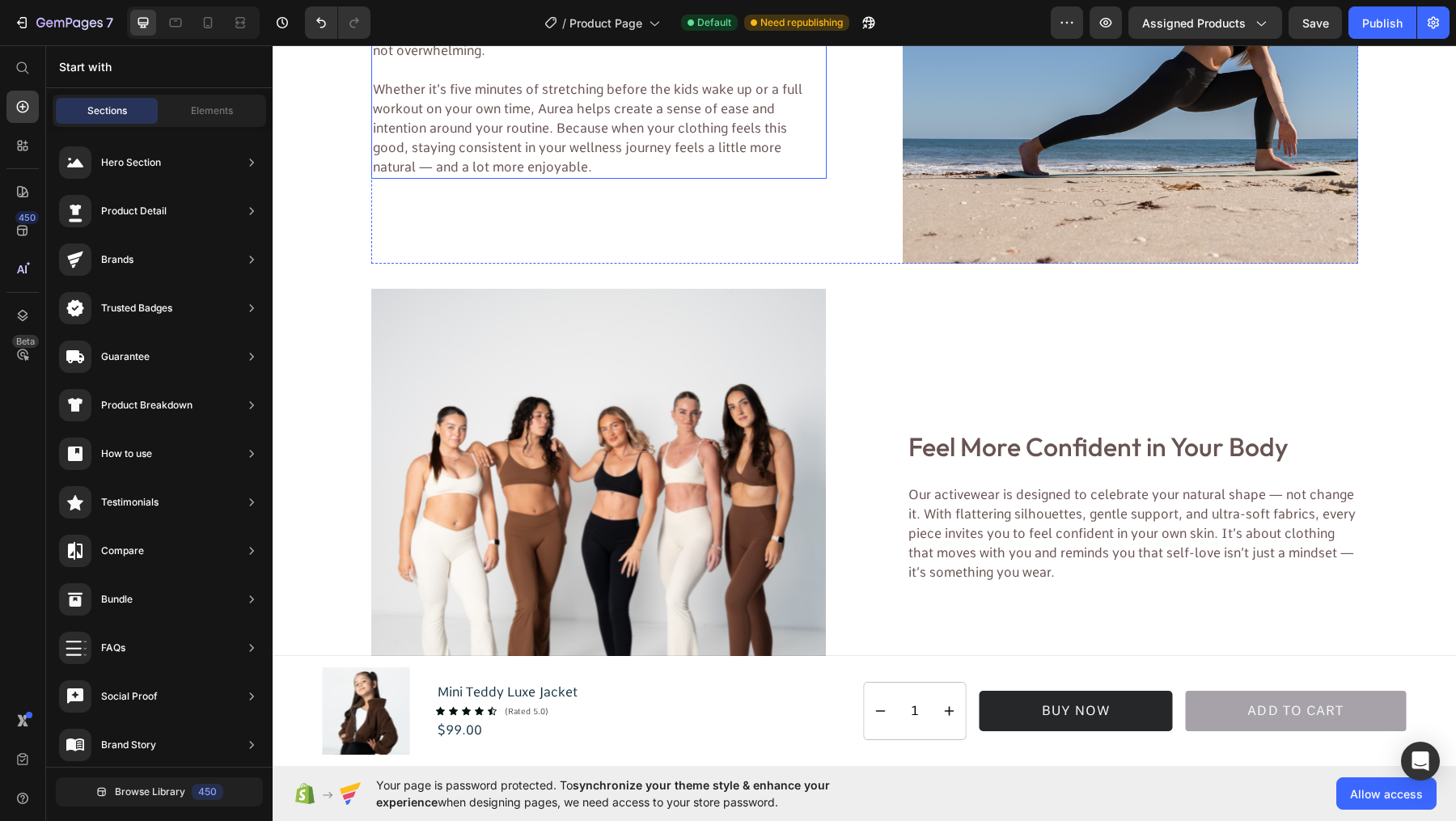 scroll, scrollTop: 1593, scrollLeft: 0, axis: vertical 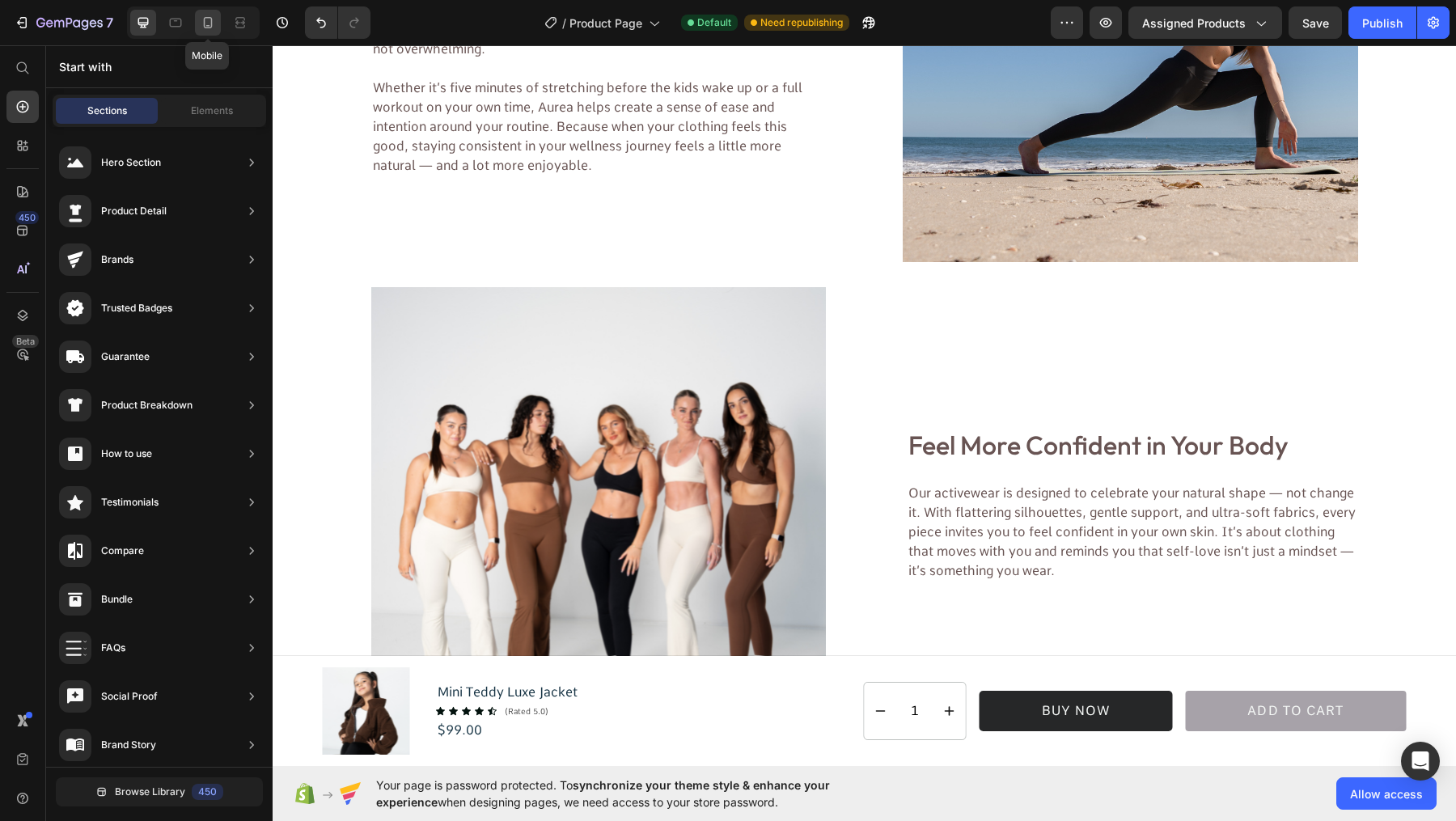 click 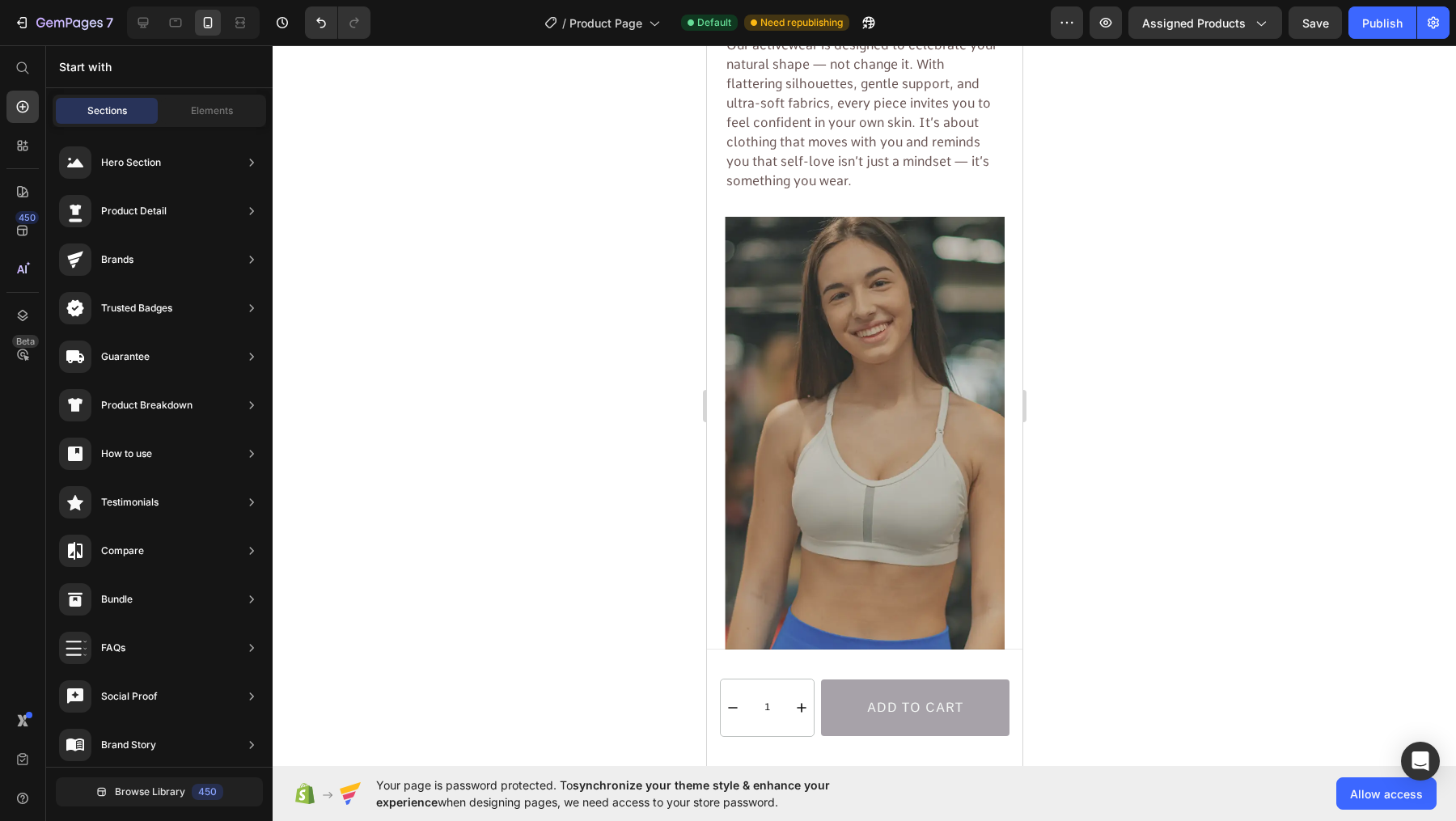 scroll, scrollTop: 2670, scrollLeft: 0, axis: vertical 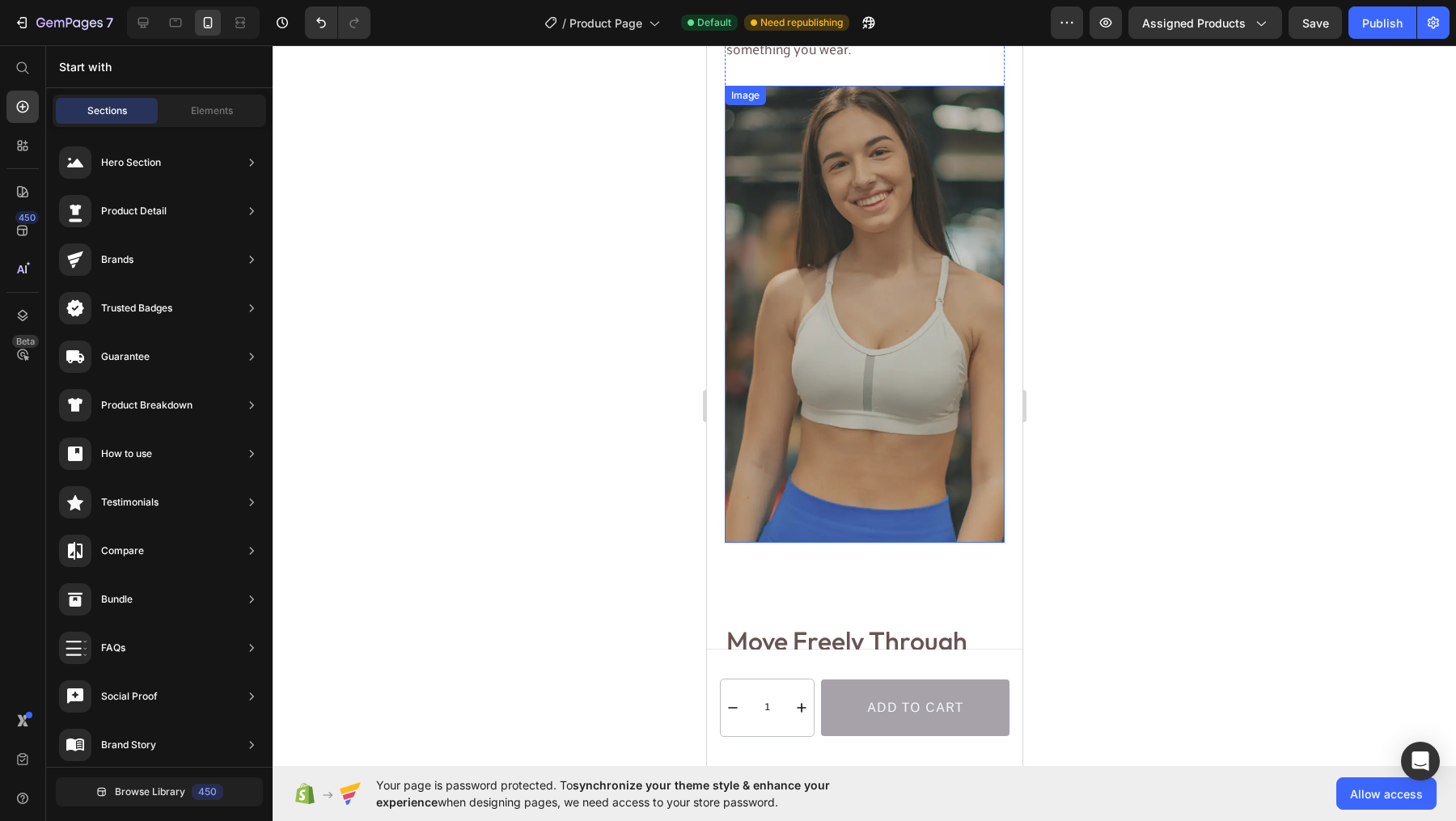 click at bounding box center (864, 314) 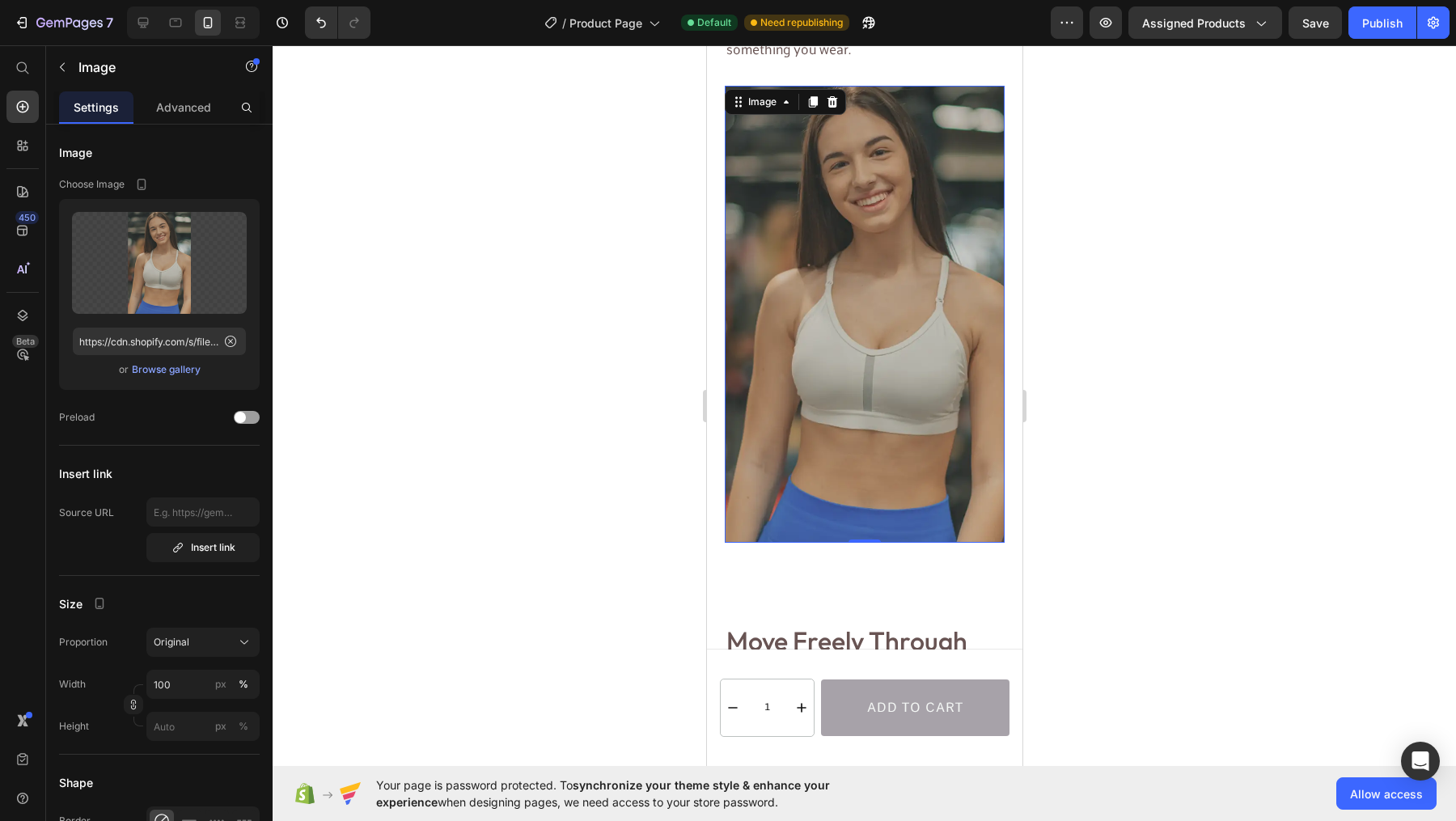 click at bounding box center (864, 314) 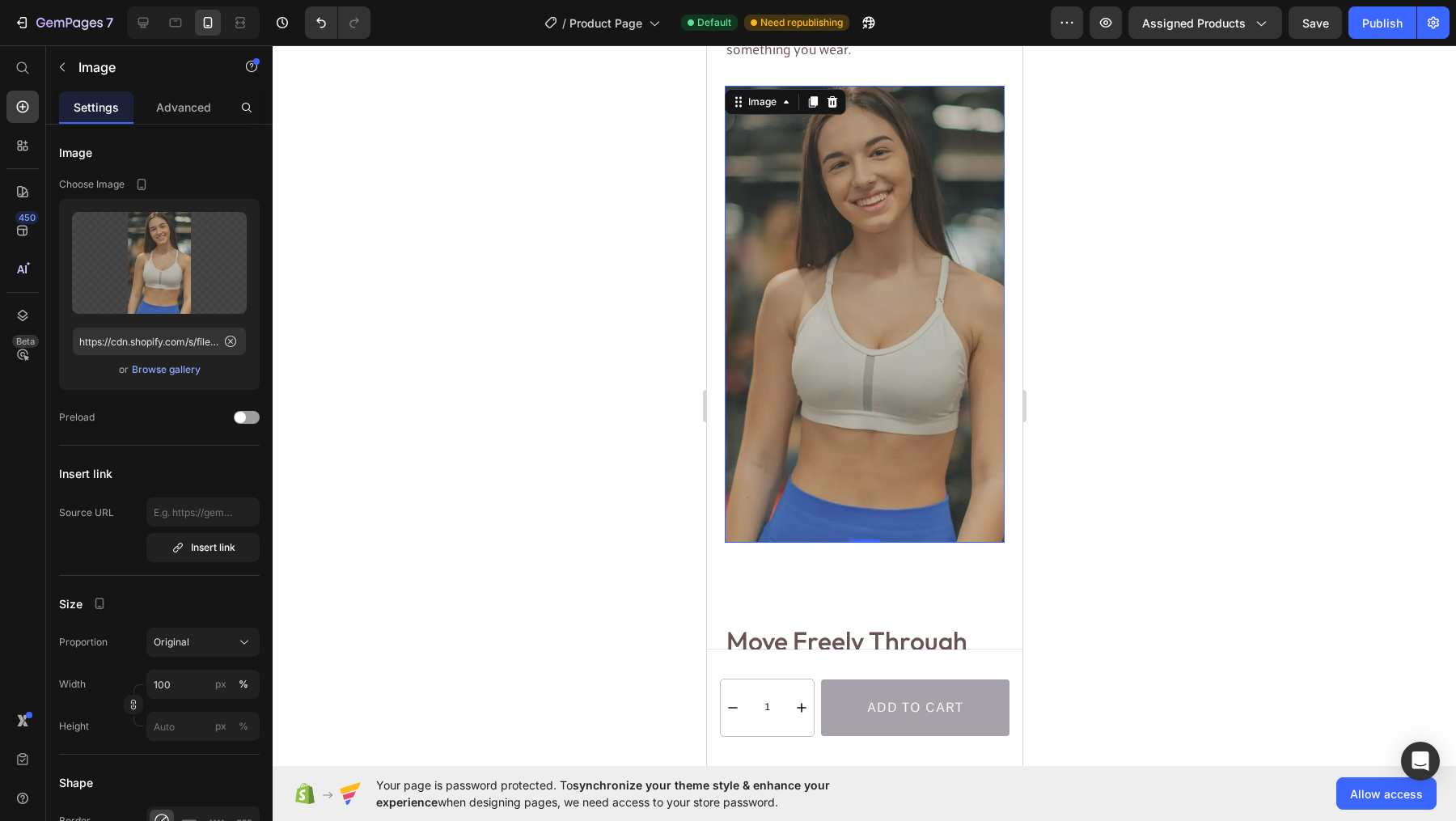 click 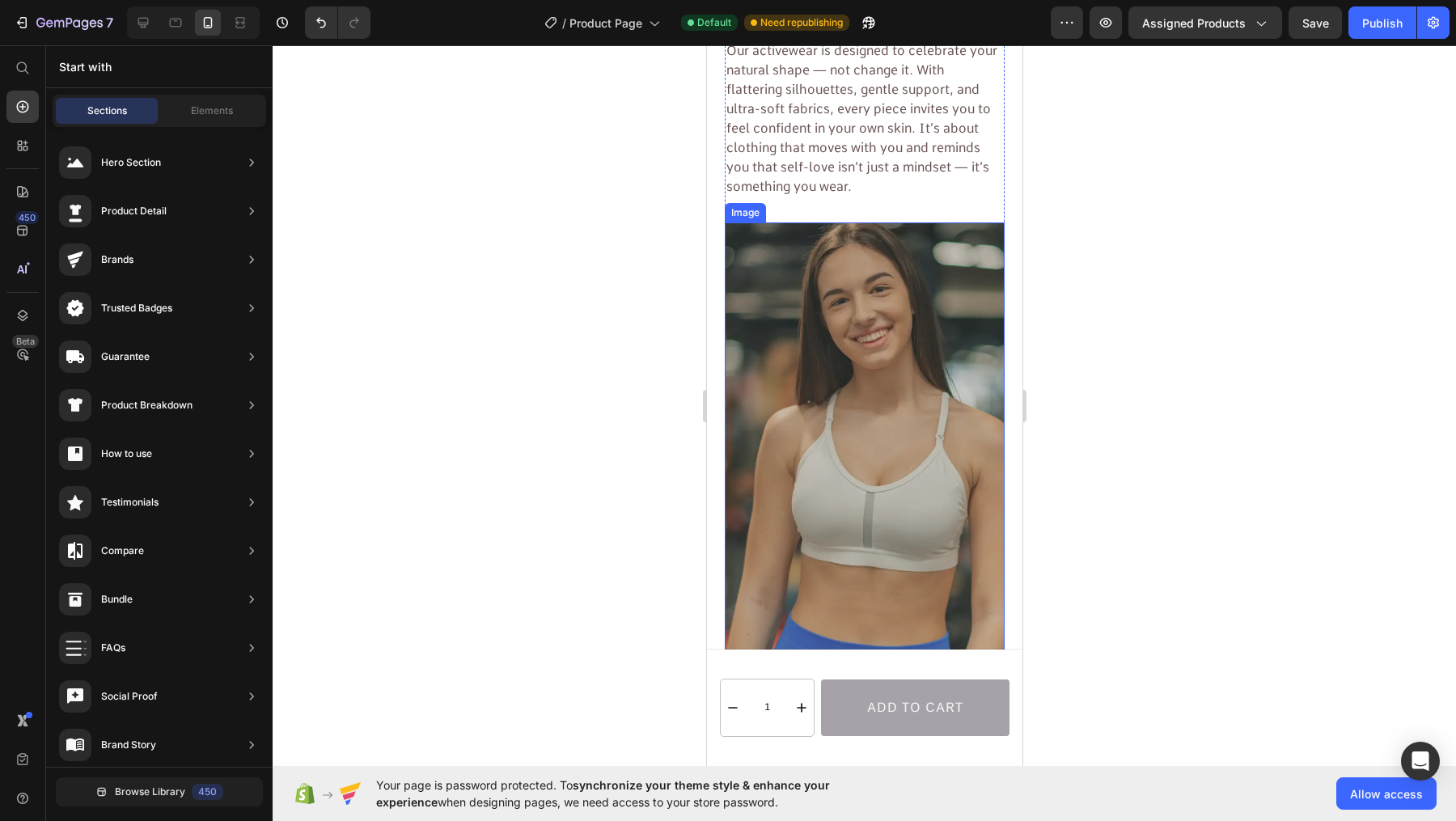 scroll, scrollTop: 2570, scrollLeft: 0, axis: vertical 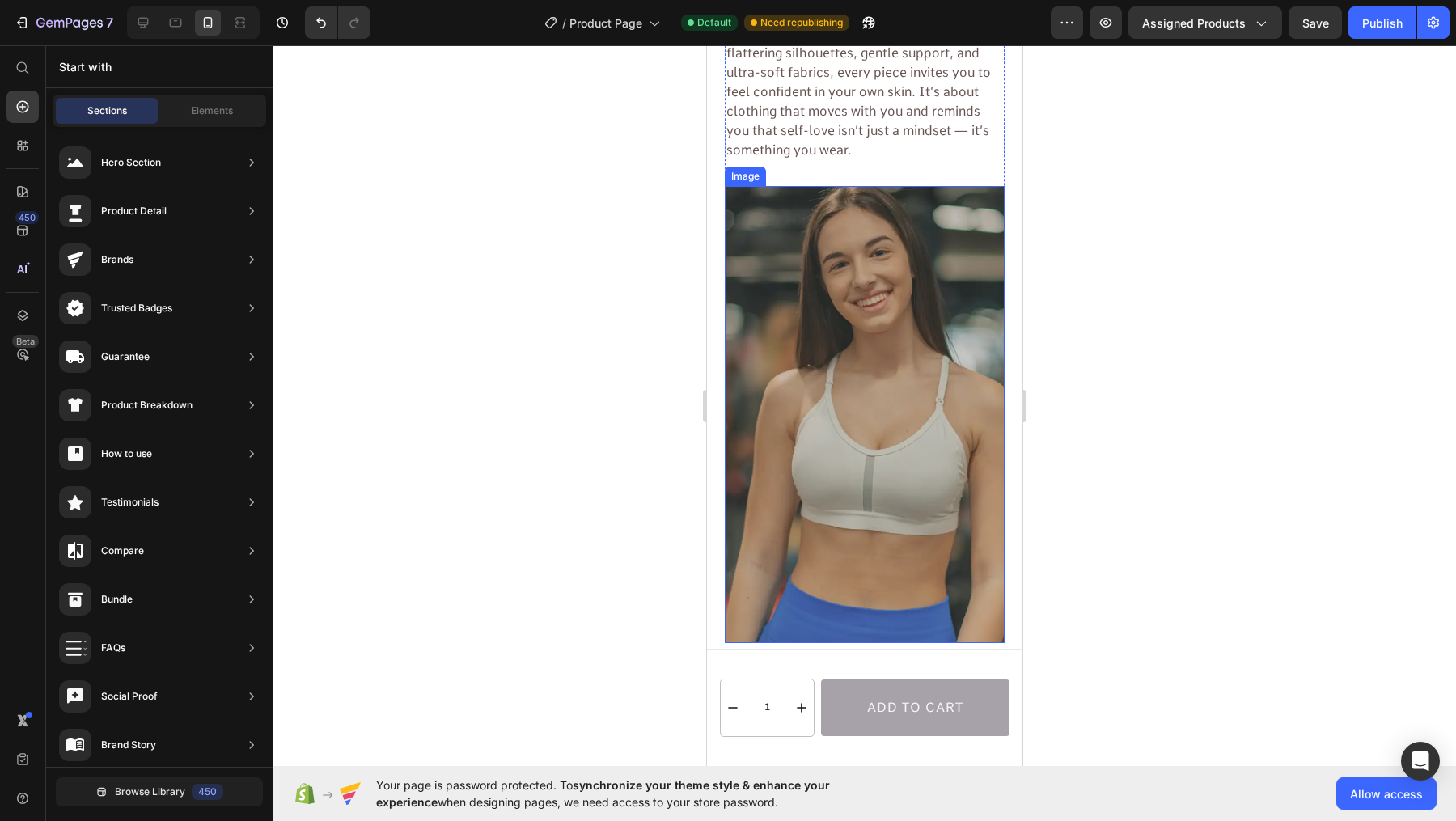 click at bounding box center [864, 414] 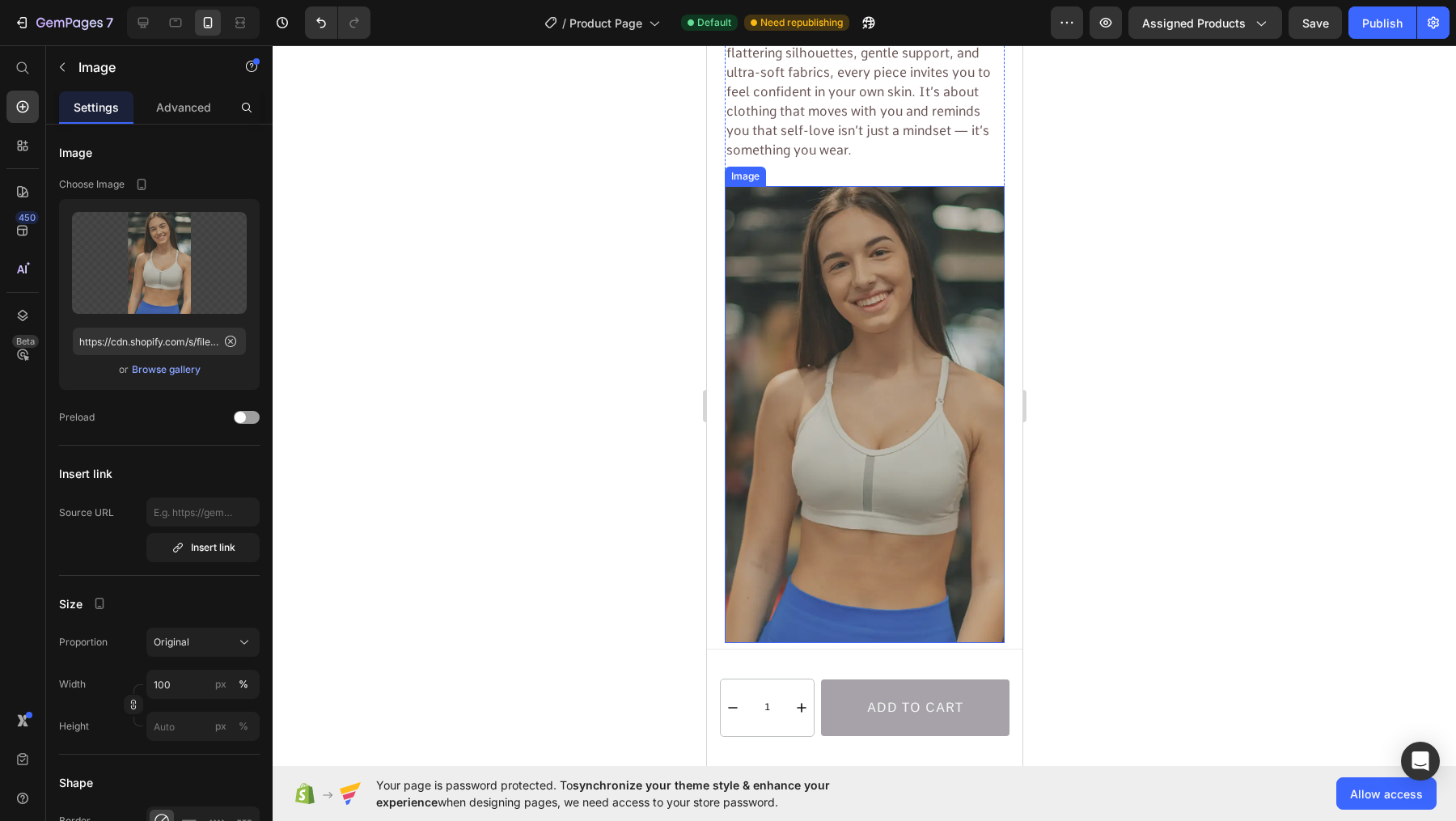 click at bounding box center [864, 414] 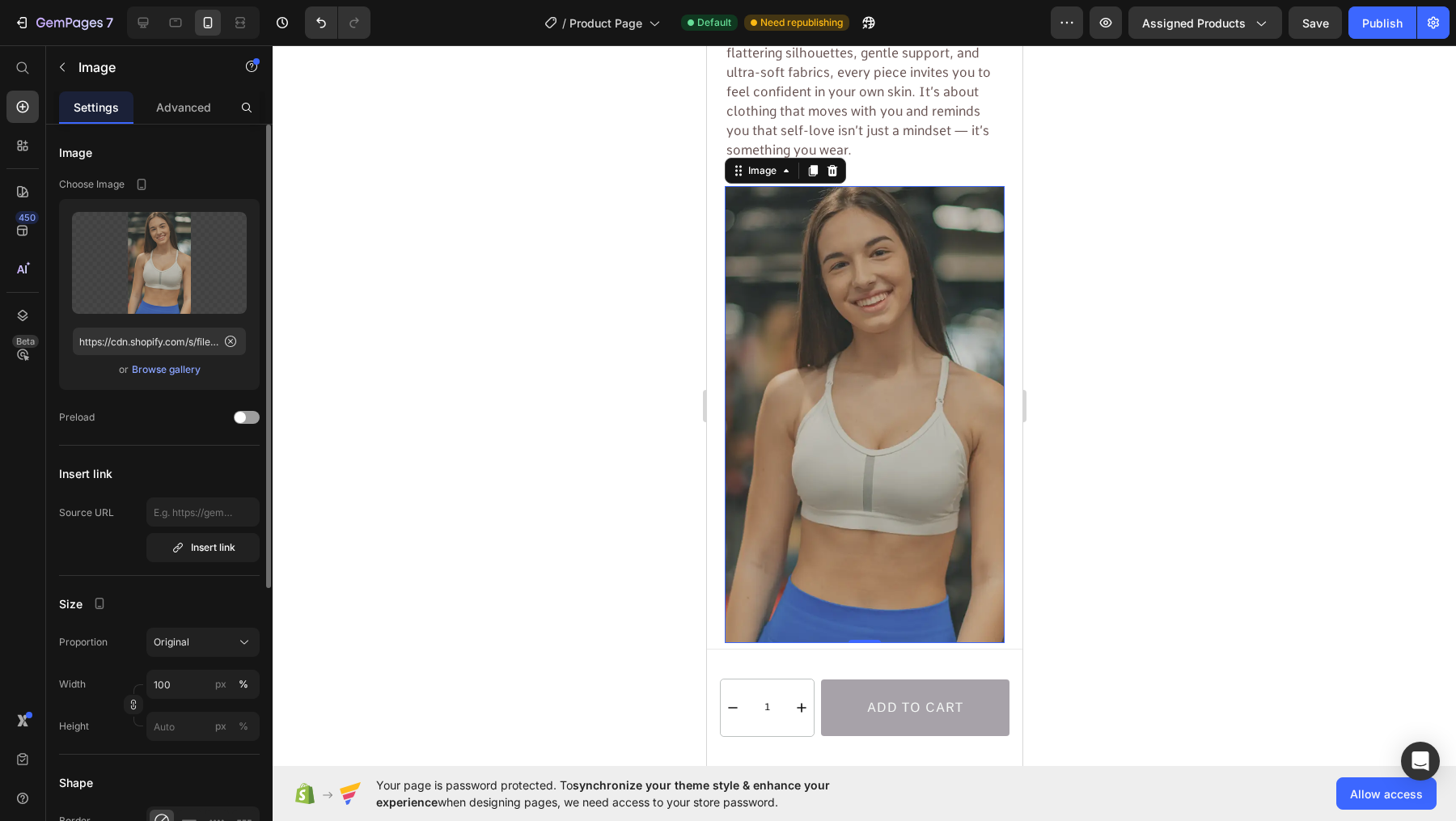 click on "Browse gallery" at bounding box center (166, 370) 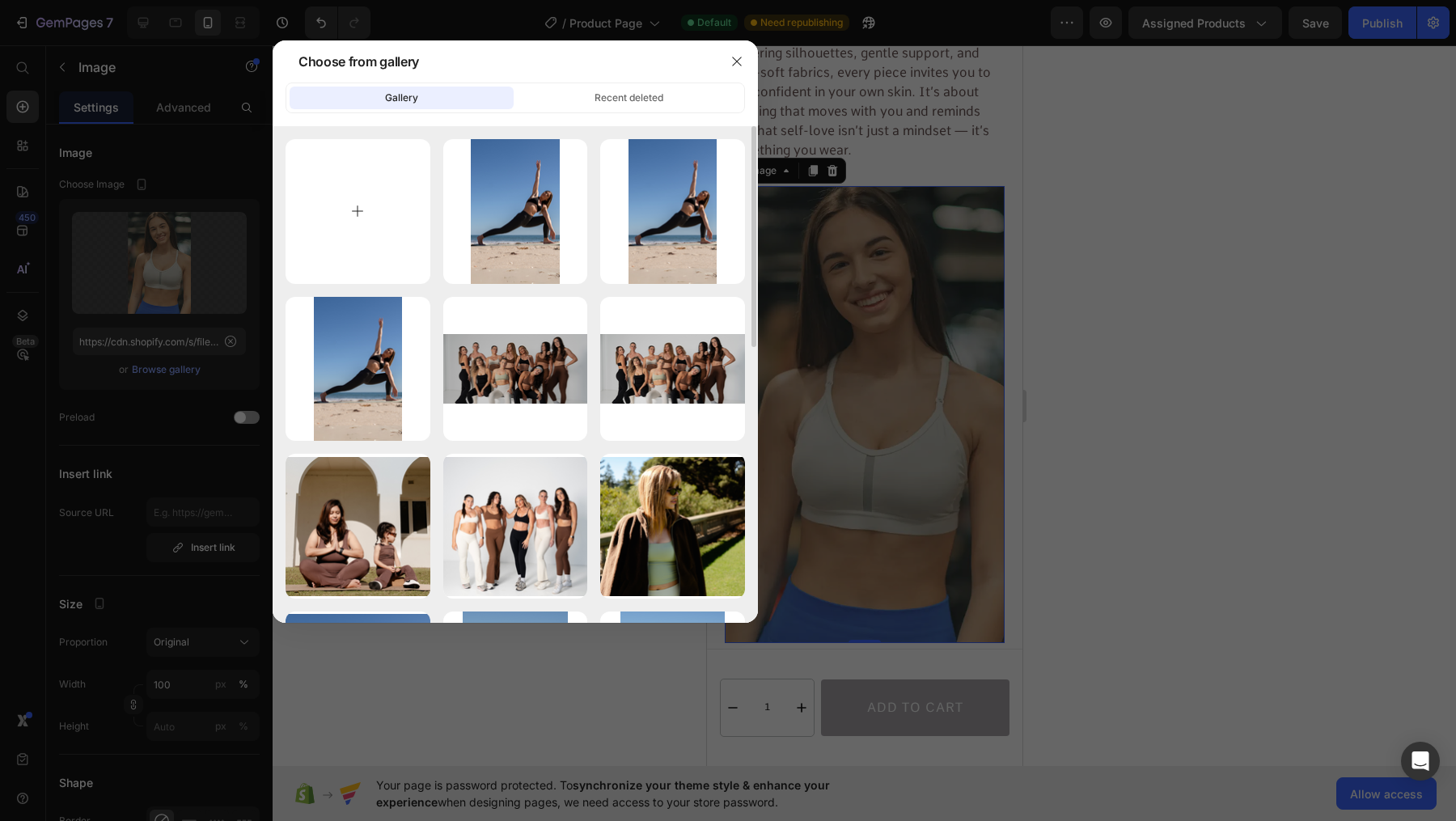 click at bounding box center [358, 211] 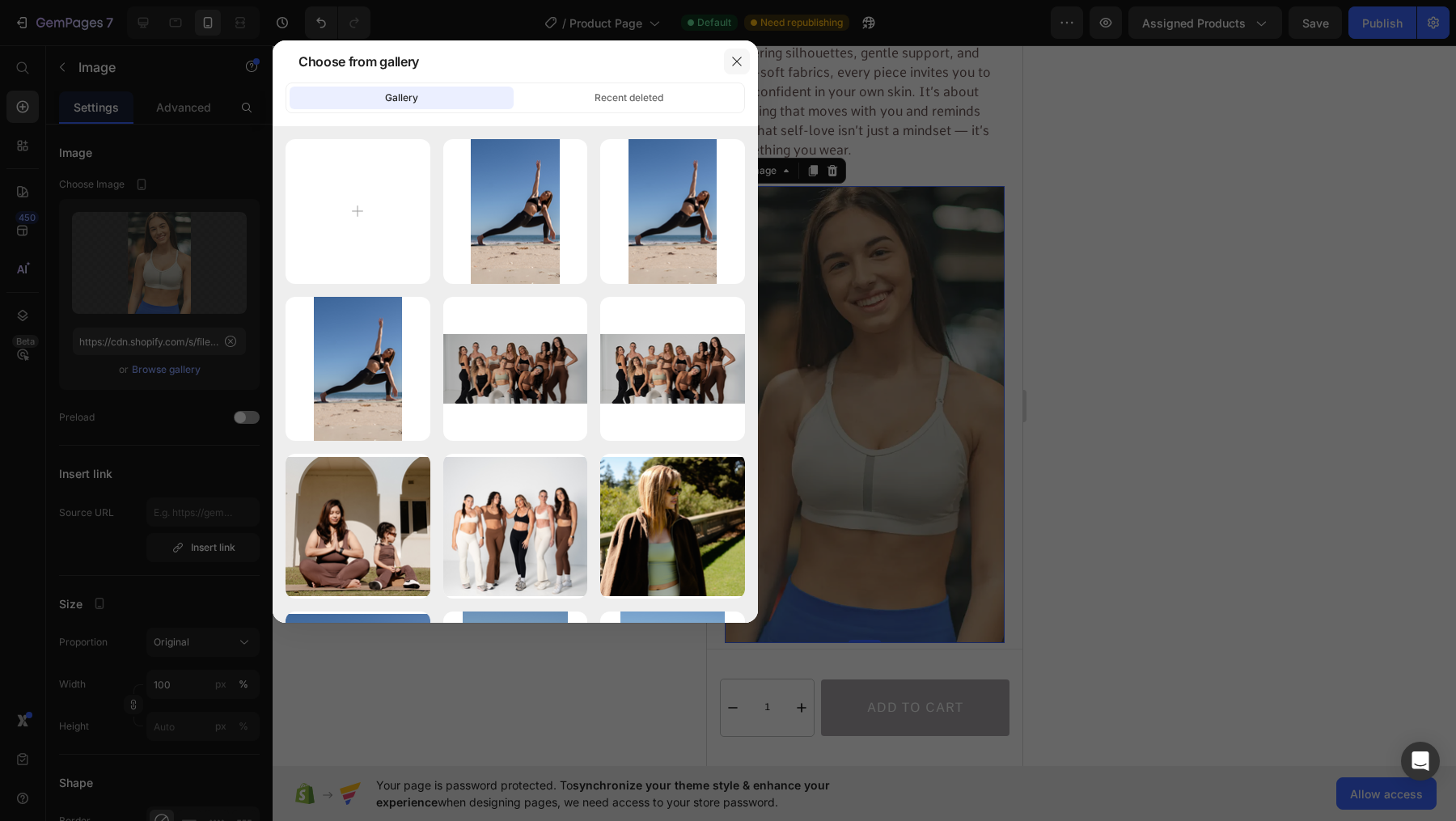 click 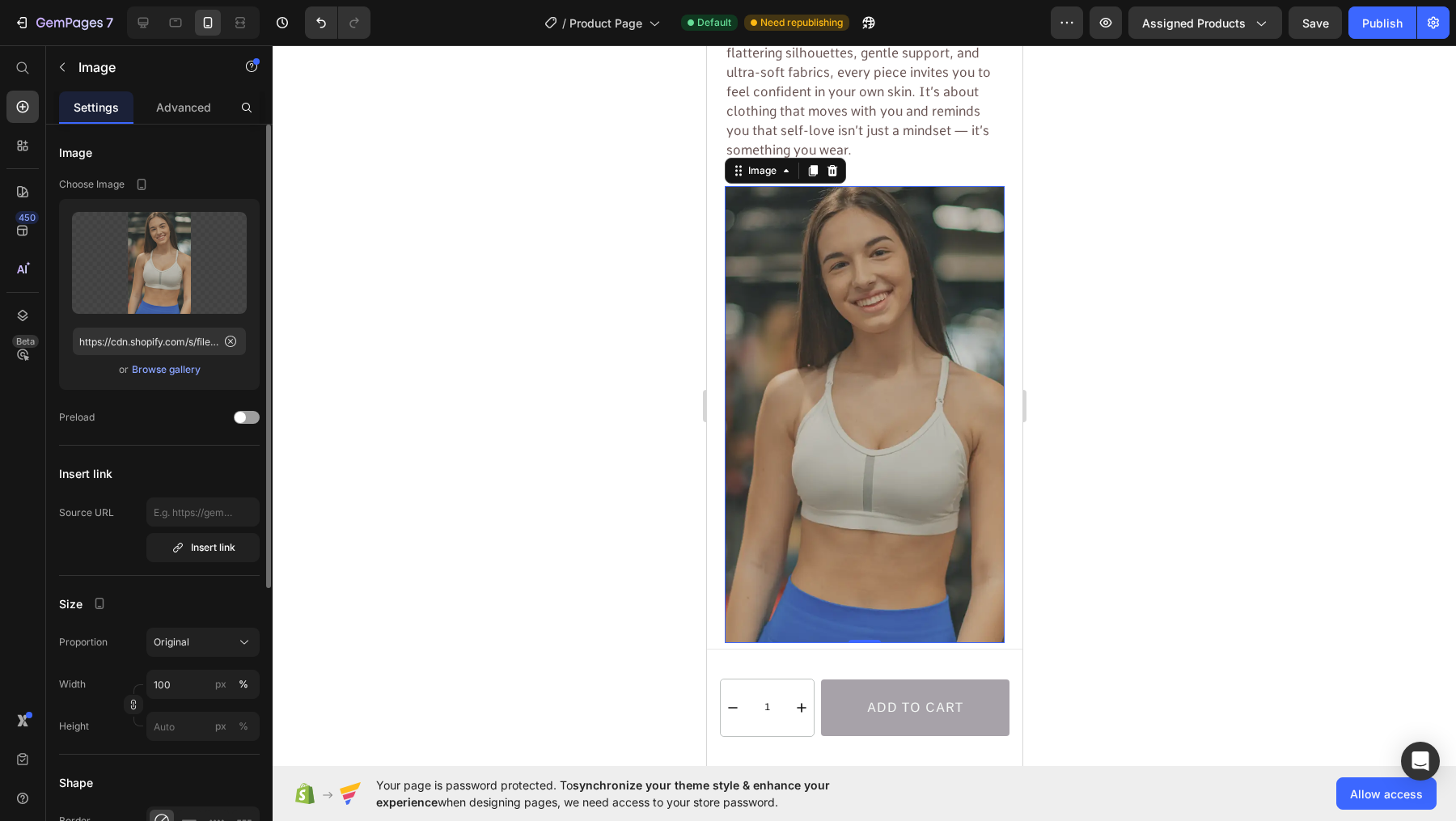 click on "Browse gallery" at bounding box center [166, 370] 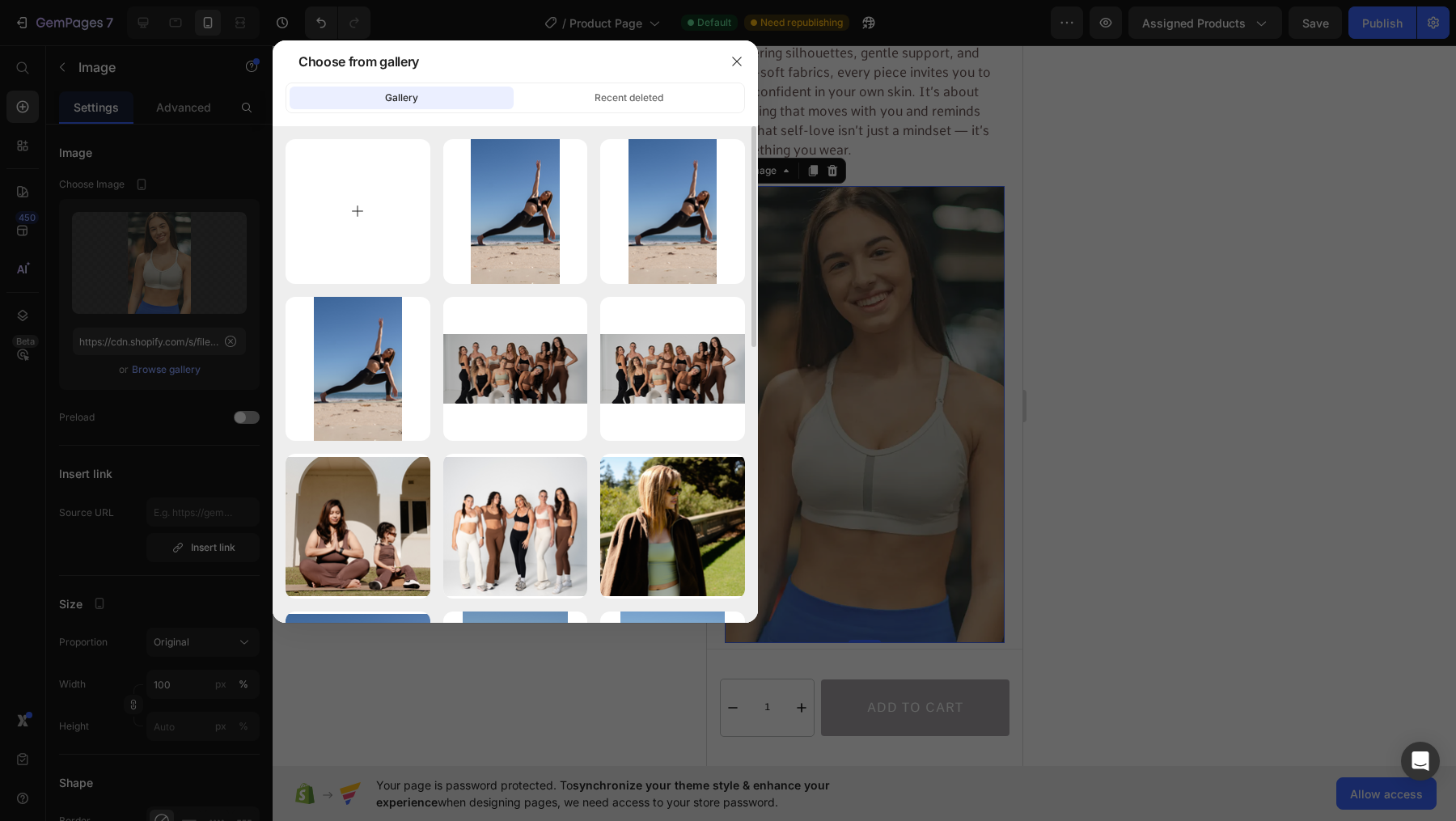 click at bounding box center (358, 211) 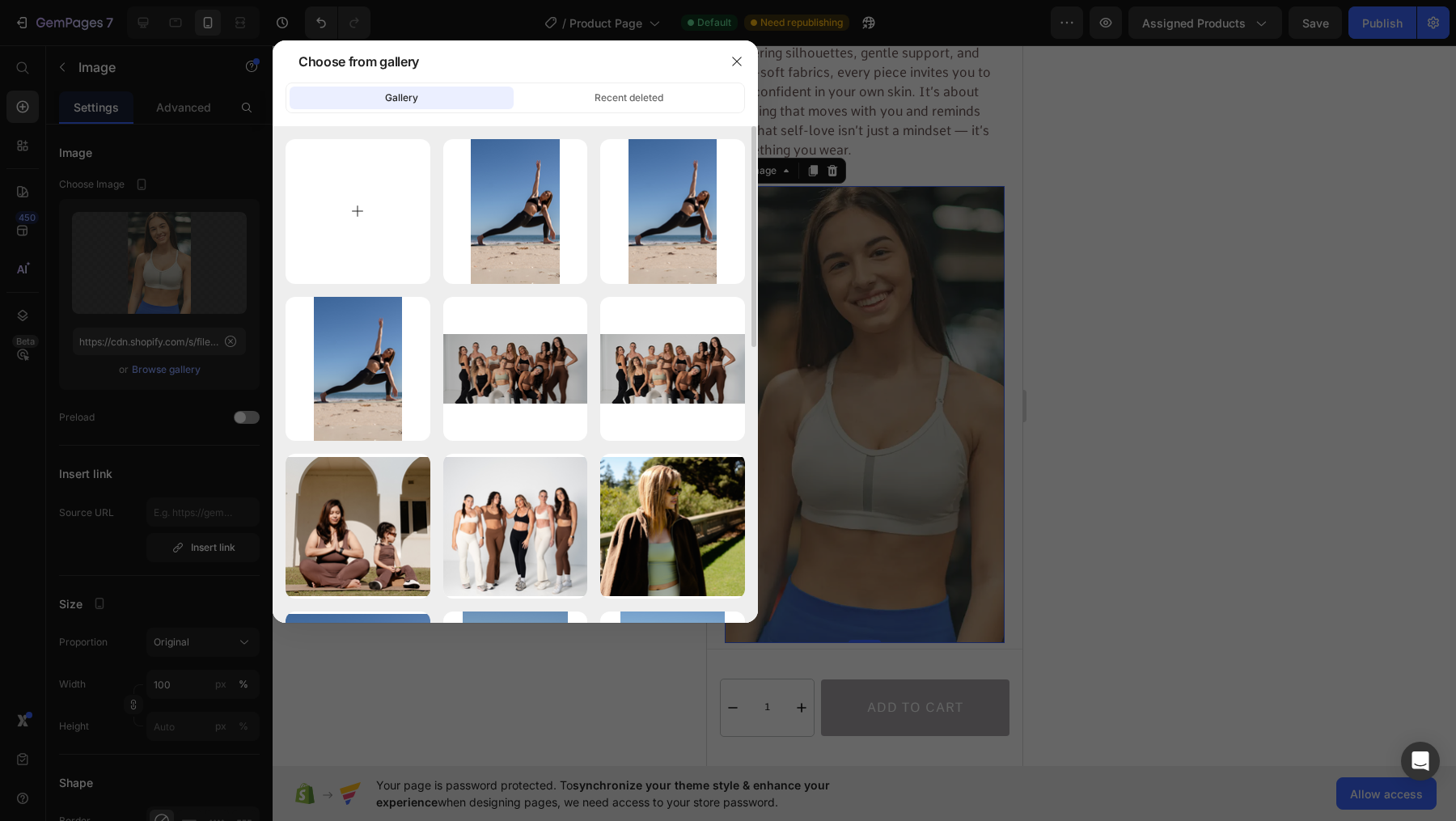 type on "C:\fakepath\Untitled design (22).png" 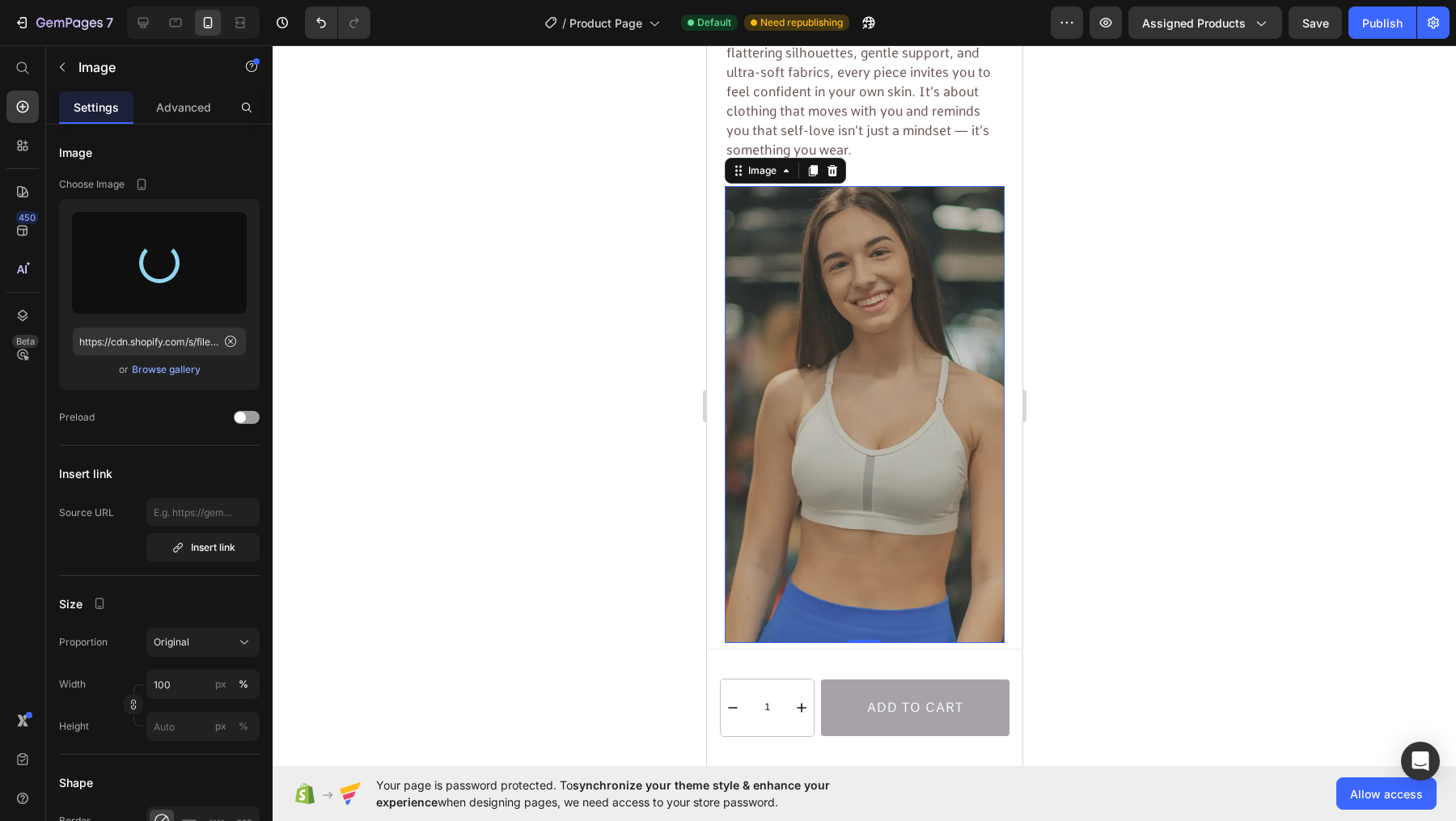 type on "https://cdn.shopify.com/s/files/1/0806/4840/5026/files/gempages_574603512663508080-1bdd7271-d33d-4e04-9507-aa878ef1038a.png" 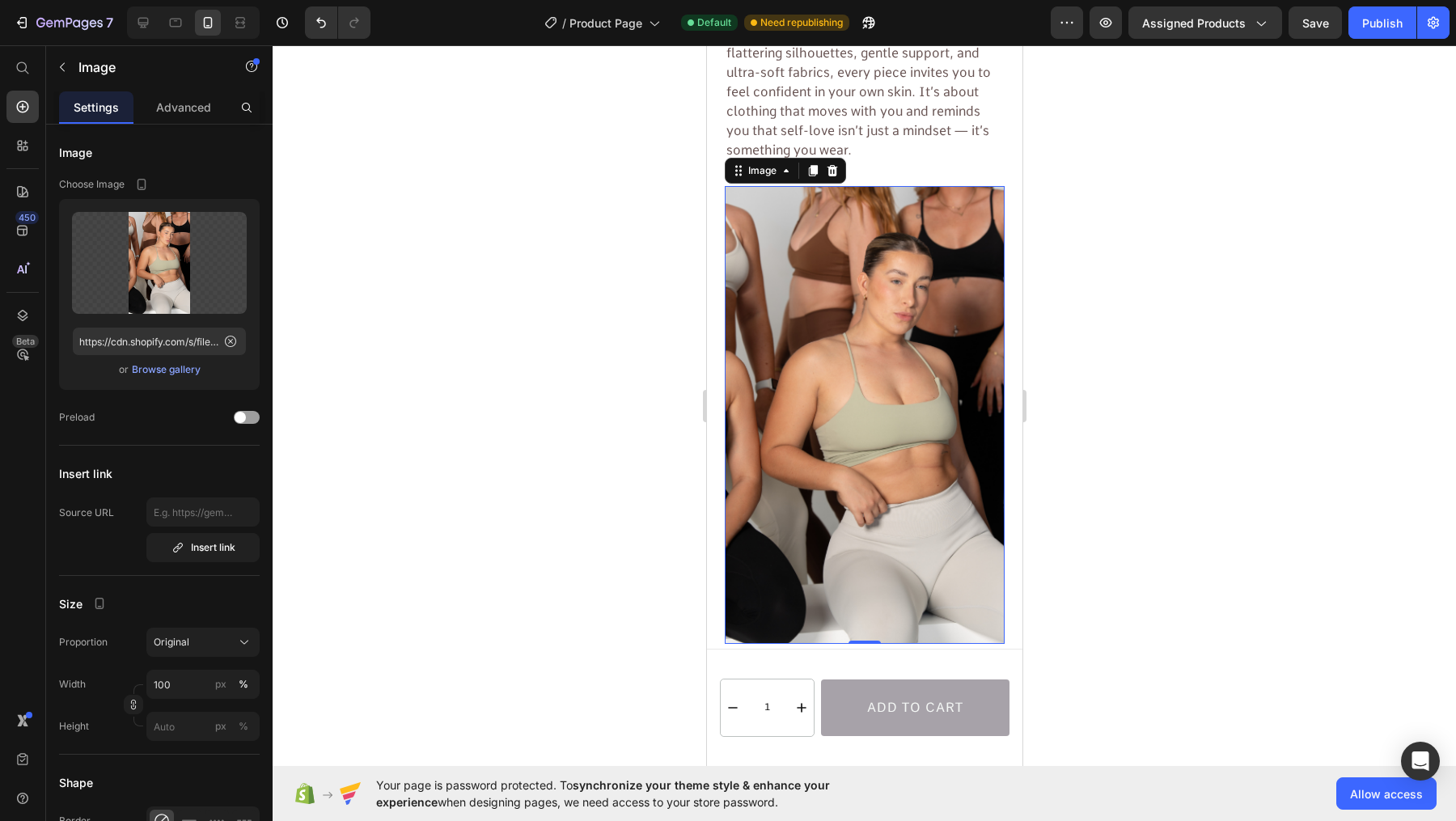 click 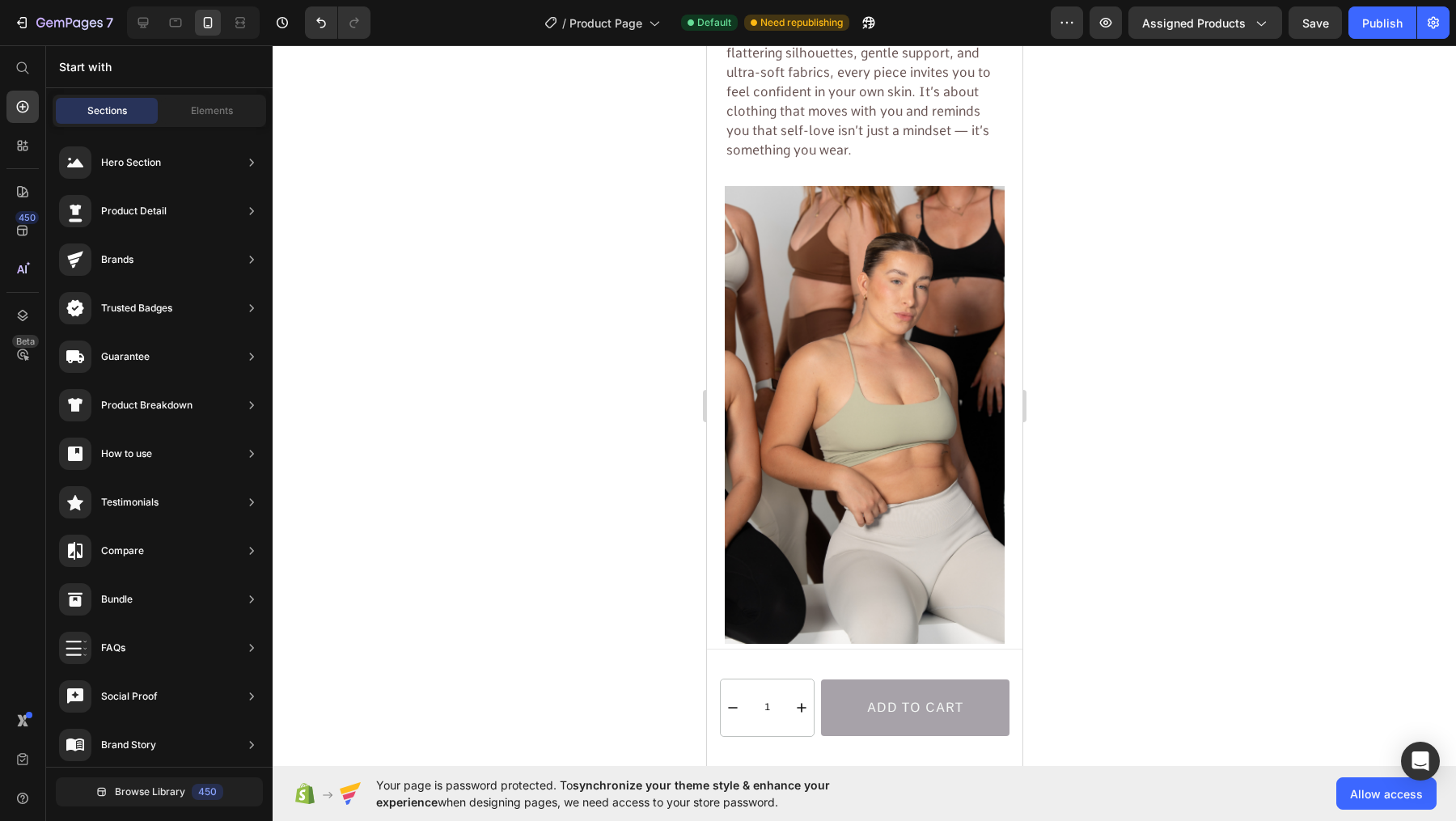 click 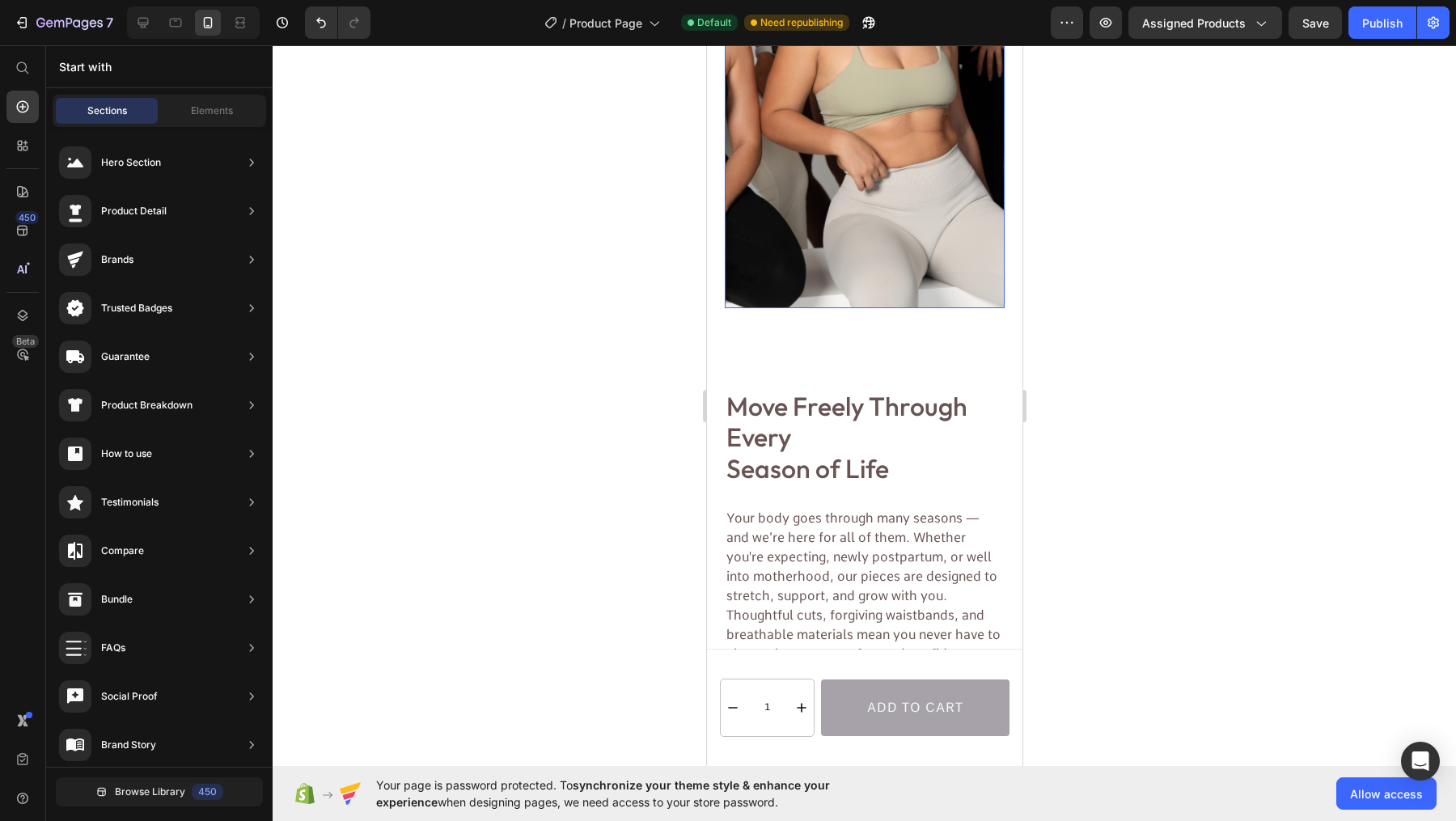 scroll, scrollTop: 3293, scrollLeft: 0, axis: vertical 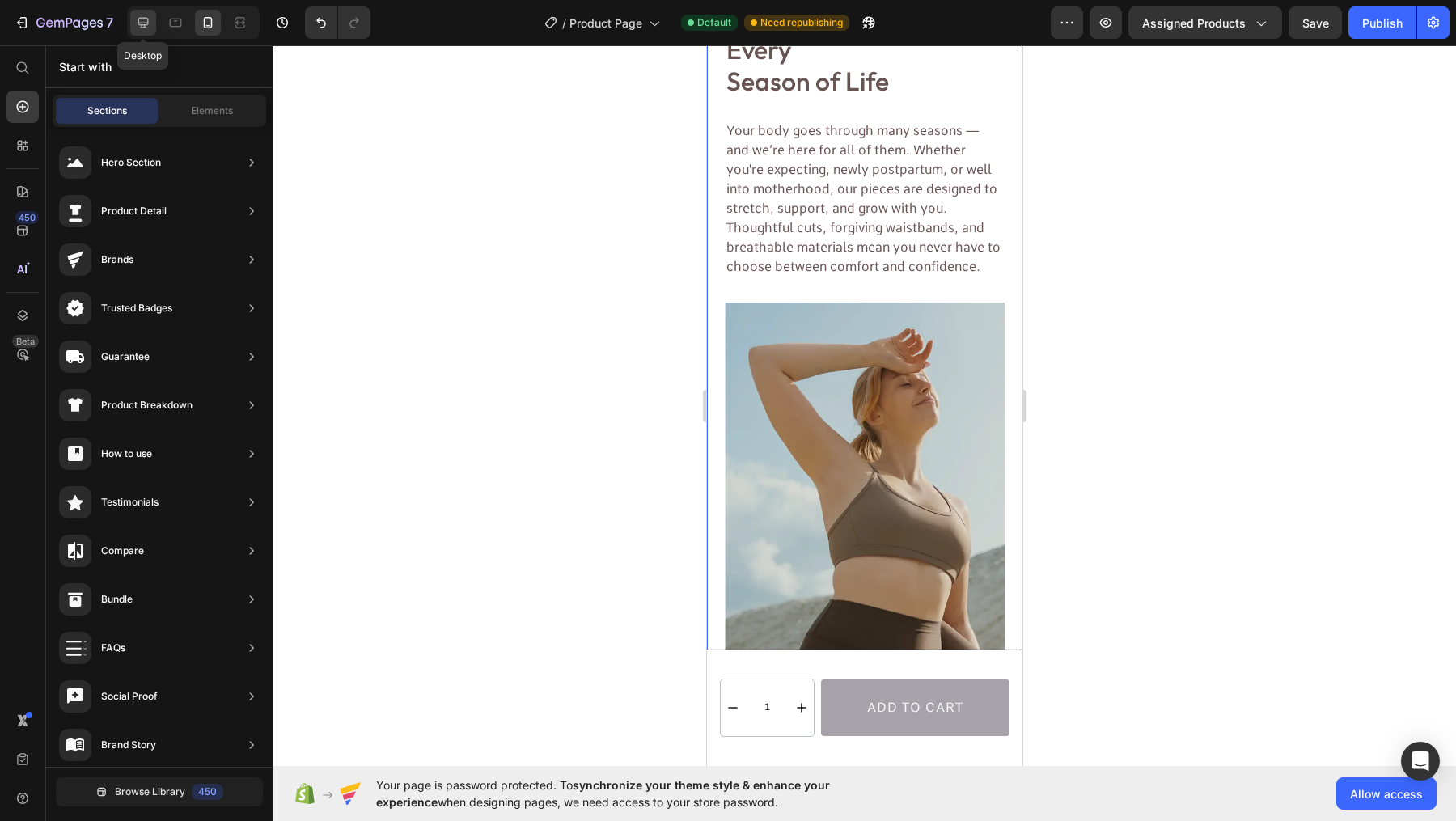click 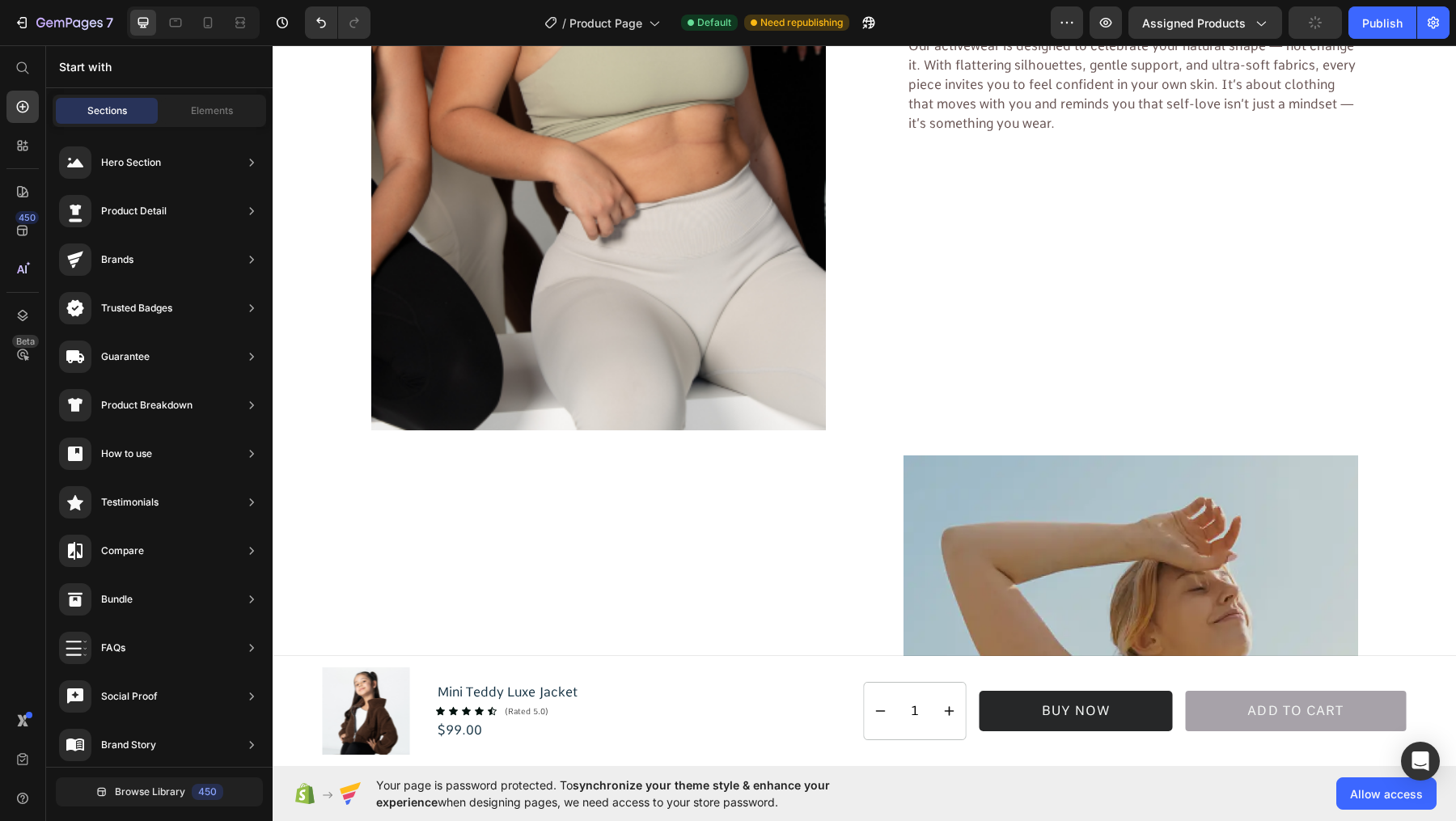 scroll, scrollTop: 2726, scrollLeft: 0, axis: vertical 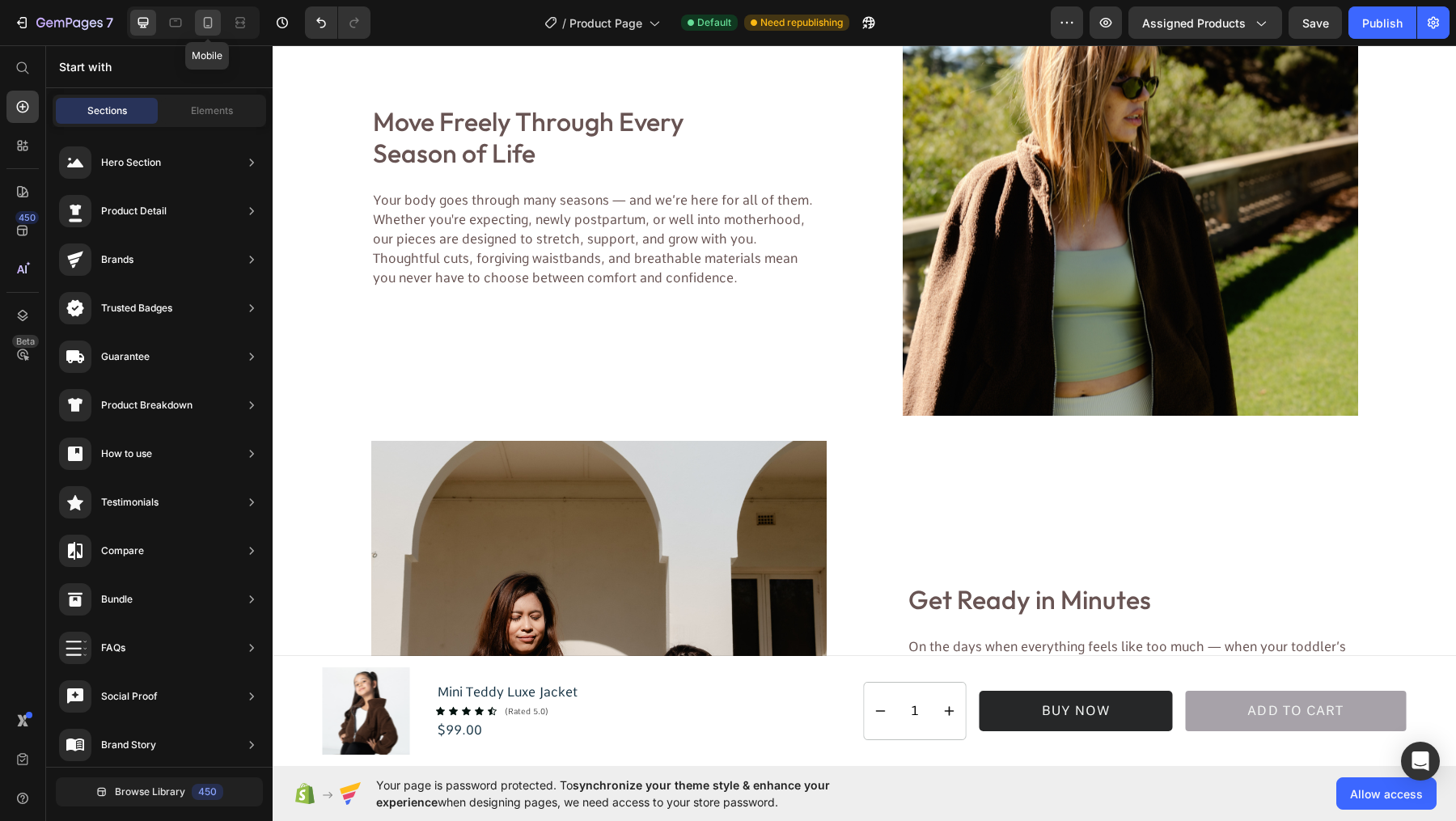 click 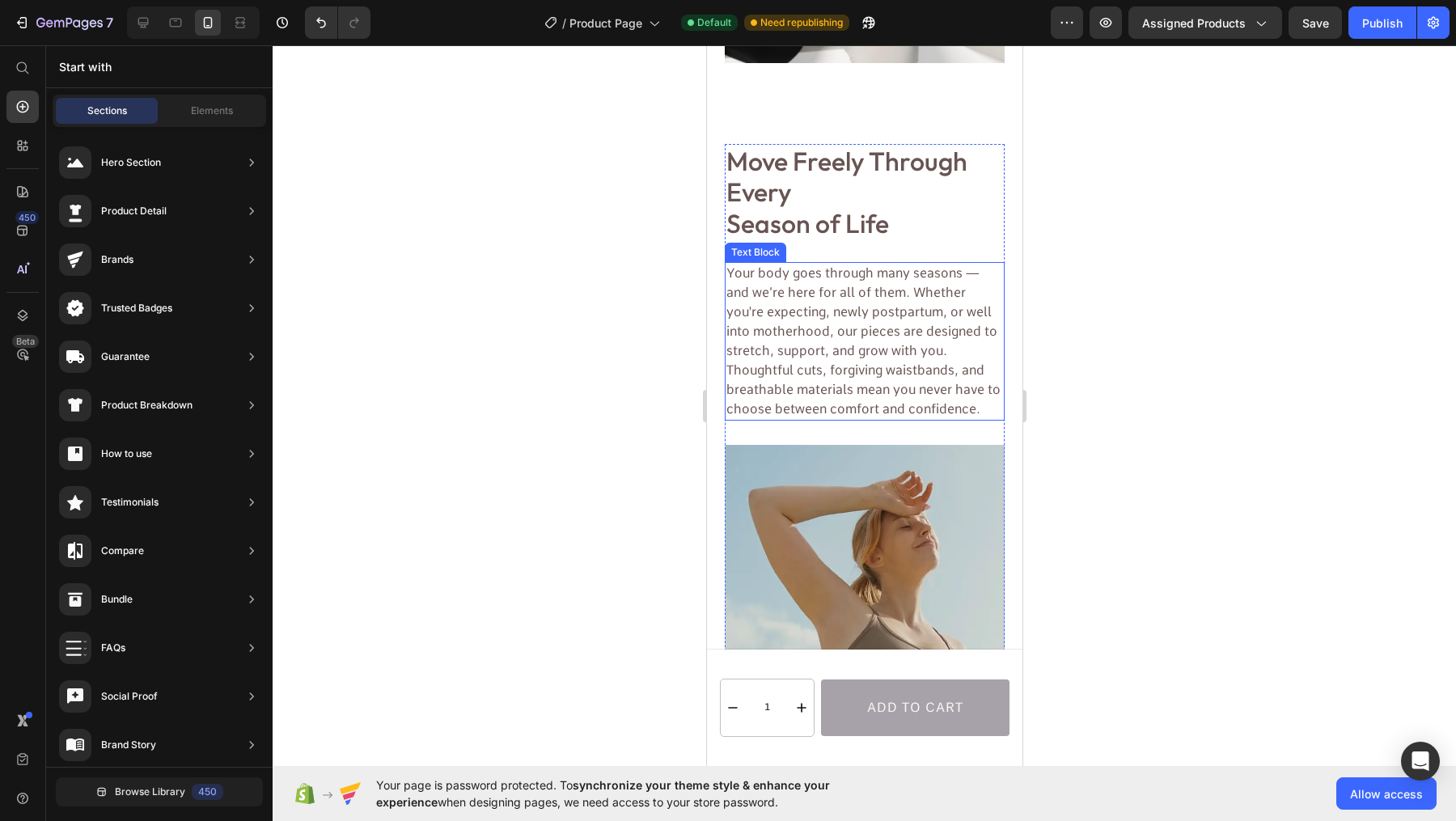 scroll, scrollTop: 3529, scrollLeft: 0, axis: vertical 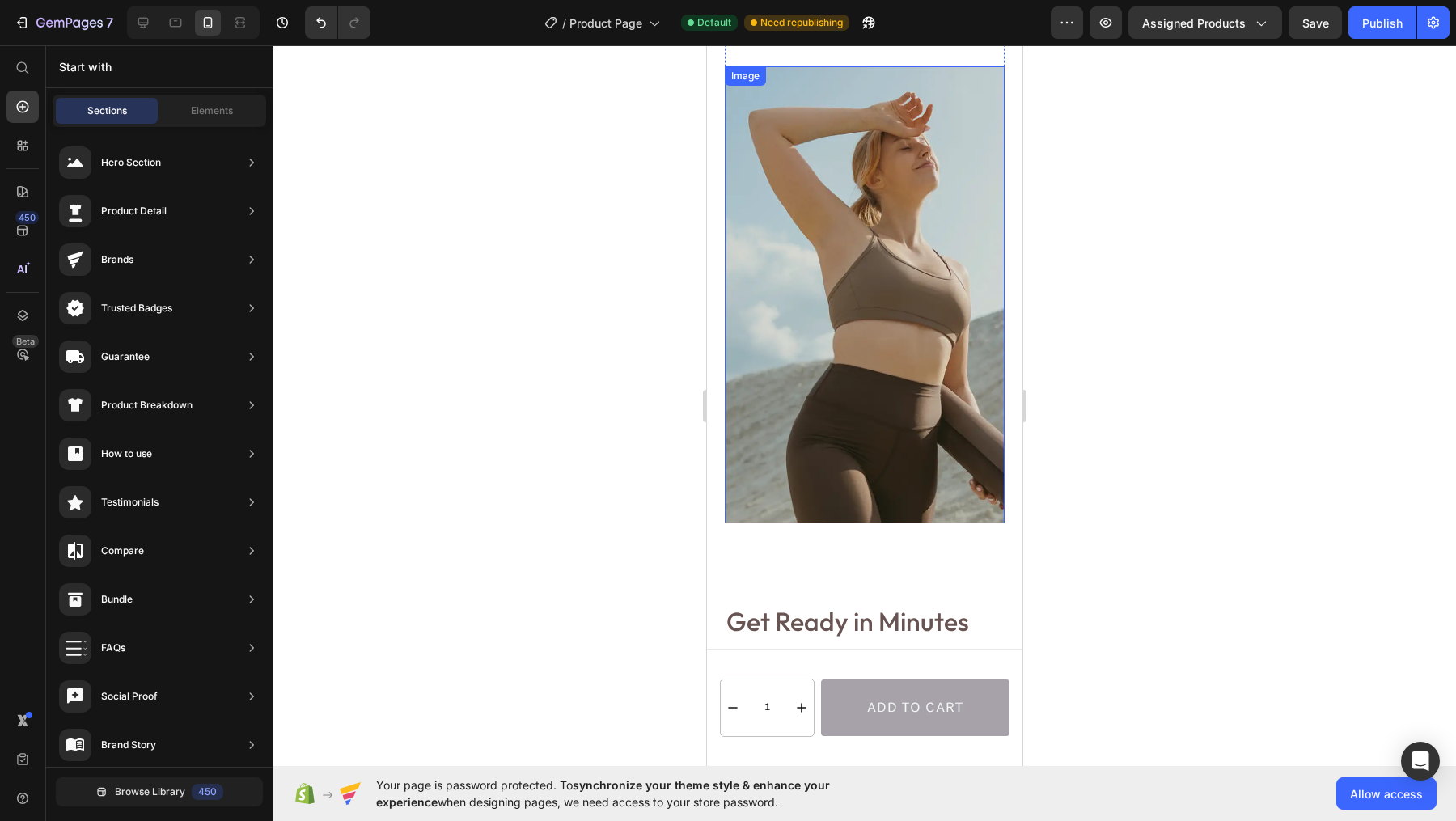 click at bounding box center (864, 294) 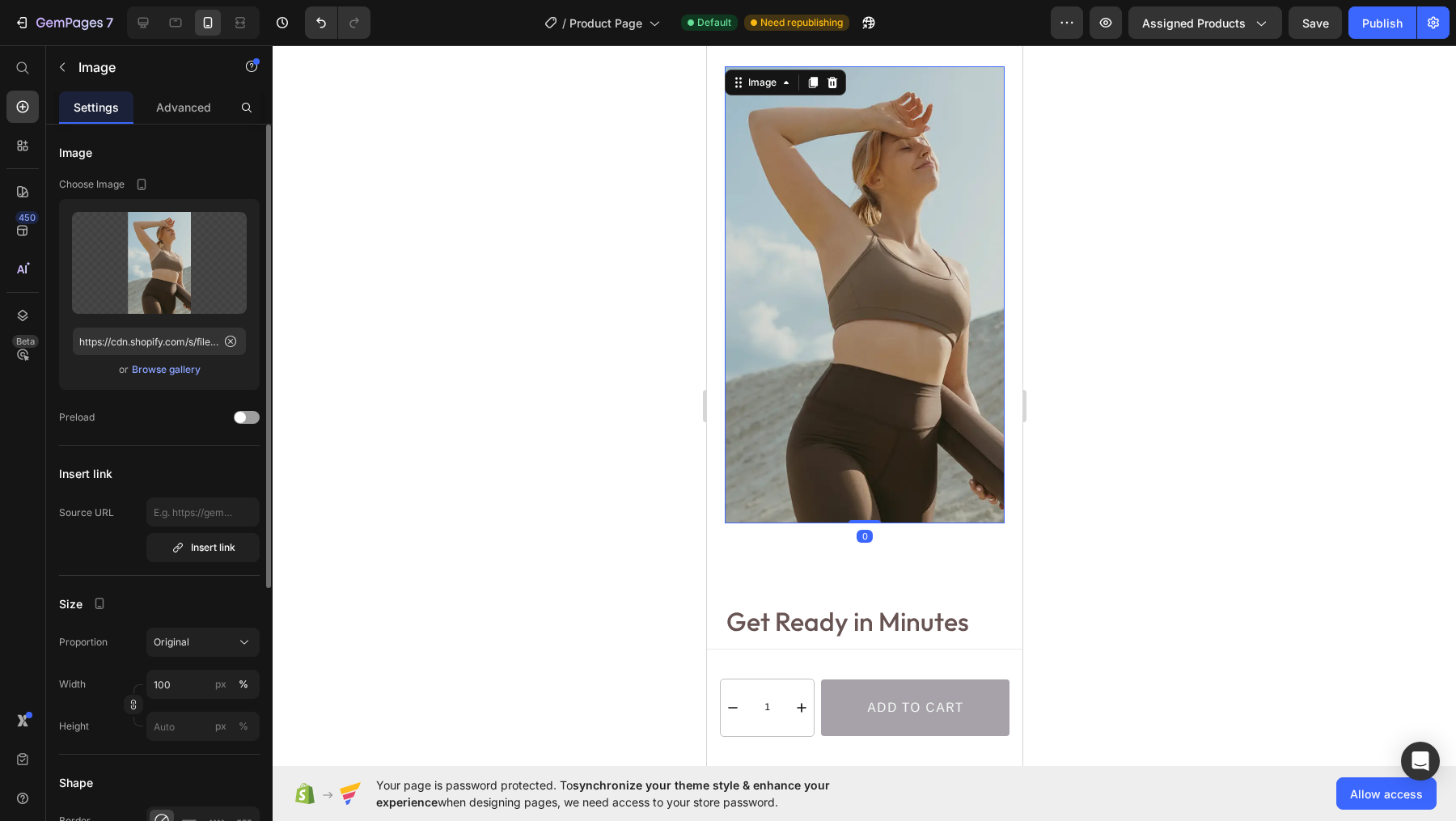 click on "Browse gallery" at bounding box center (166, 370) 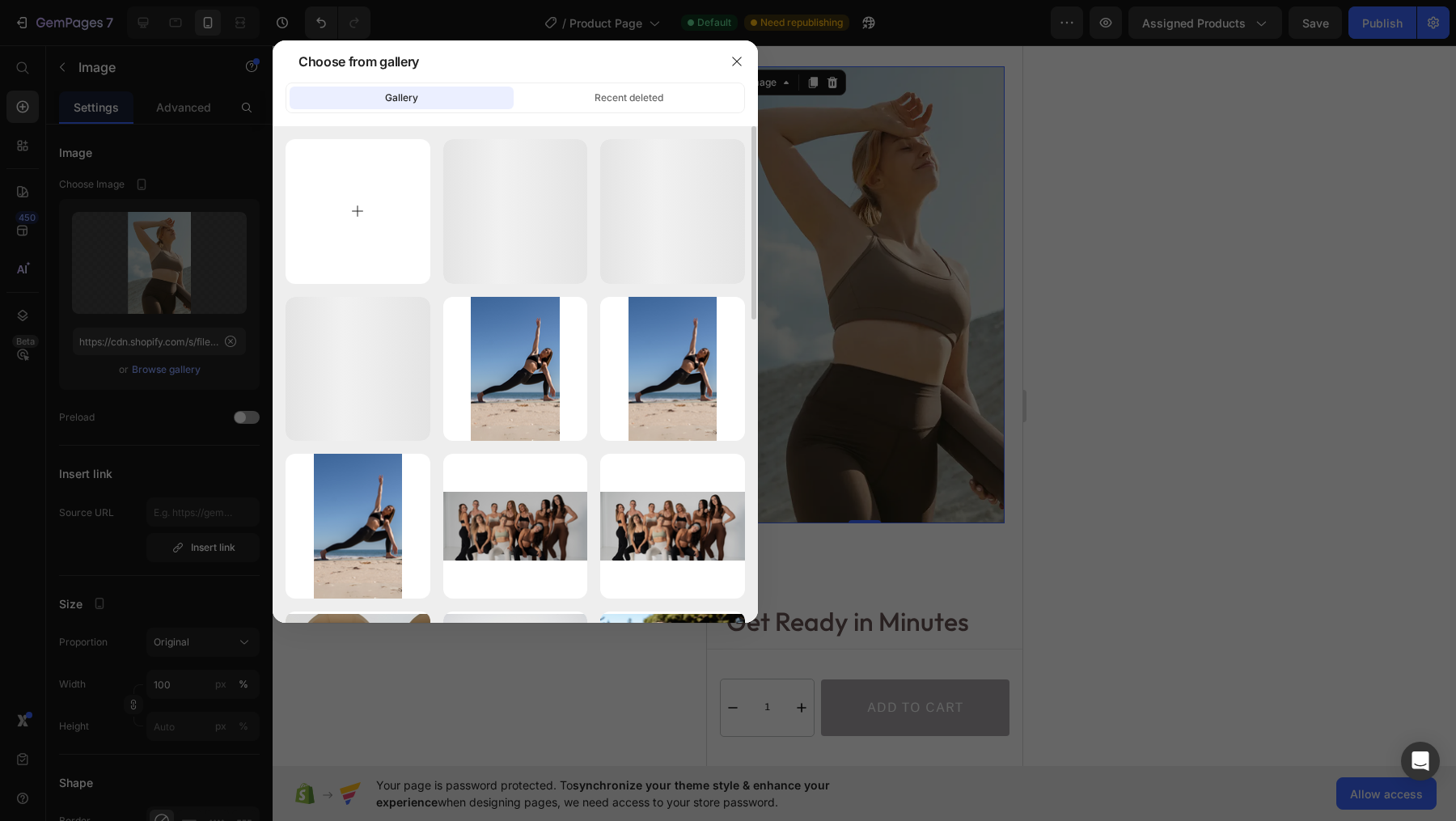 click at bounding box center [358, 211] 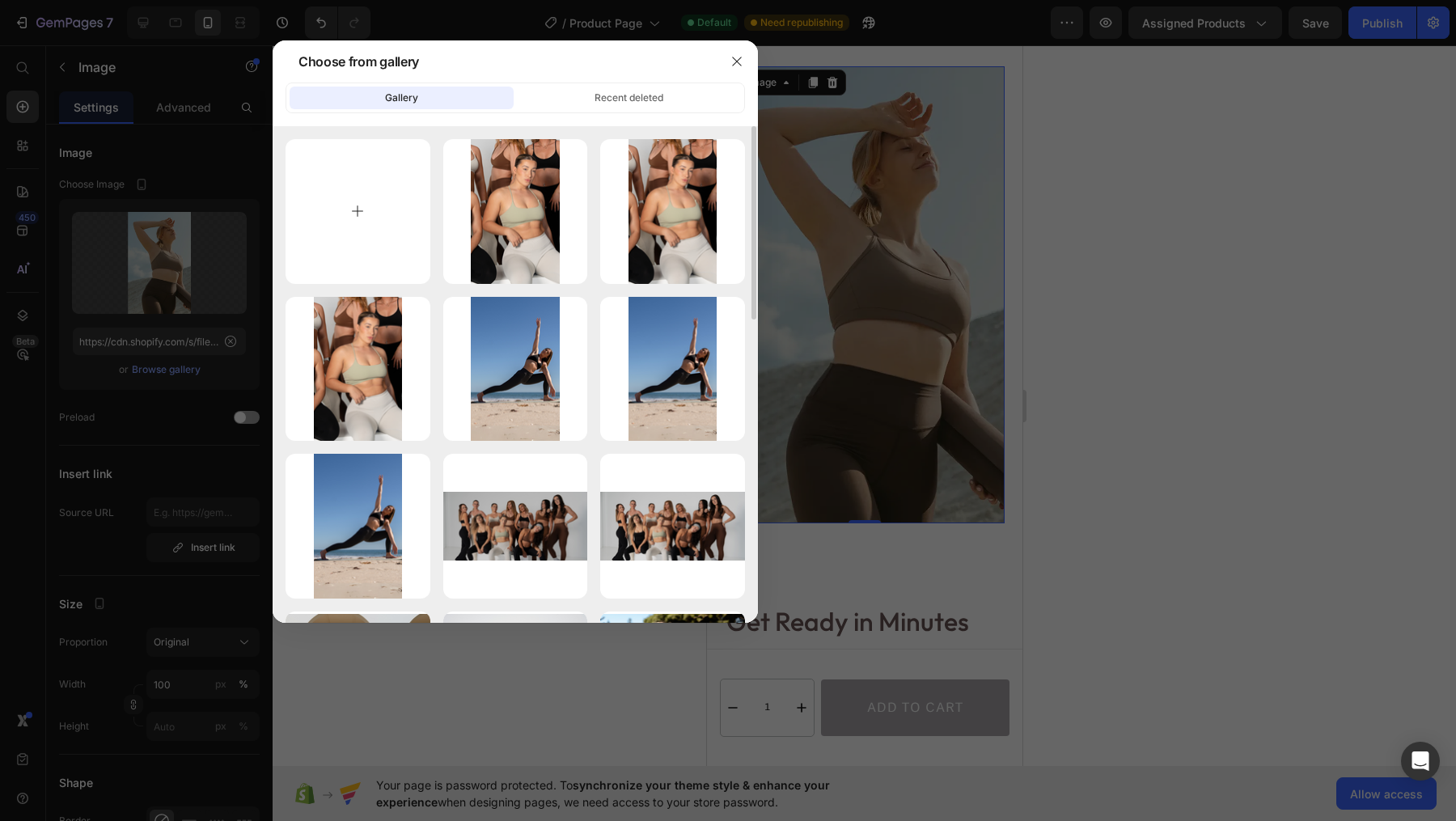 type on "C:\fakepath\Untitled design (23).png" 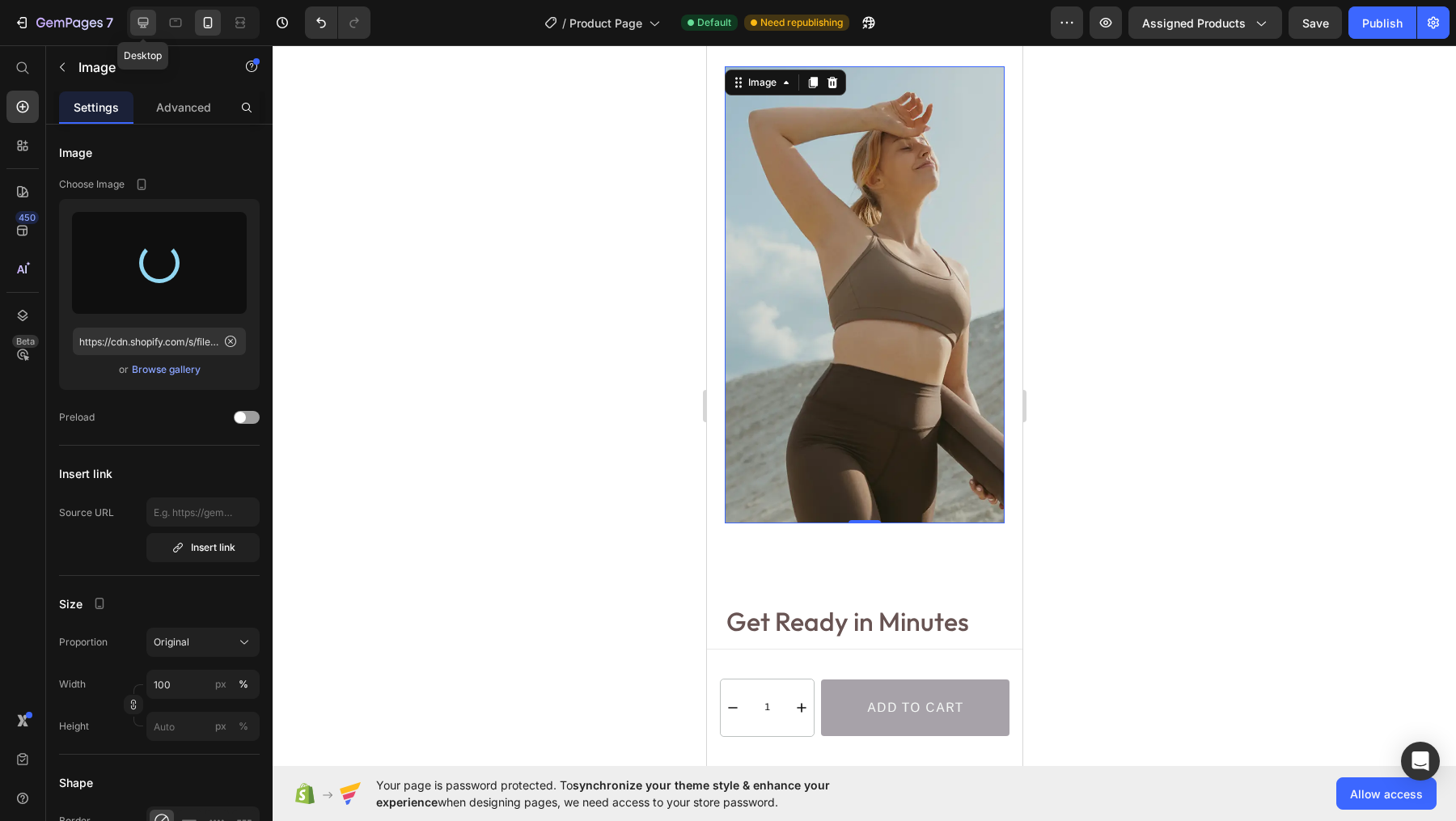type on "https://cdn.shopify.com/s/files/1/0806/4840/5026/files/gempages_574603512663508080-9d4f7531-78d1-45fb-a97c-82e60b20ad4a.png" 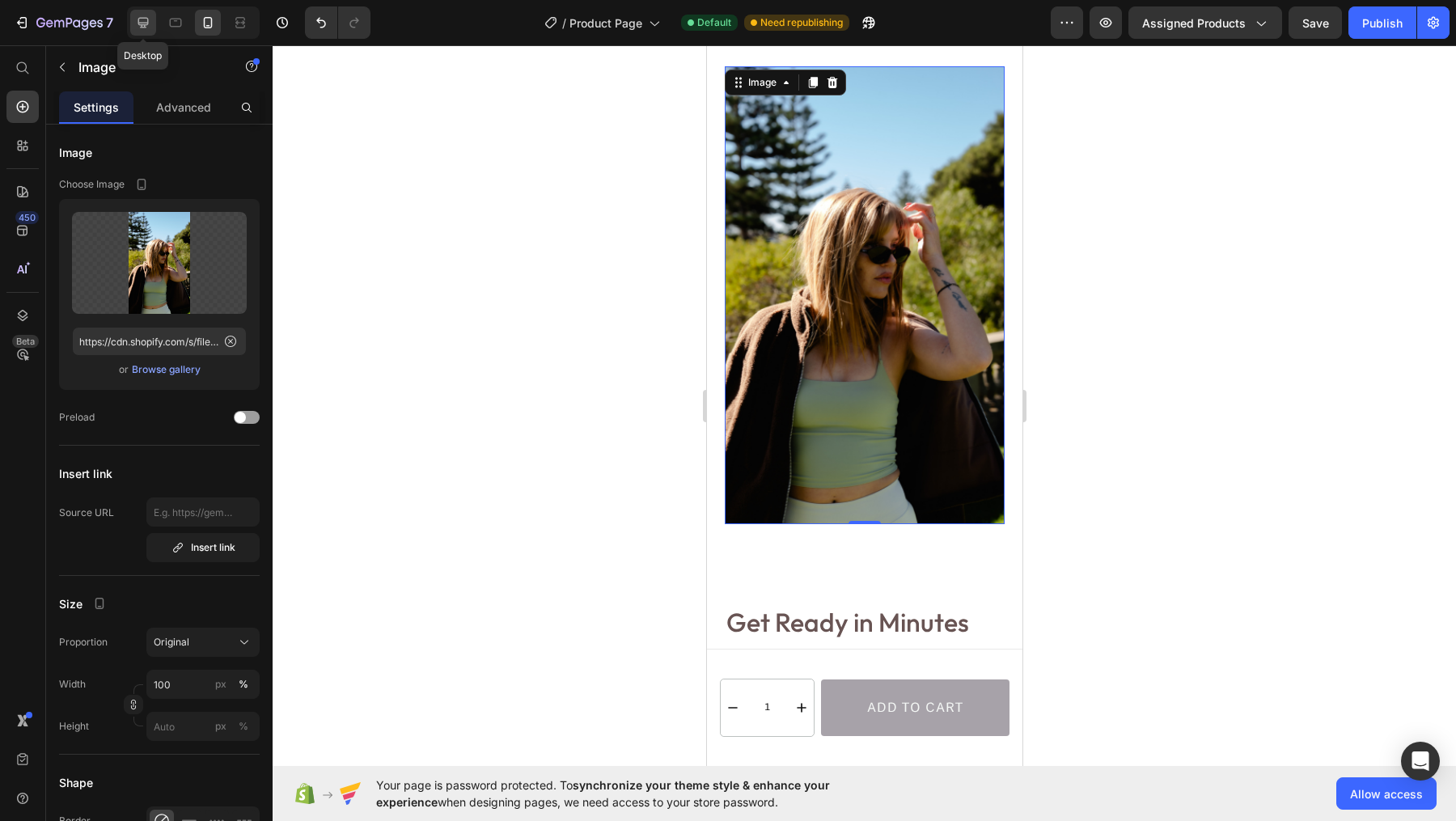 click 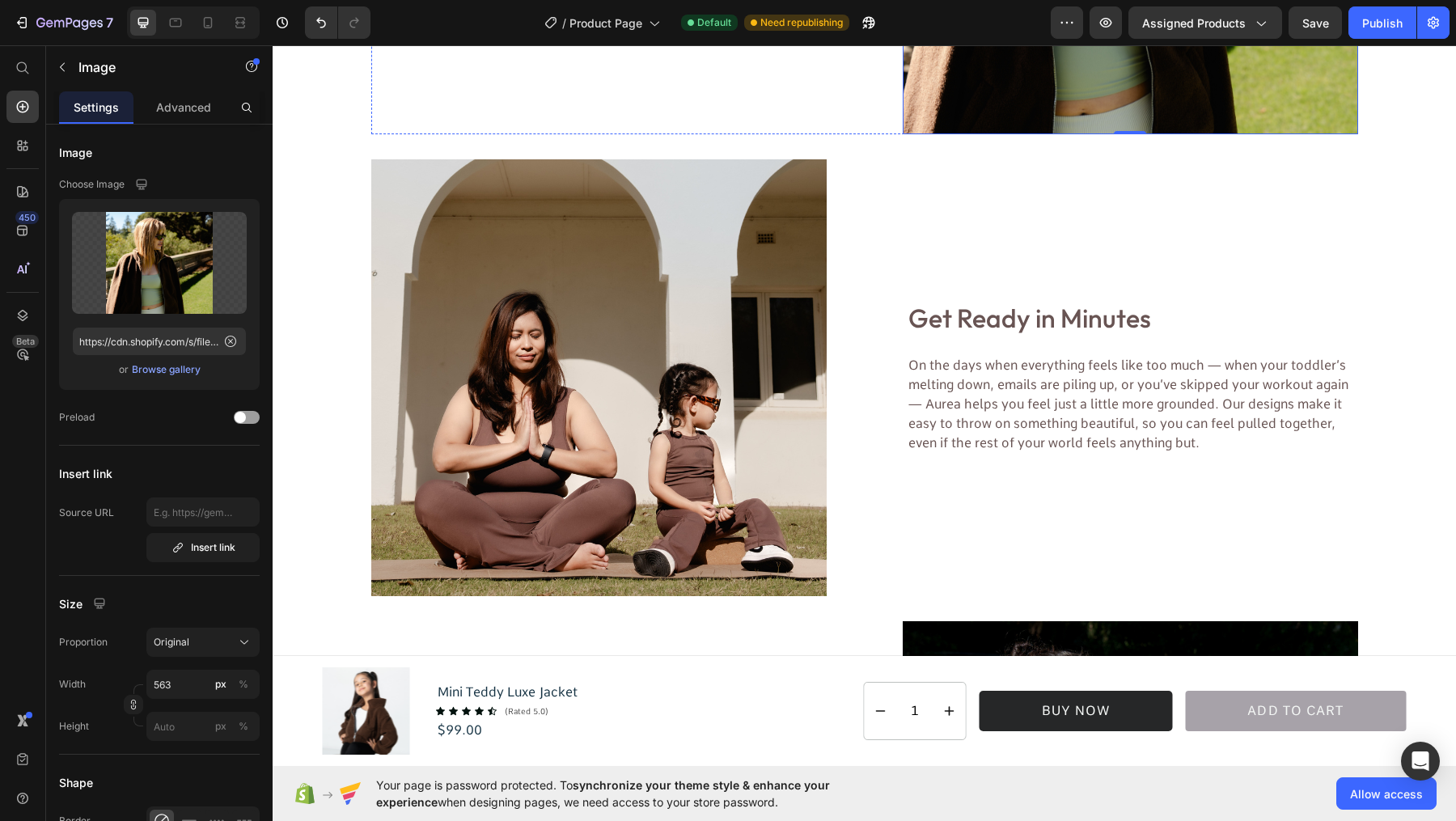 scroll, scrollTop: 3053, scrollLeft: 0, axis: vertical 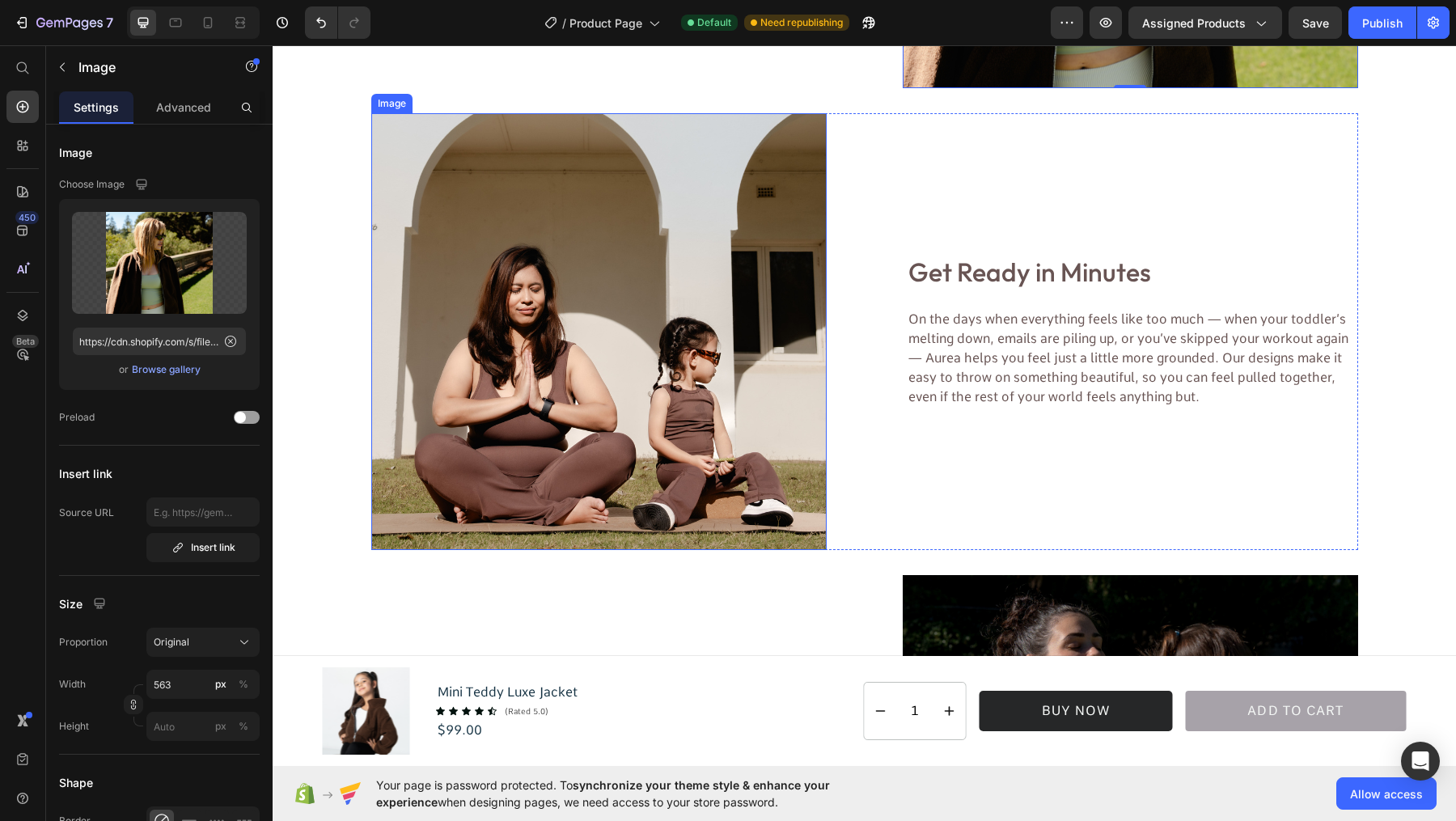 click at bounding box center [599, 332] 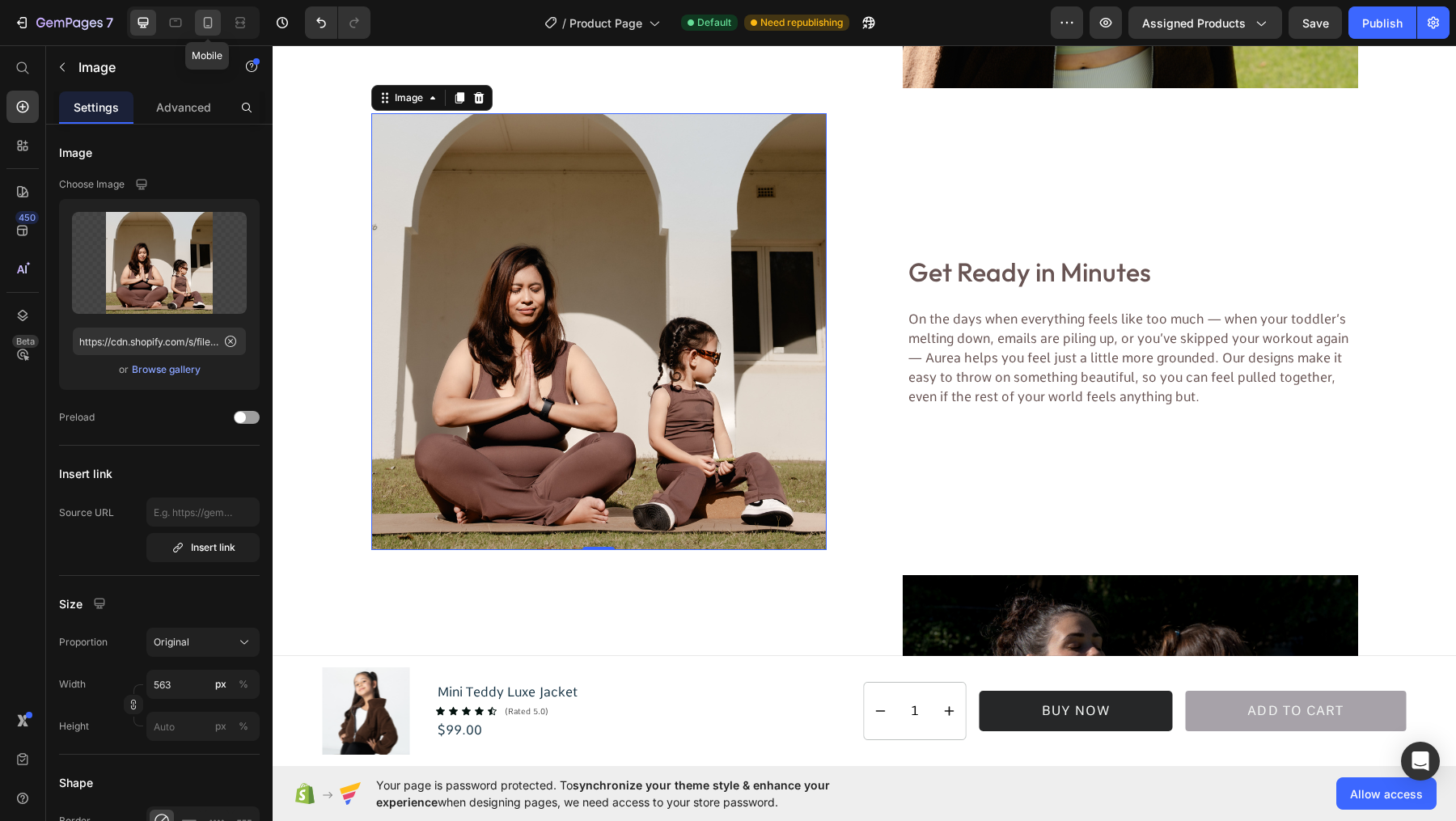 click 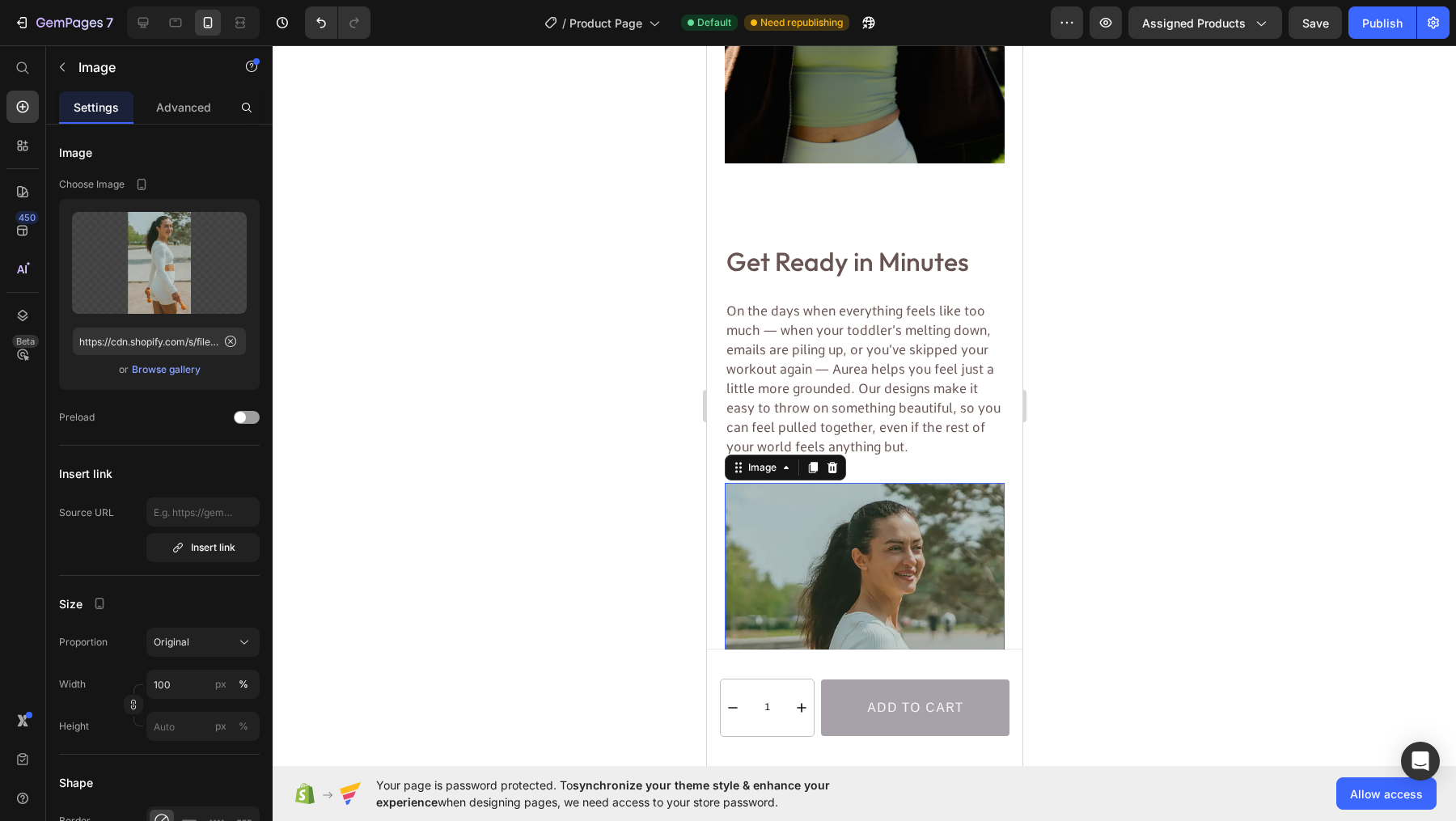 scroll, scrollTop: 4235, scrollLeft: 0, axis: vertical 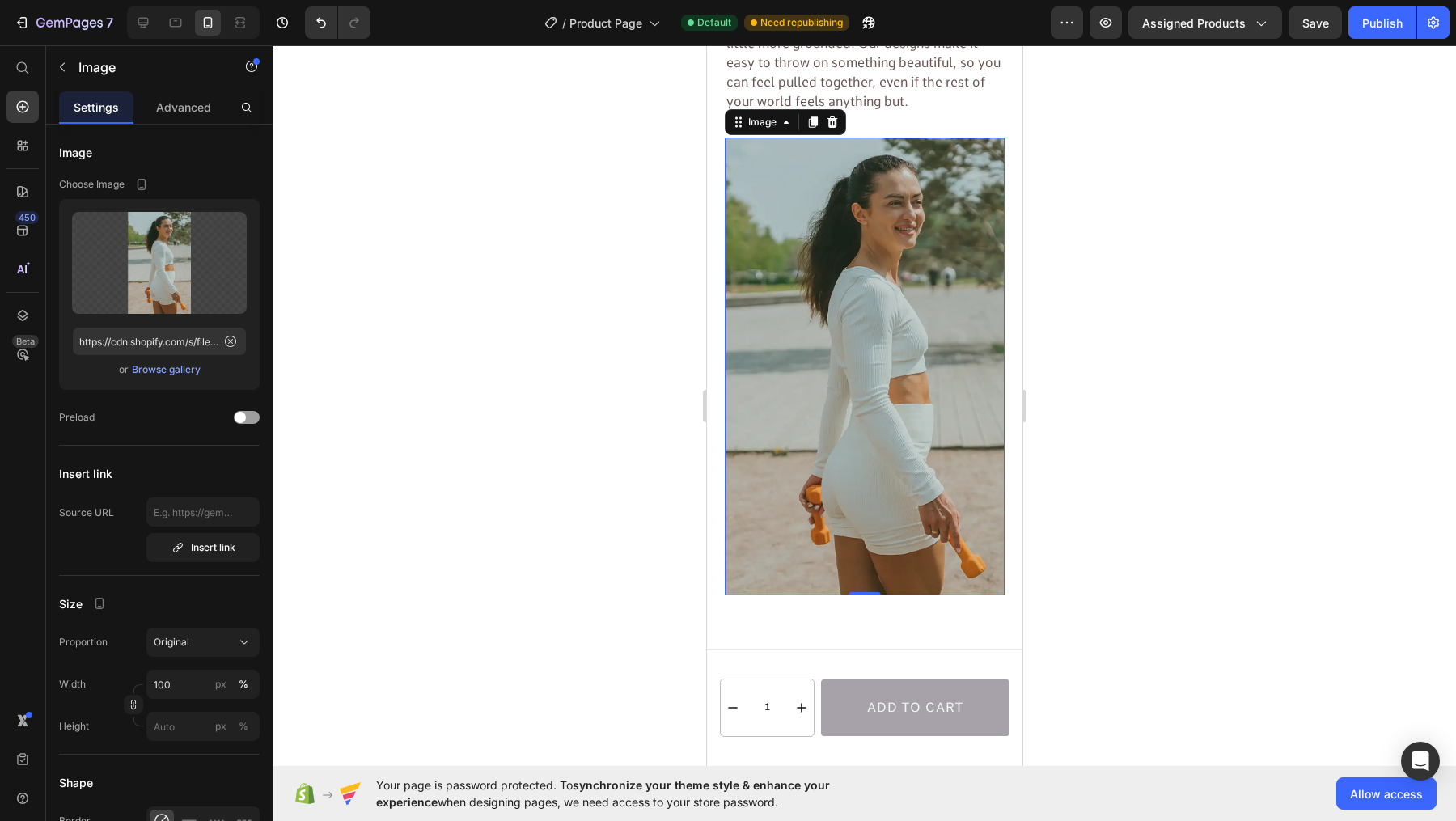 click at bounding box center (864, 366) 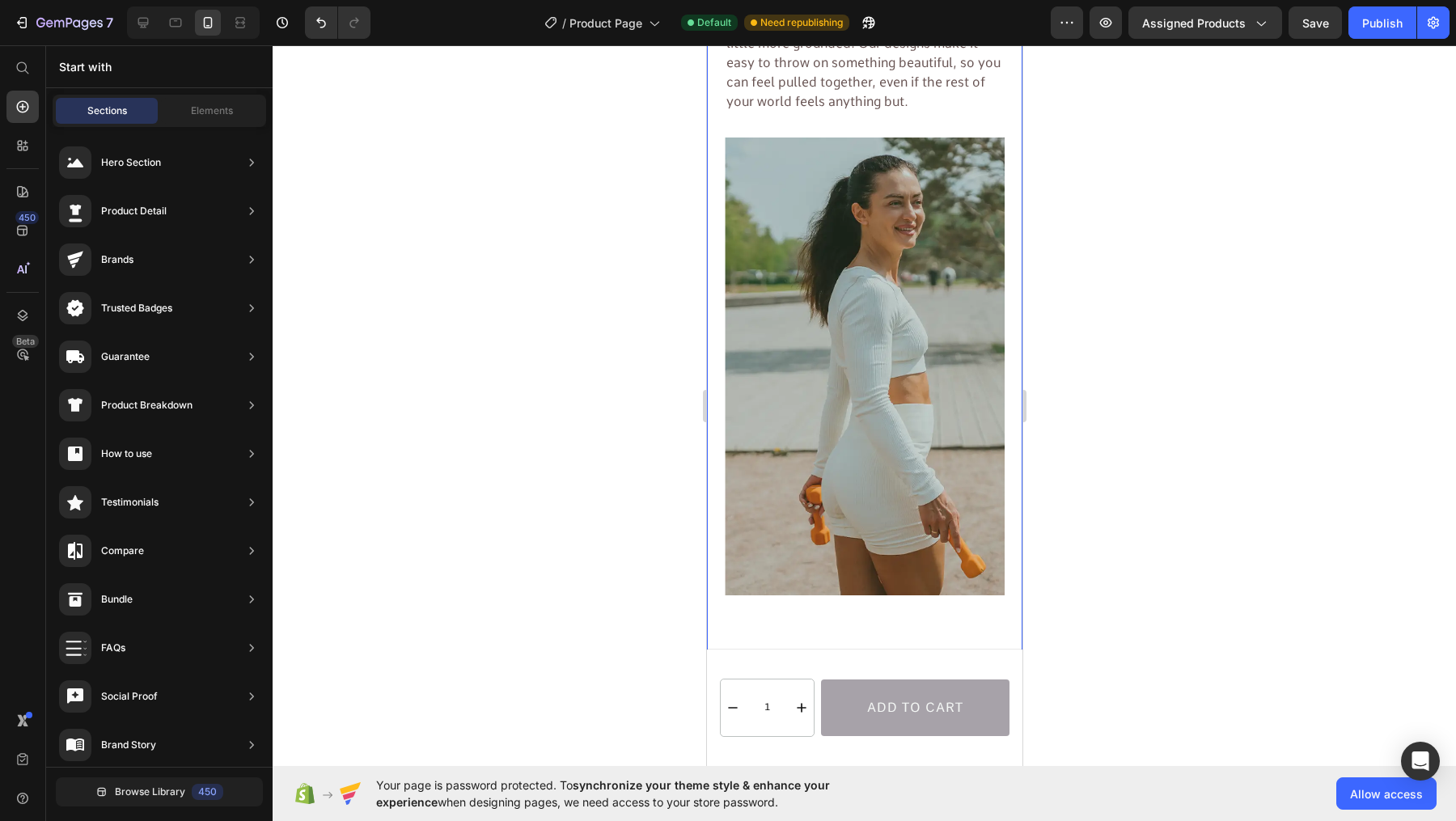 click 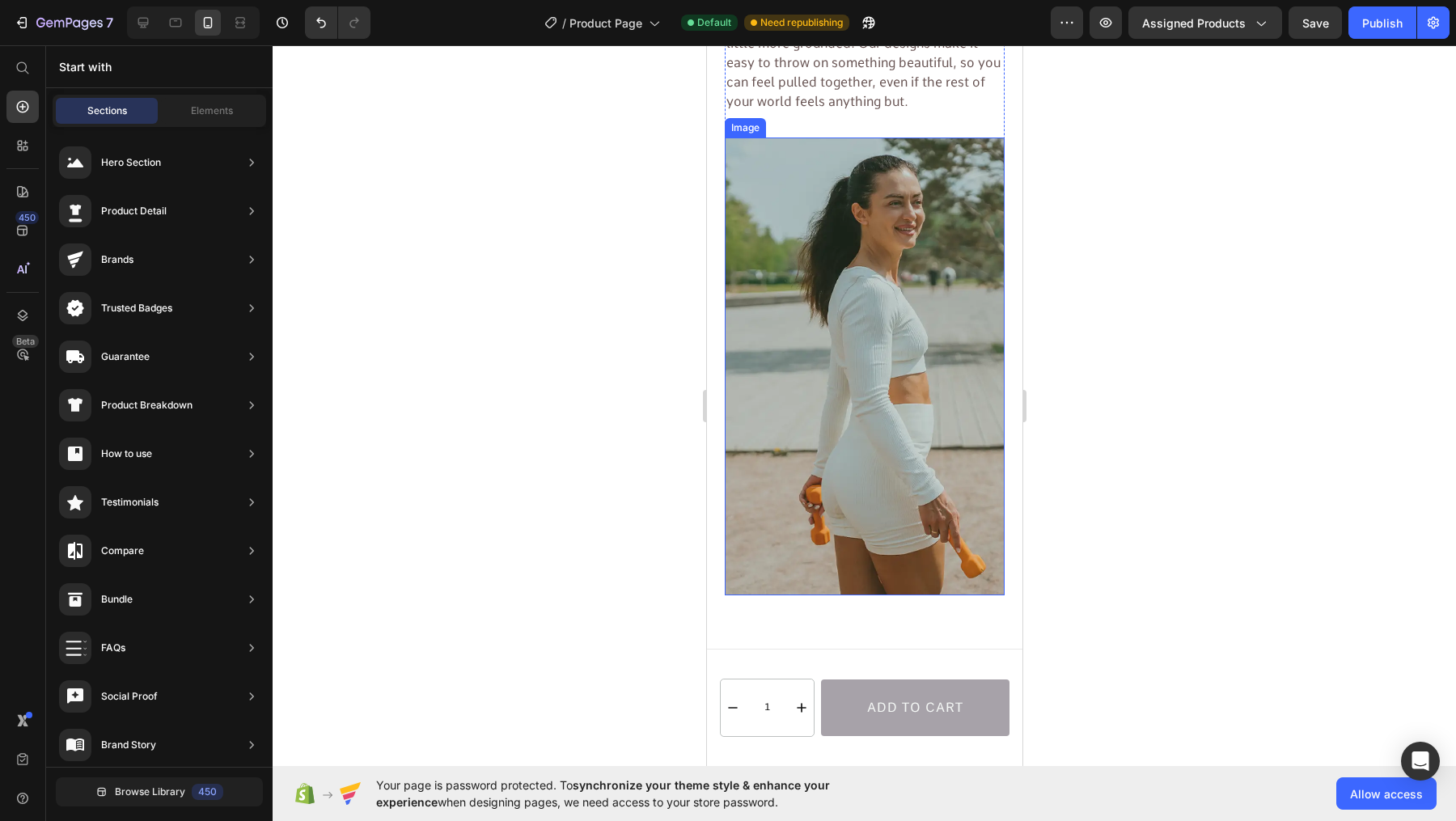 click at bounding box center (864, 366) 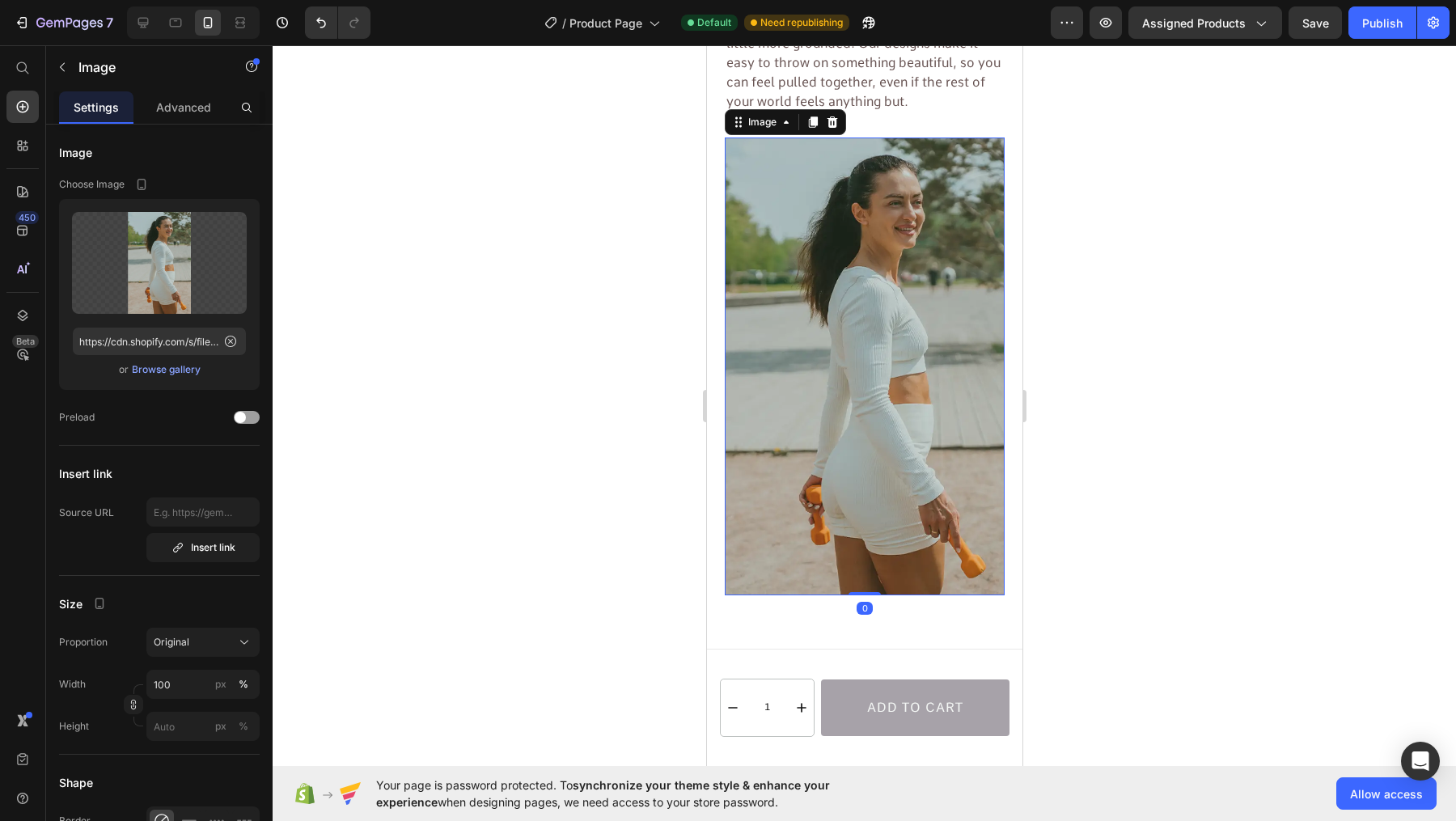 click 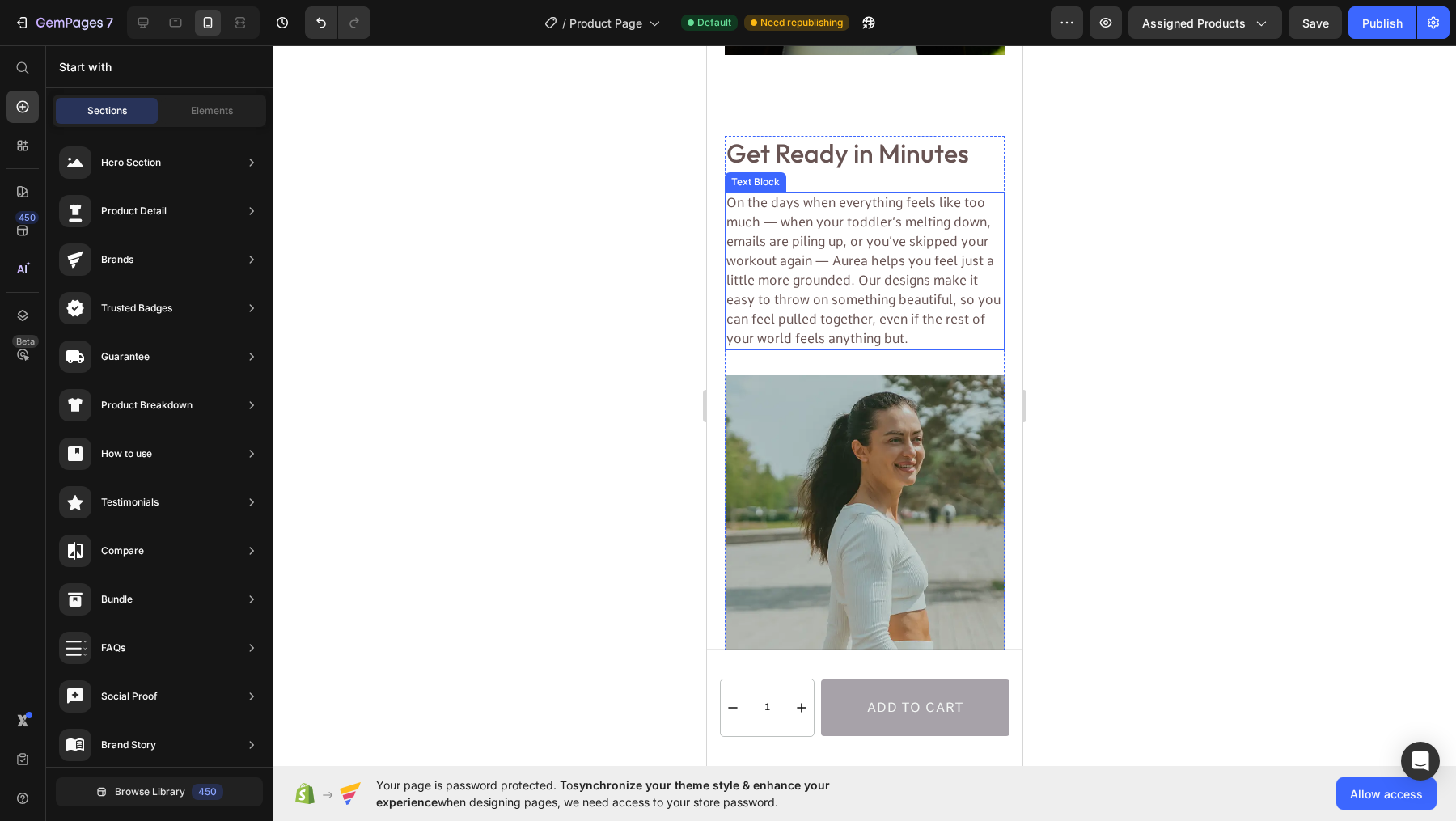 scroll, scrollTop: 3952, scrollLeft: 0, axis: vertical 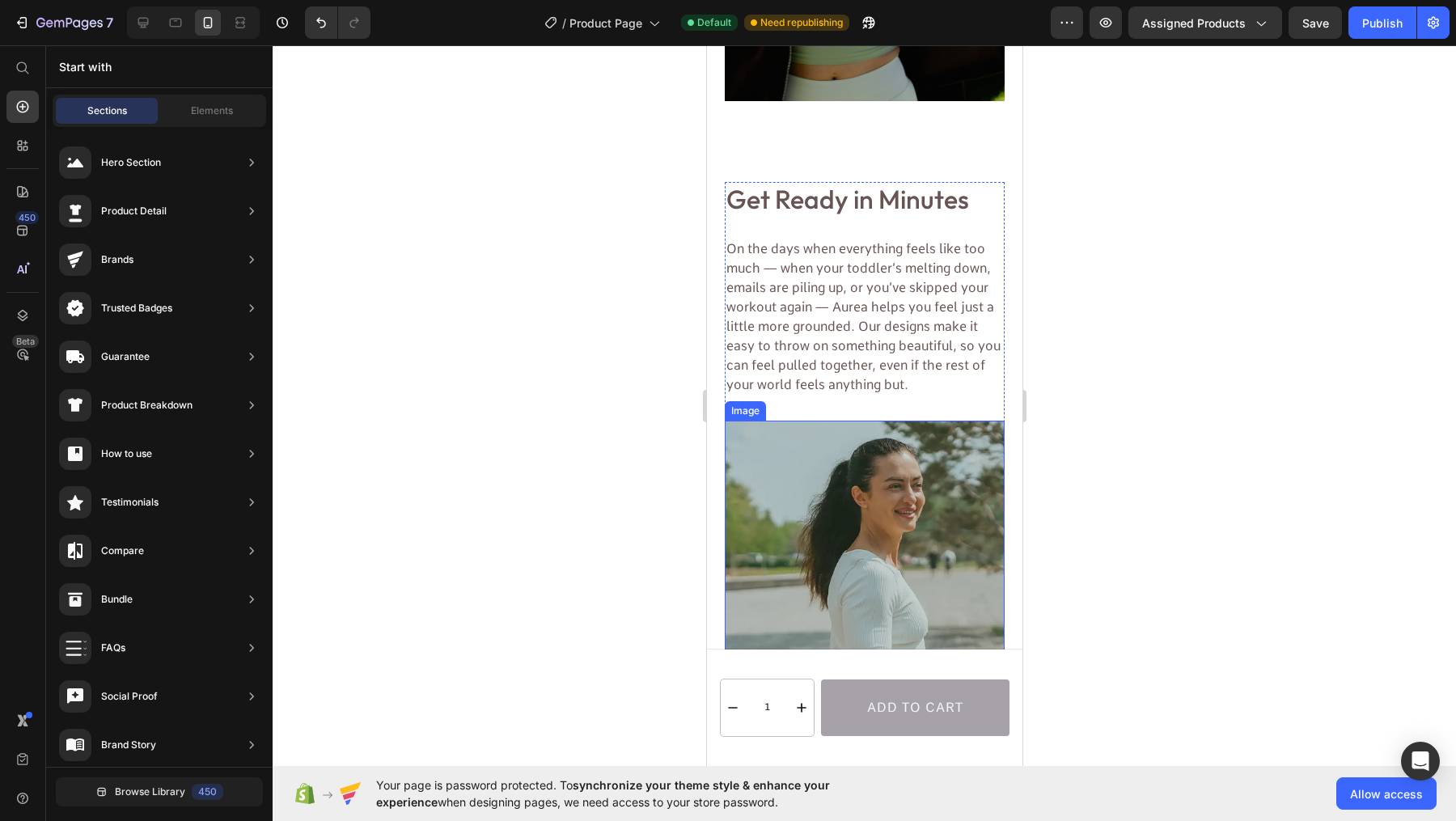 click at bounding box center [864, 649] 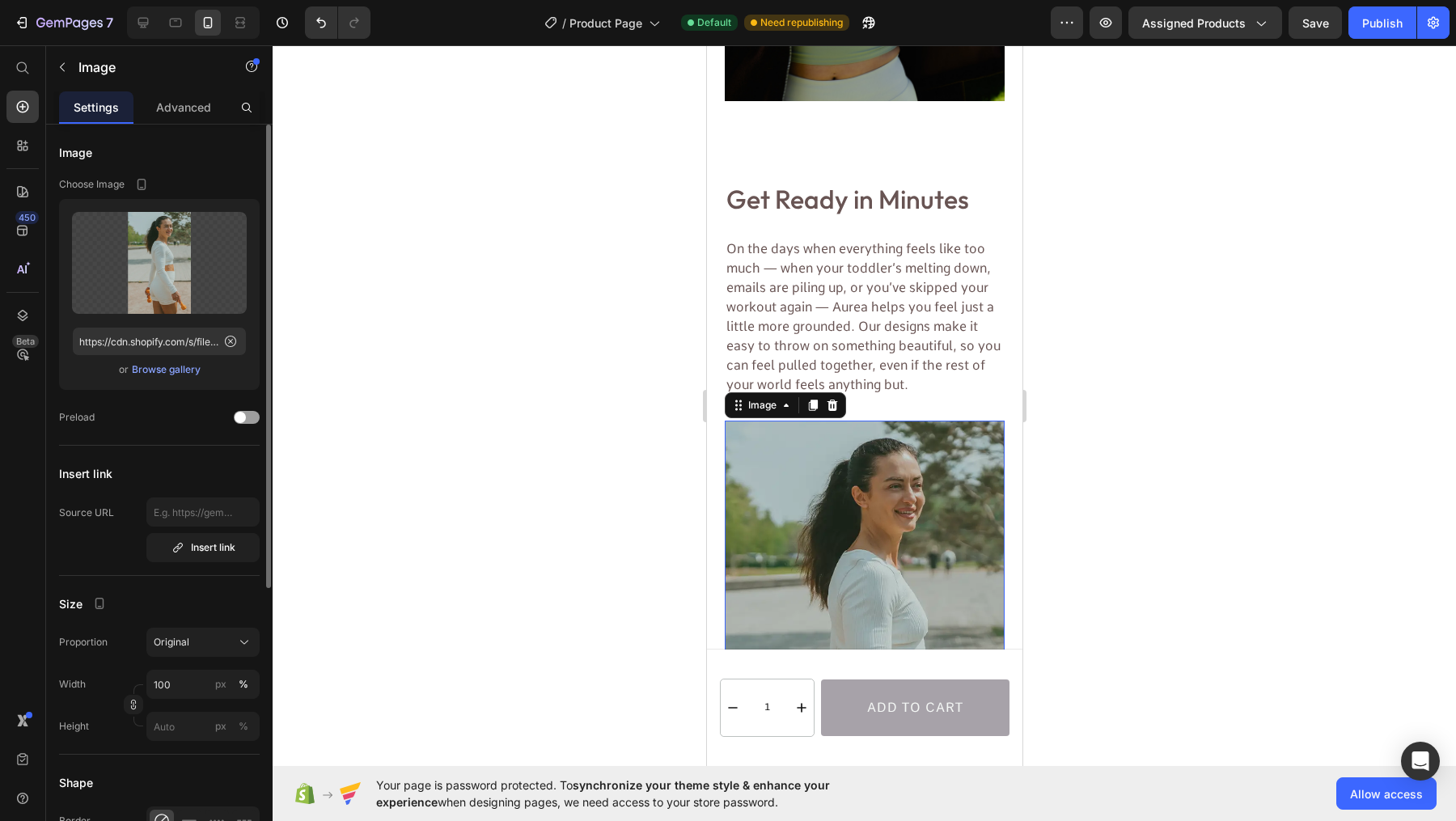 click on "Browse gallery" at bounding box center (166, 370) 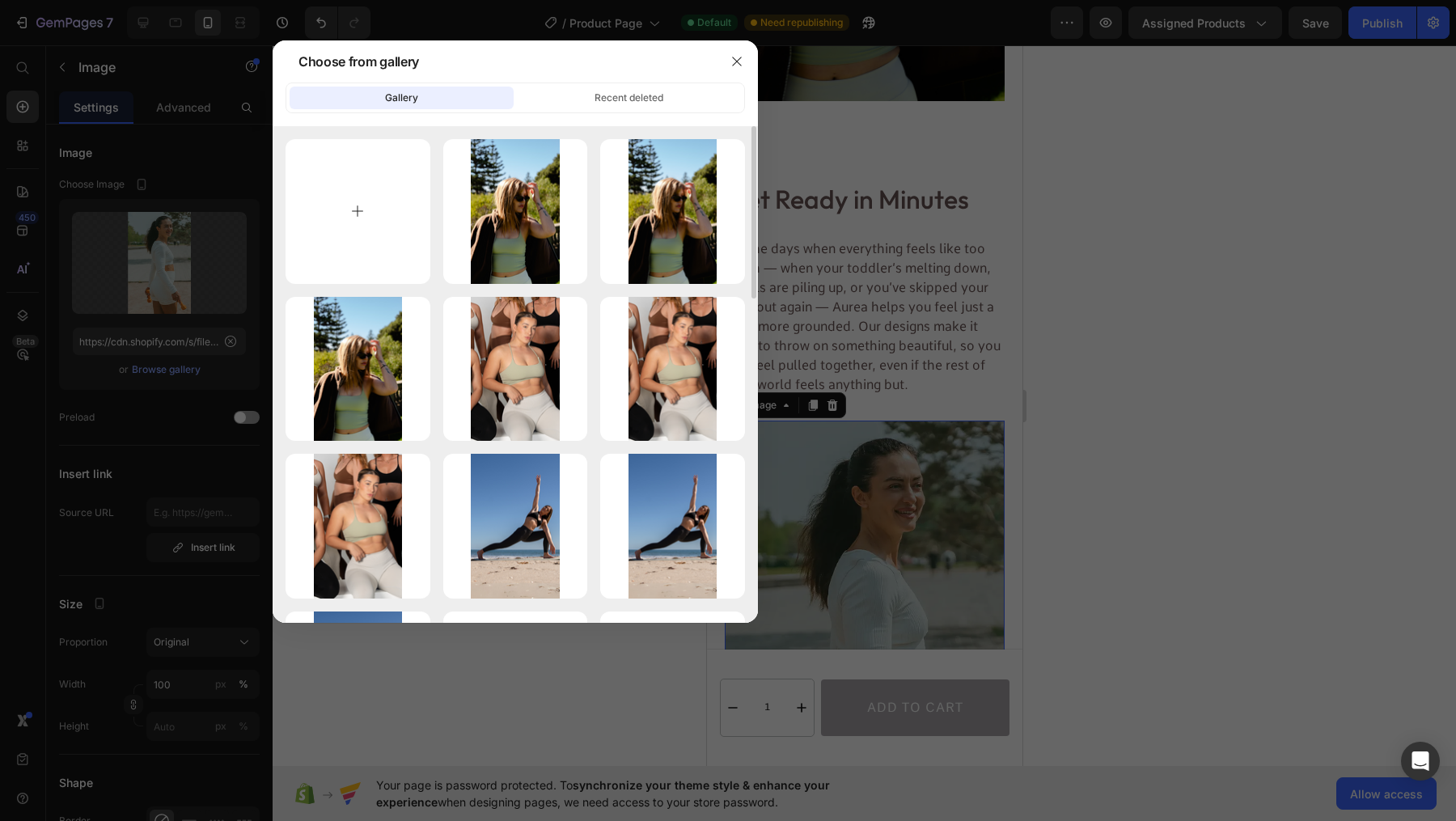 click at bounding box center [358, 211] 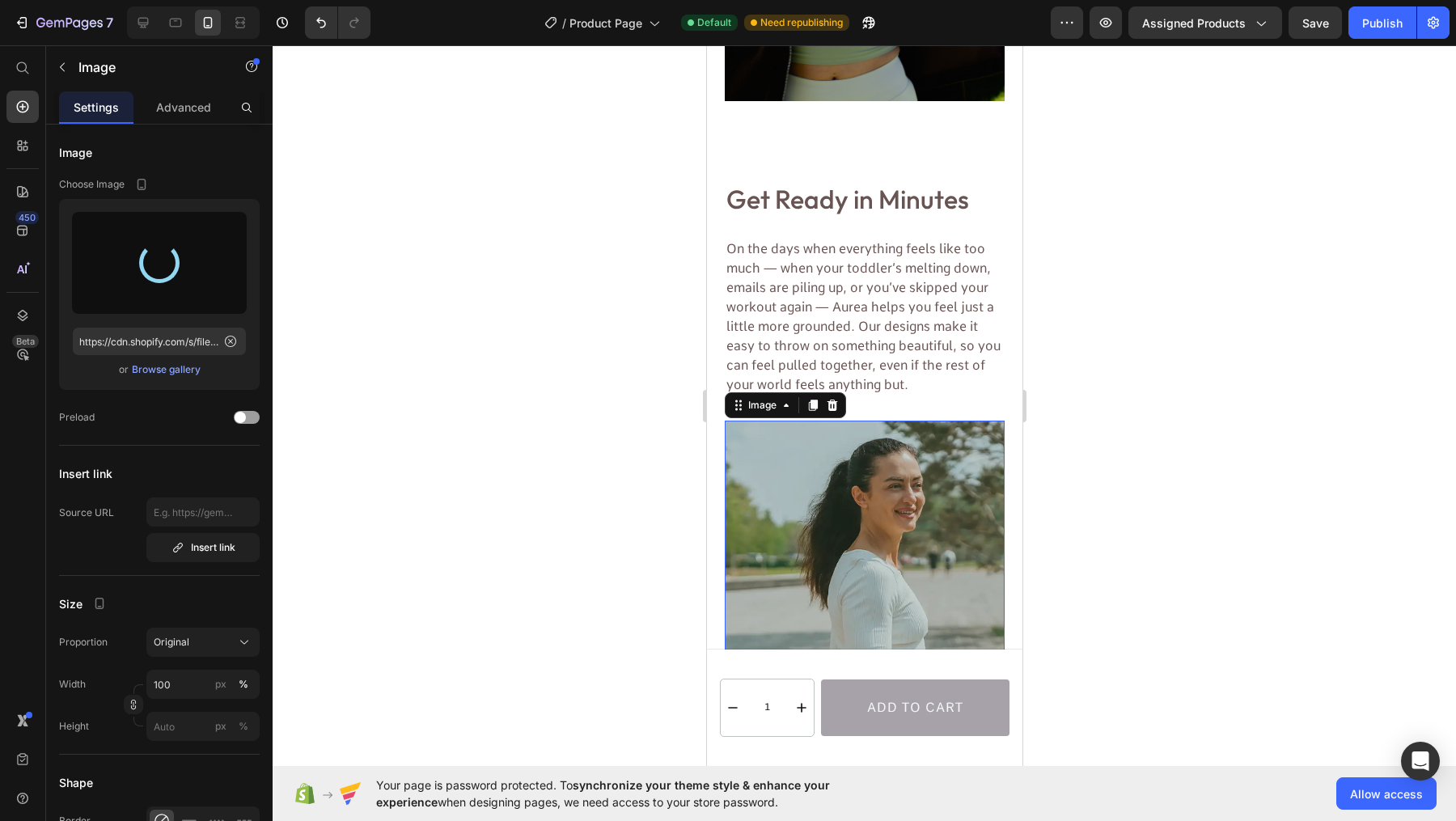 click 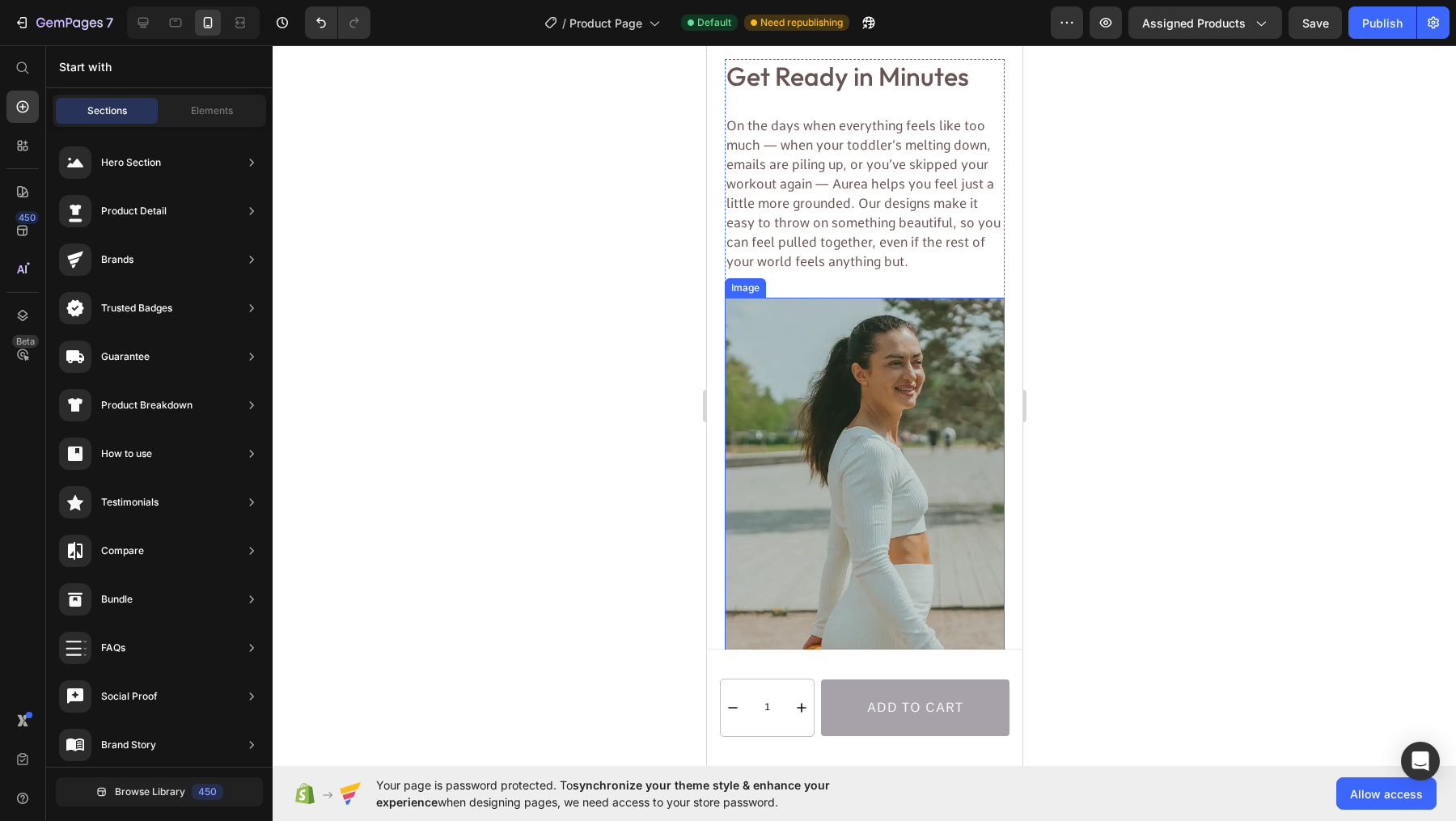 scroll, scrollTop: 4108, scrollLeft: 0, axis: vertical 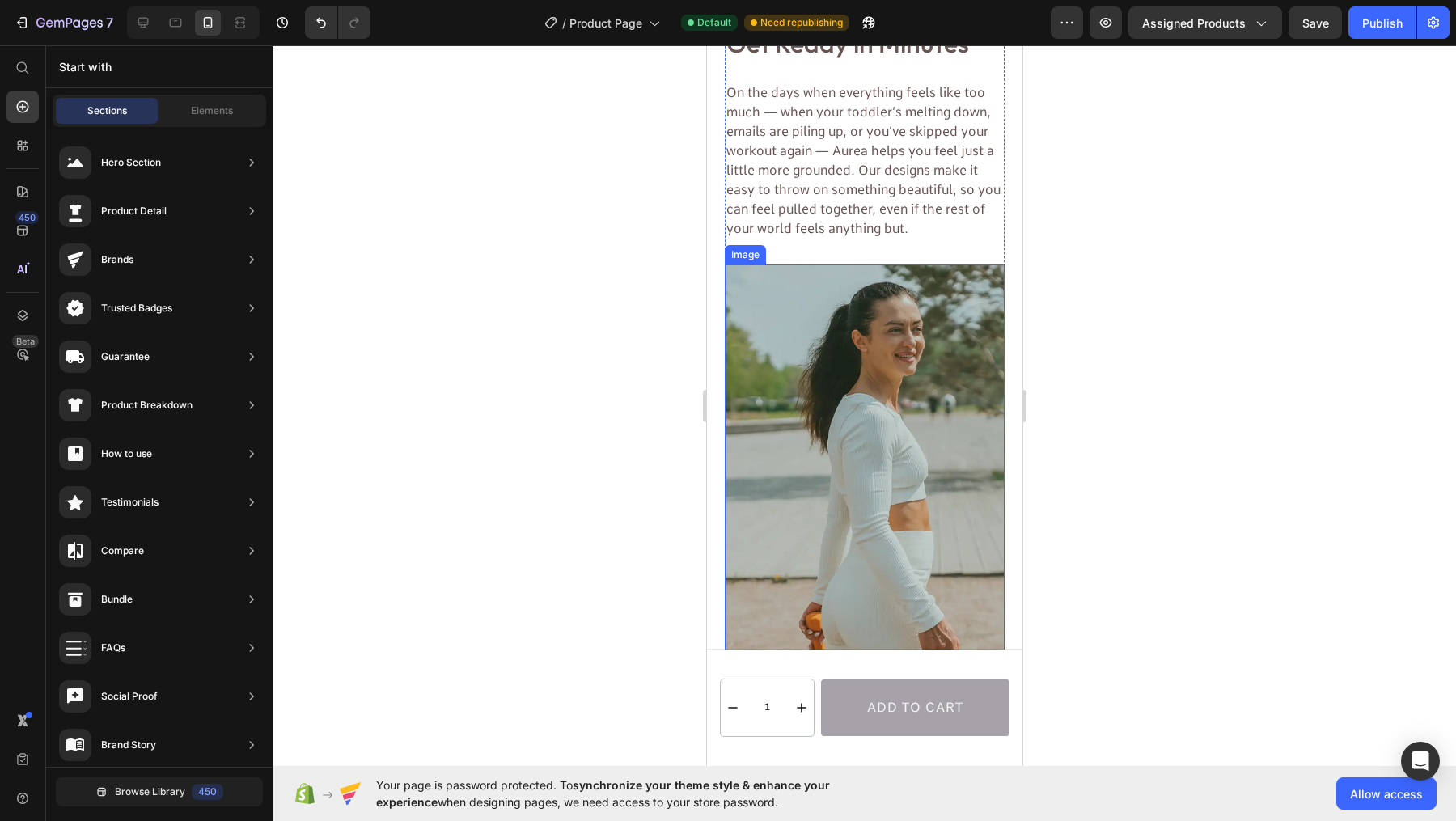 click at bounding box center (864, 493) 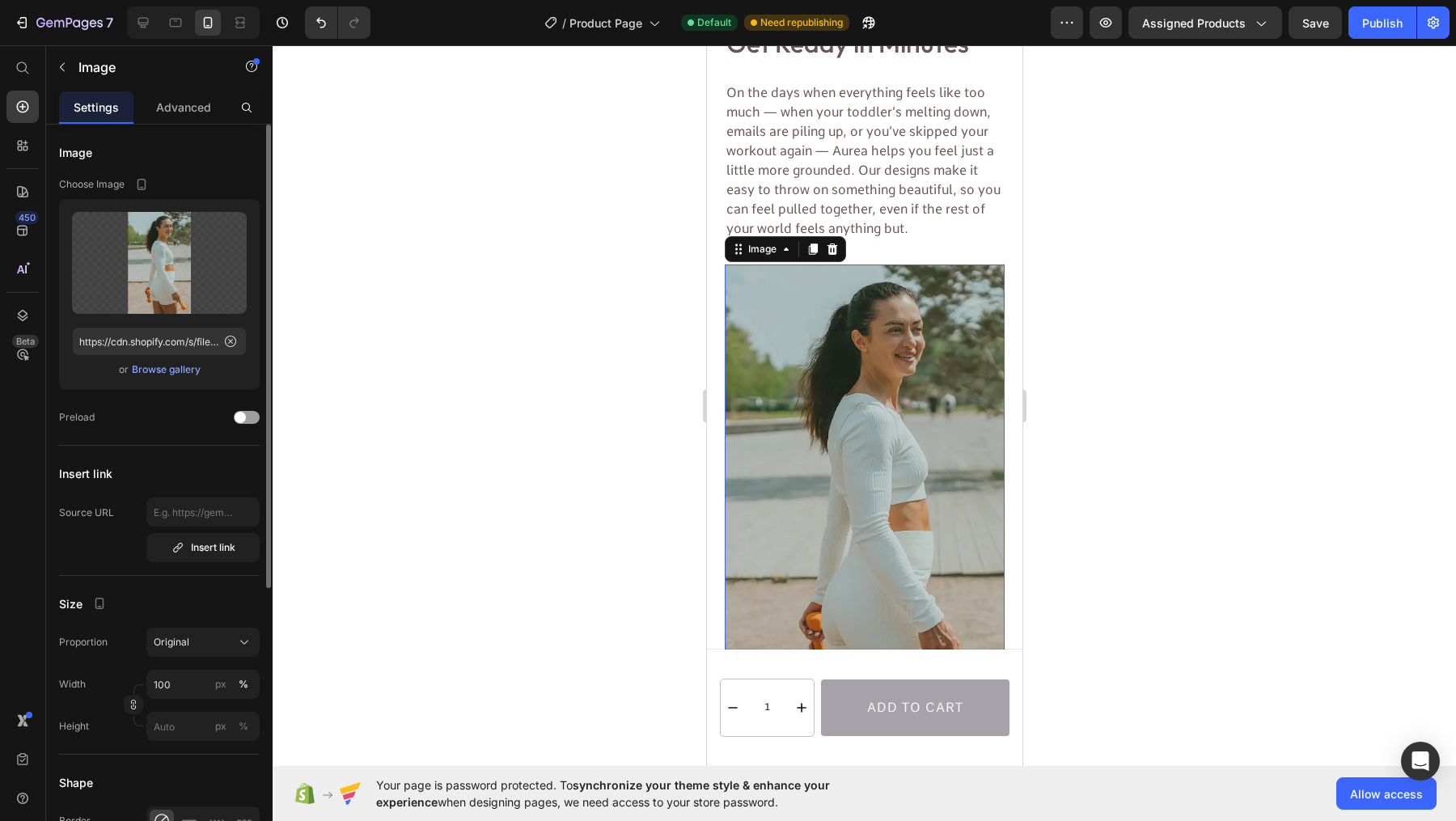 click on "Browse gallery" at bounding box center (166, 370) 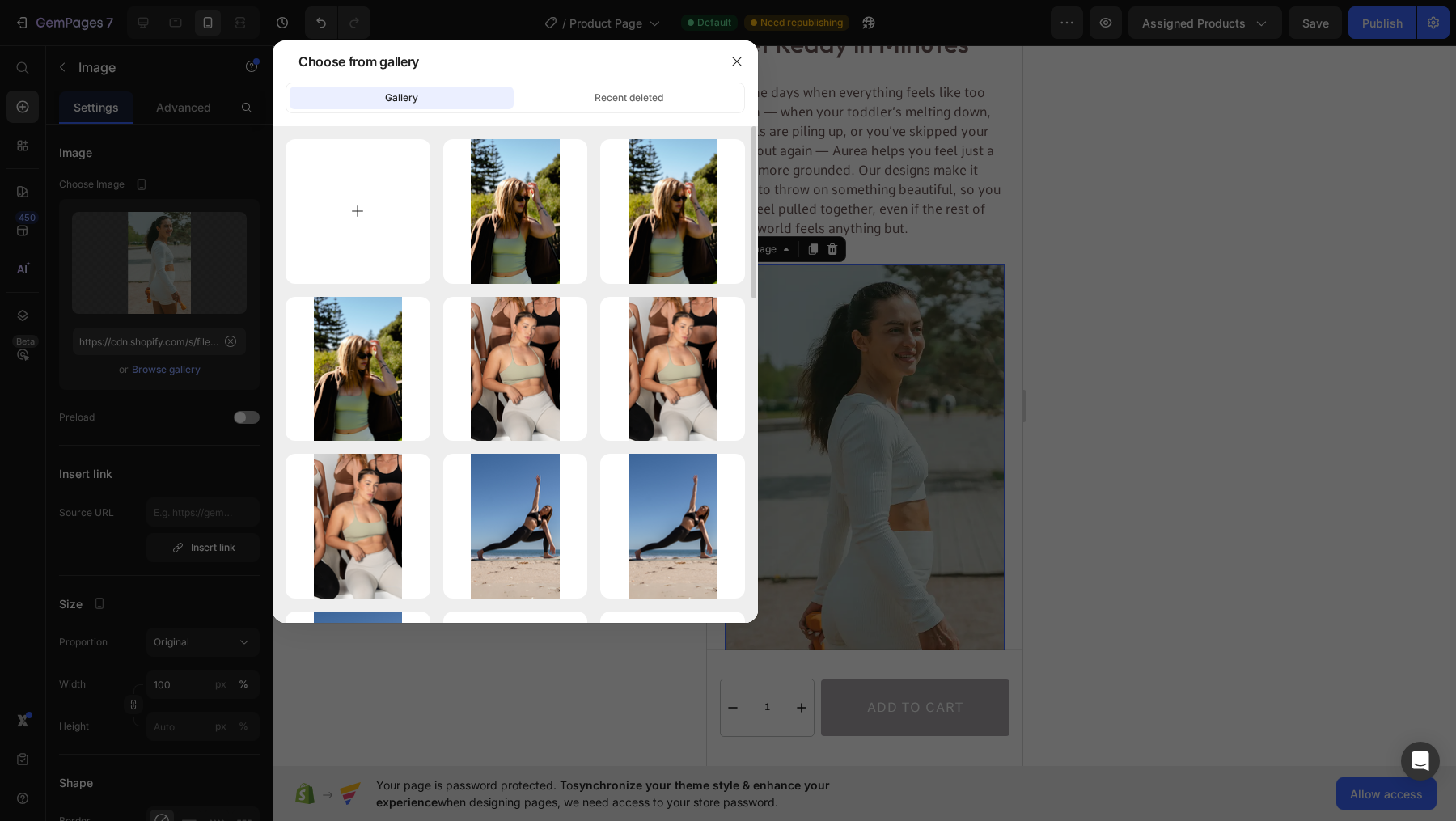 click at bounding box center (358, 211) 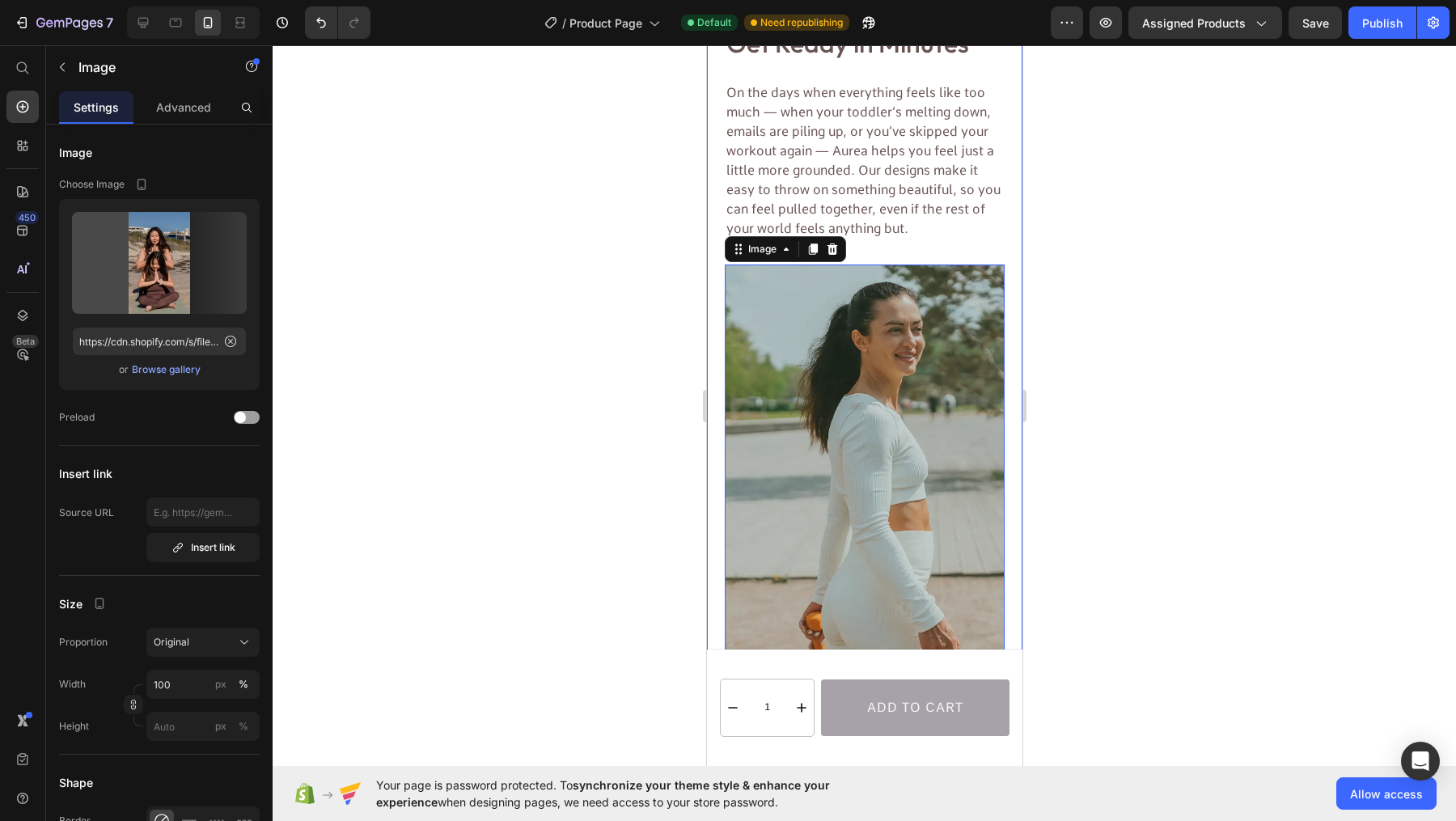 type on "https://cdn.shopify.com/s/files/1/0806/4840/5026/files/gempages_574603512663508080-cbca0b2c-2520-416e-b172-1a8a338d768d.png" 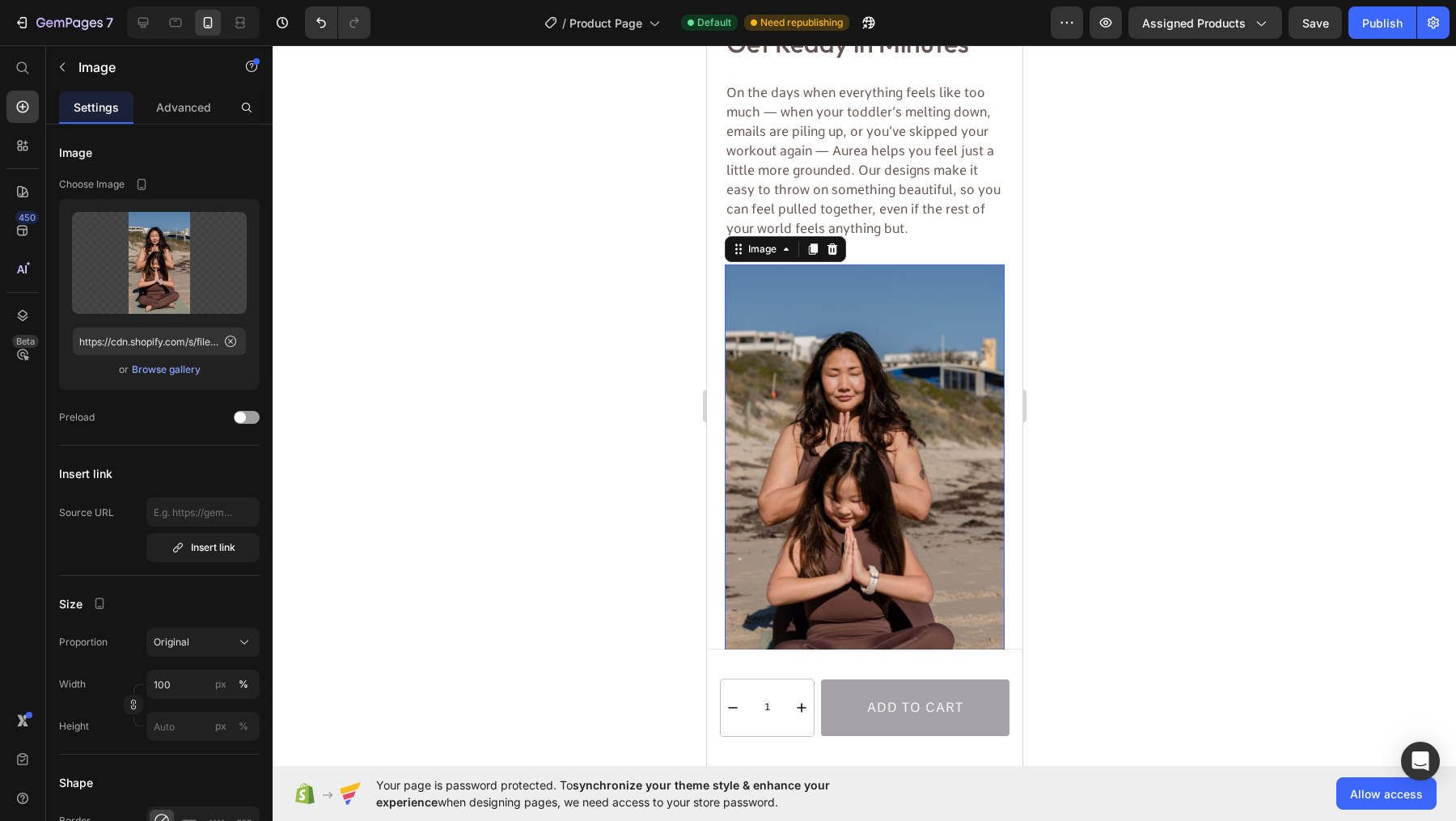 click 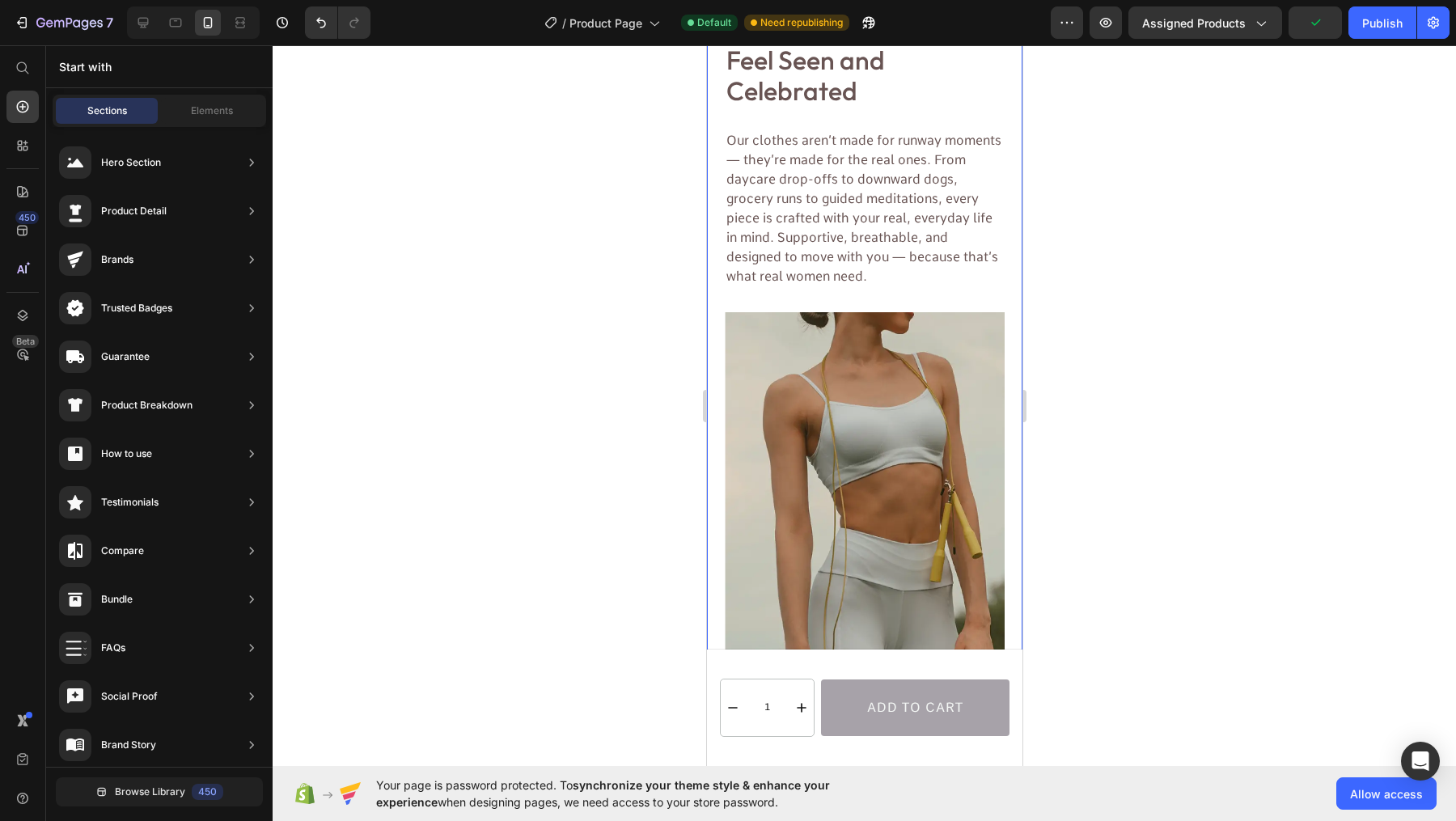 scroll, scrollTop: 4923, scrollLeft: 0, axis: vertical 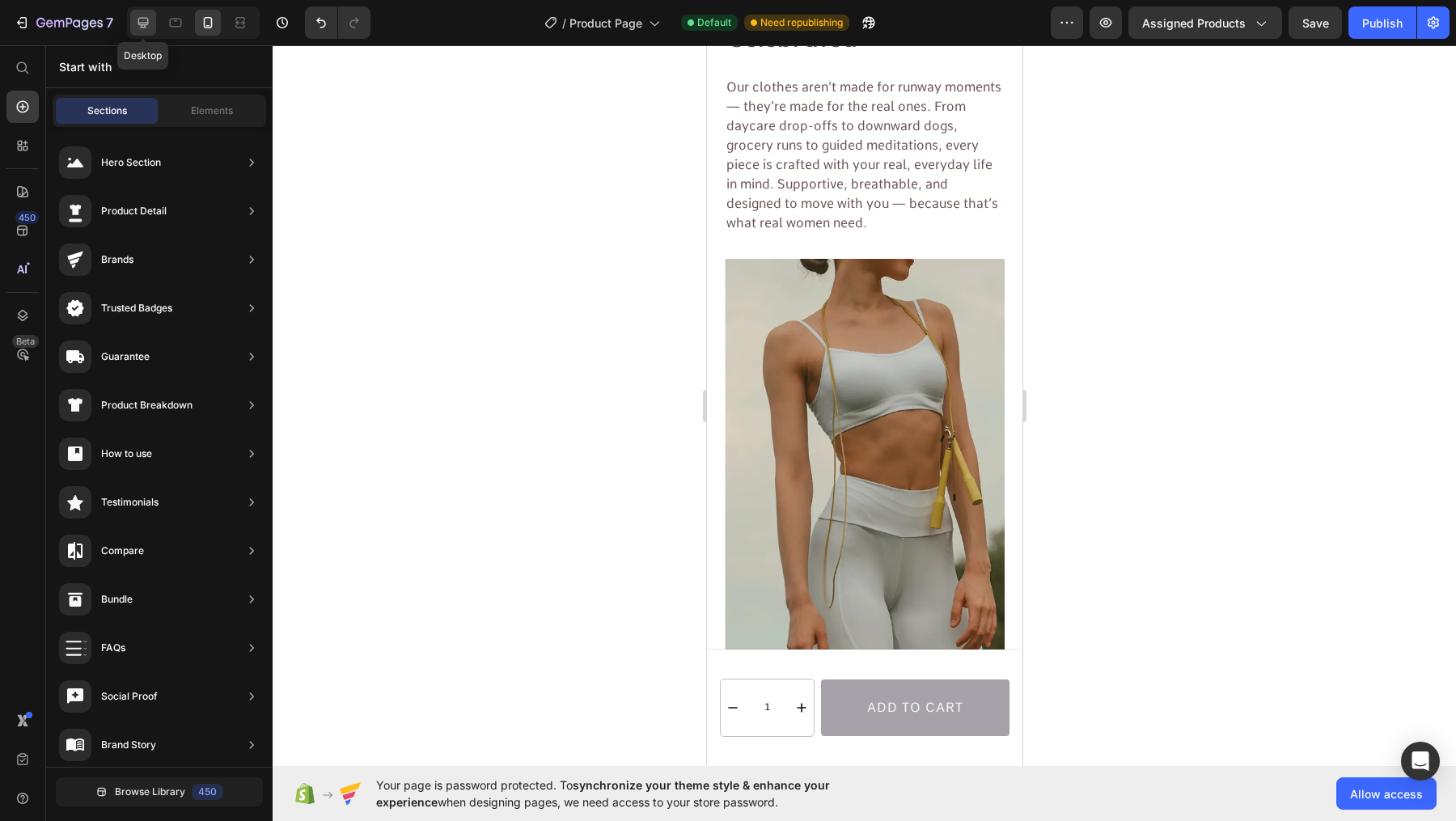 click 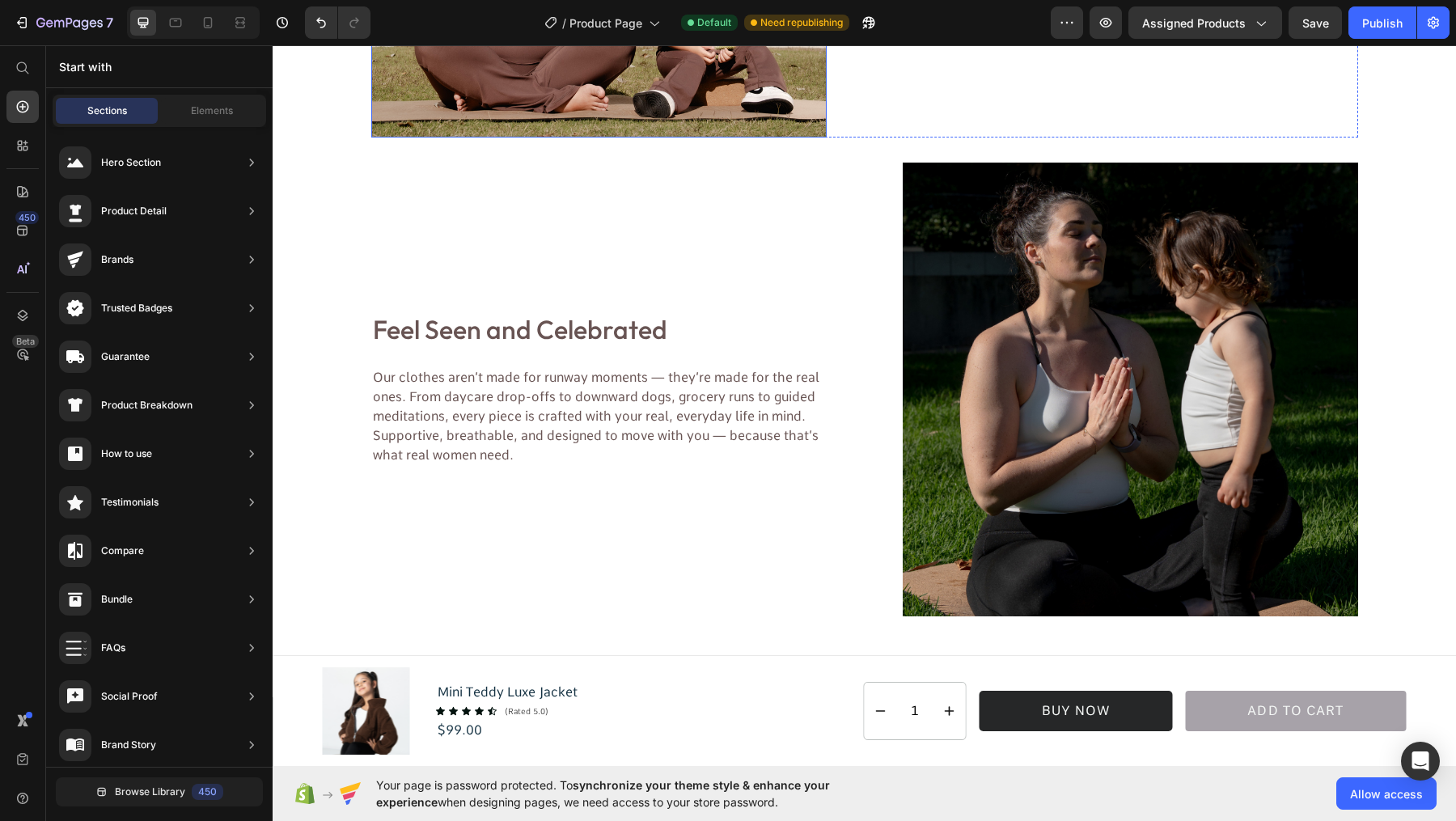 scroll, scrollTop: 3466, scrollLeft: 0, axis: vertical 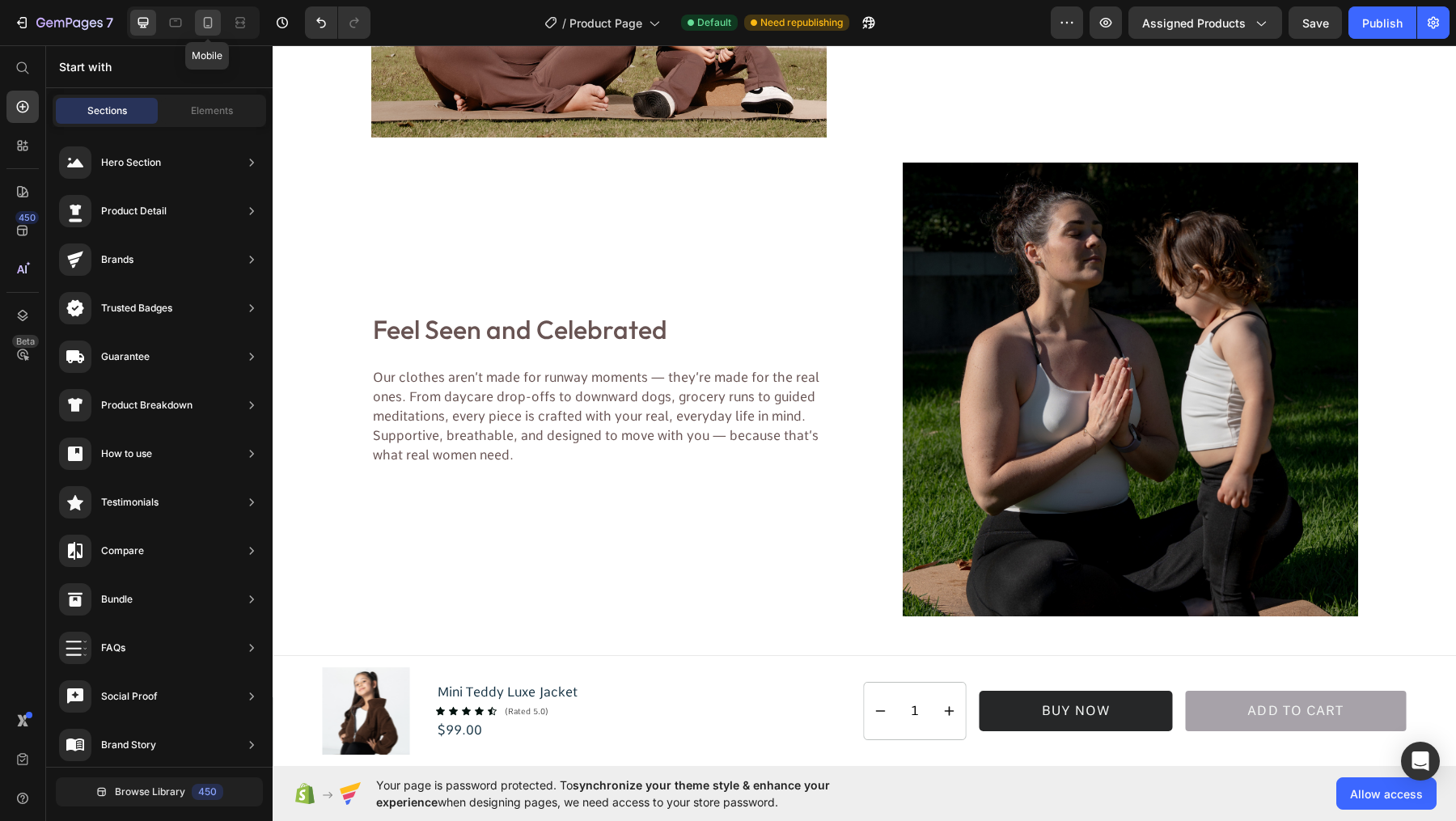 click 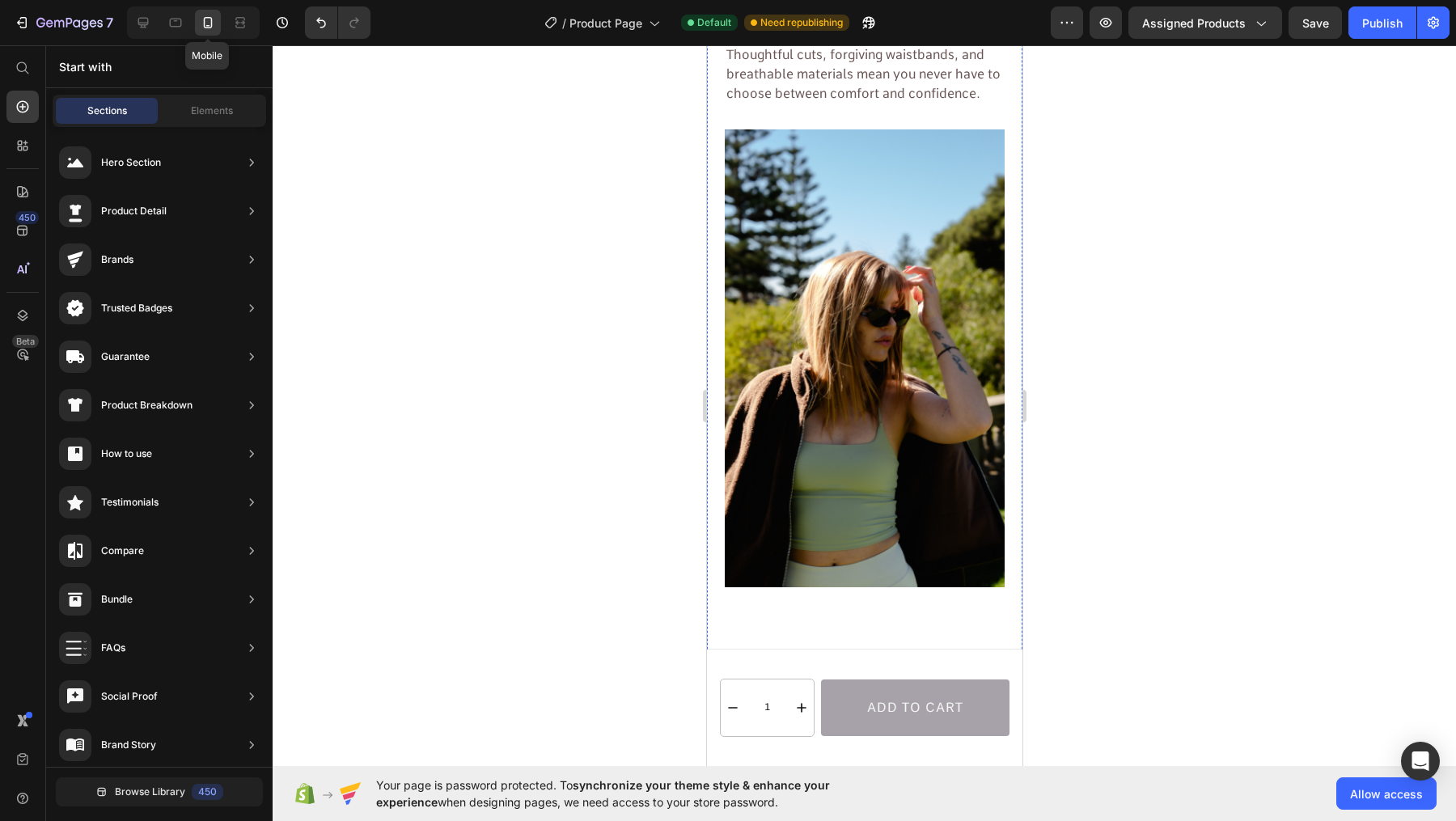 scroll, scrollTop: 3994, scrollLeft: 0, axis: vertical 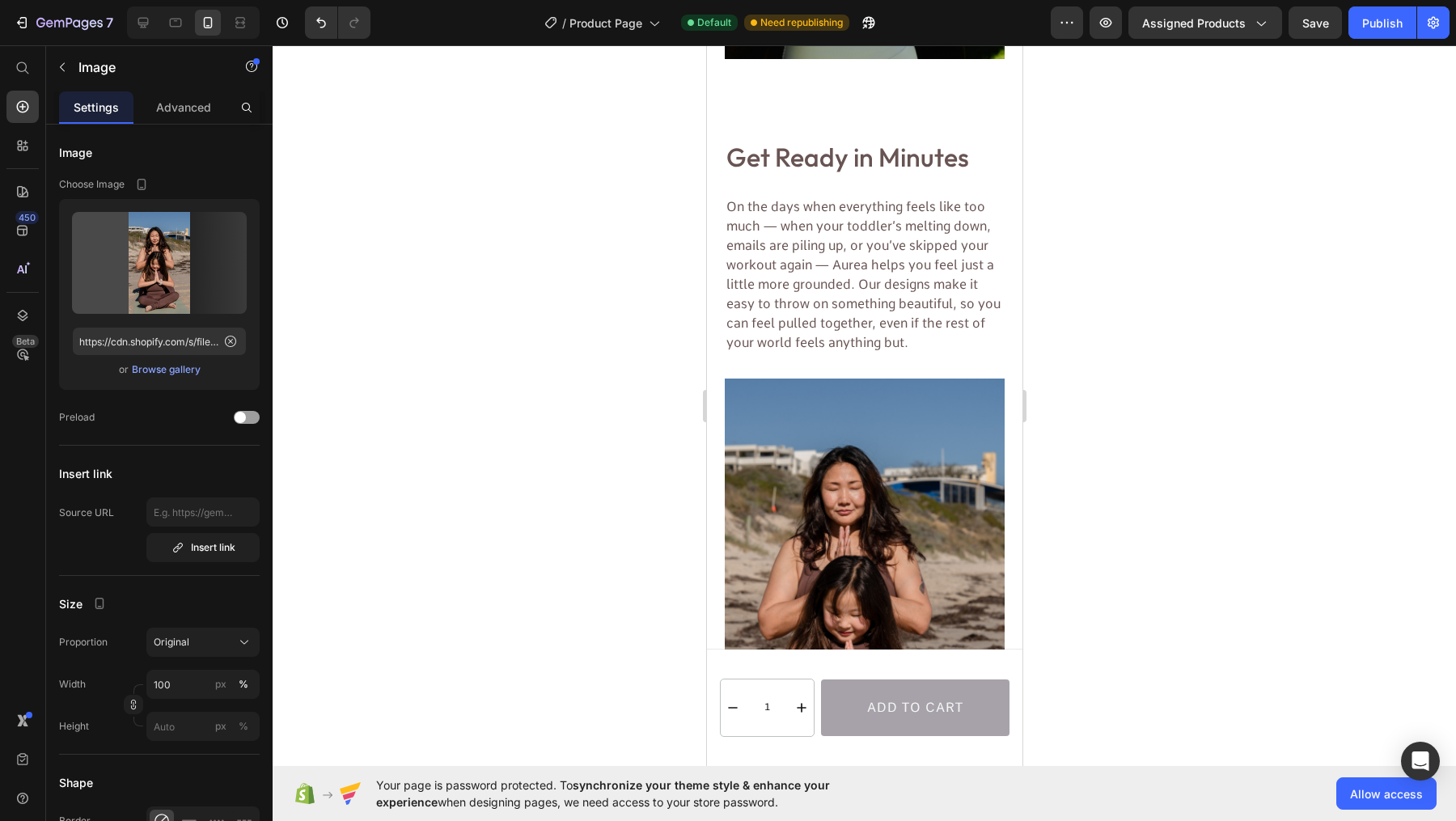click at bounding box center [864, 607] 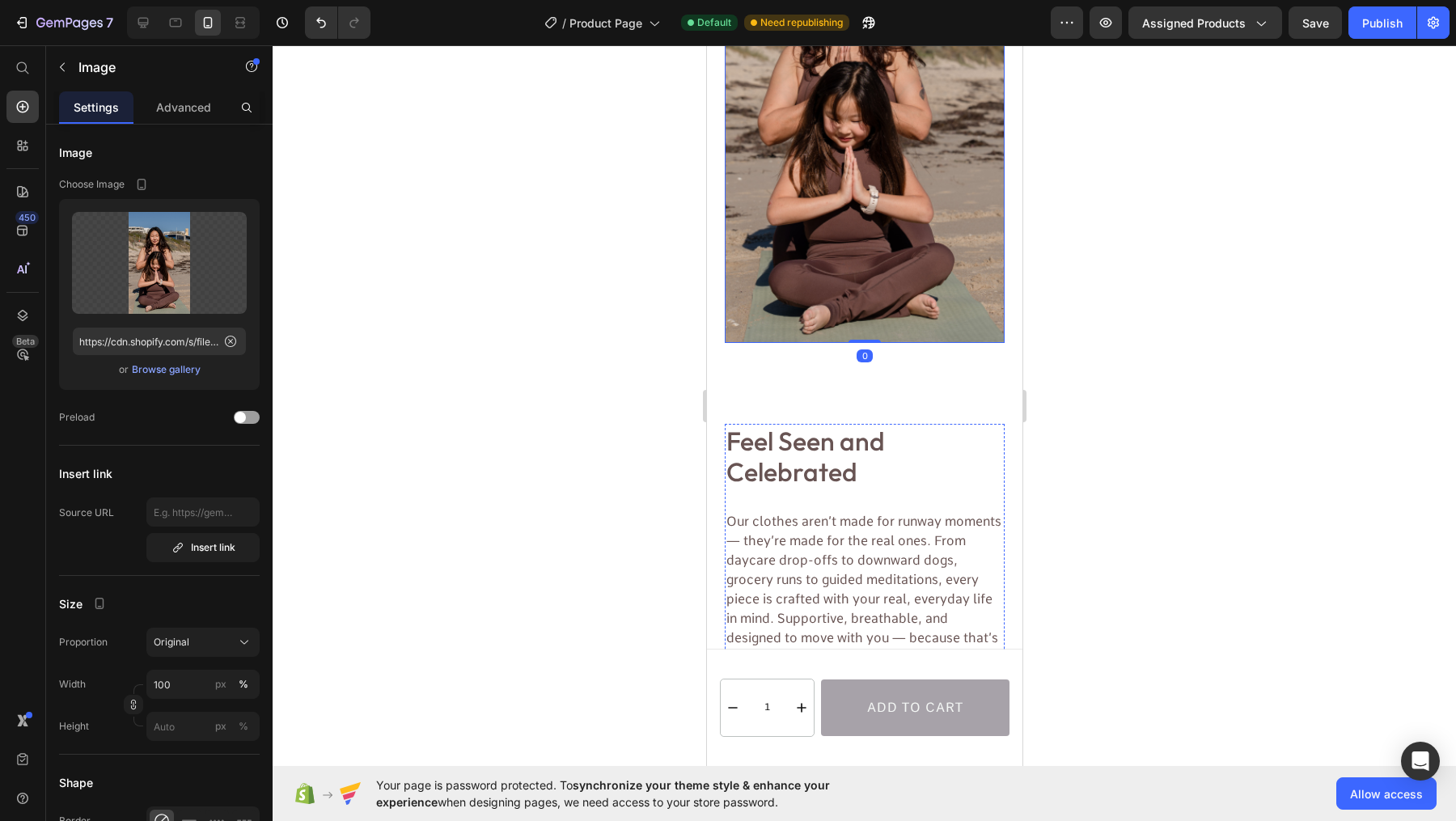 scroll, scrollTop: 4684, scrollLeft: 0, axis: vertical 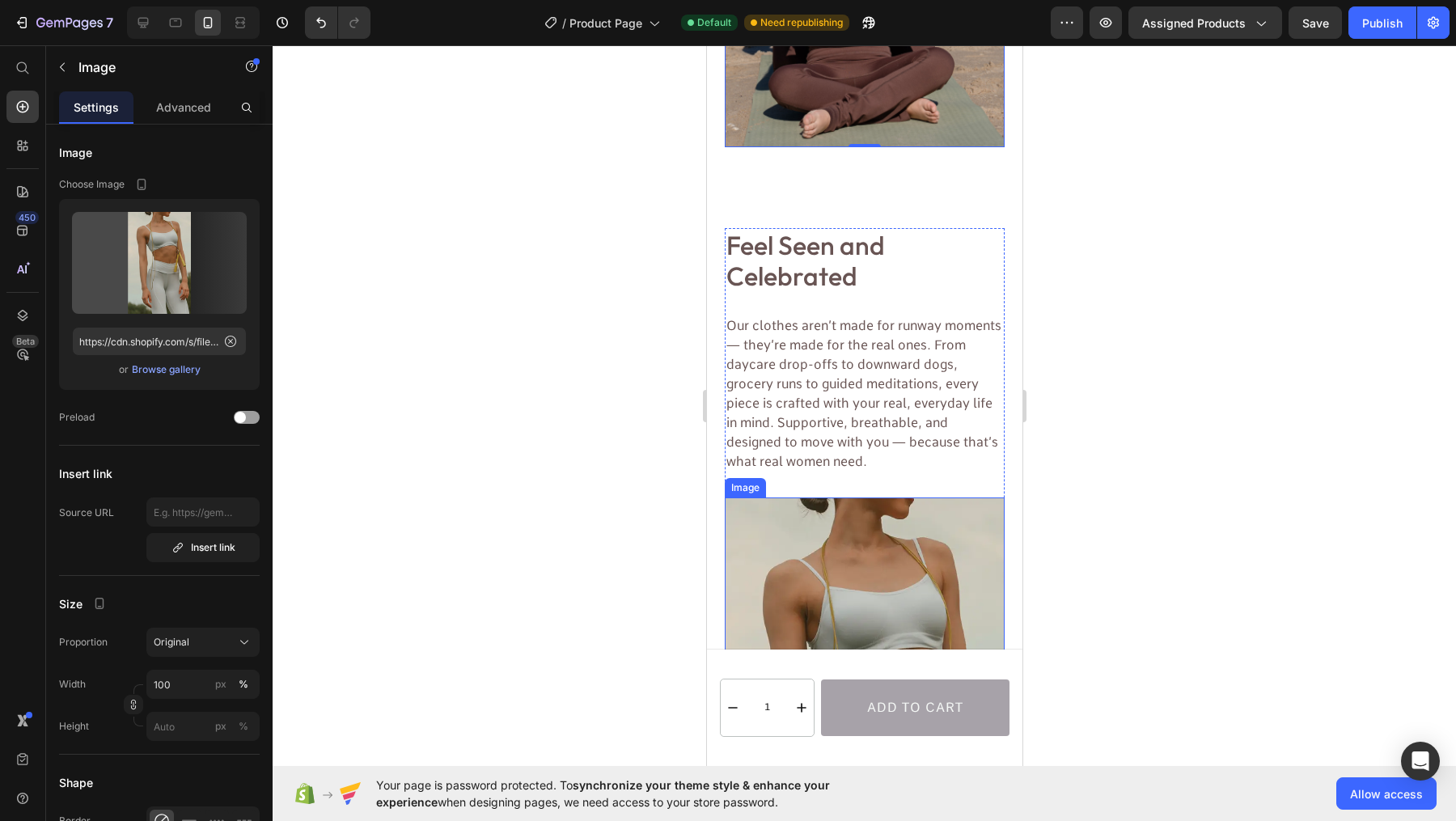 click at bounding box center (864, 726) 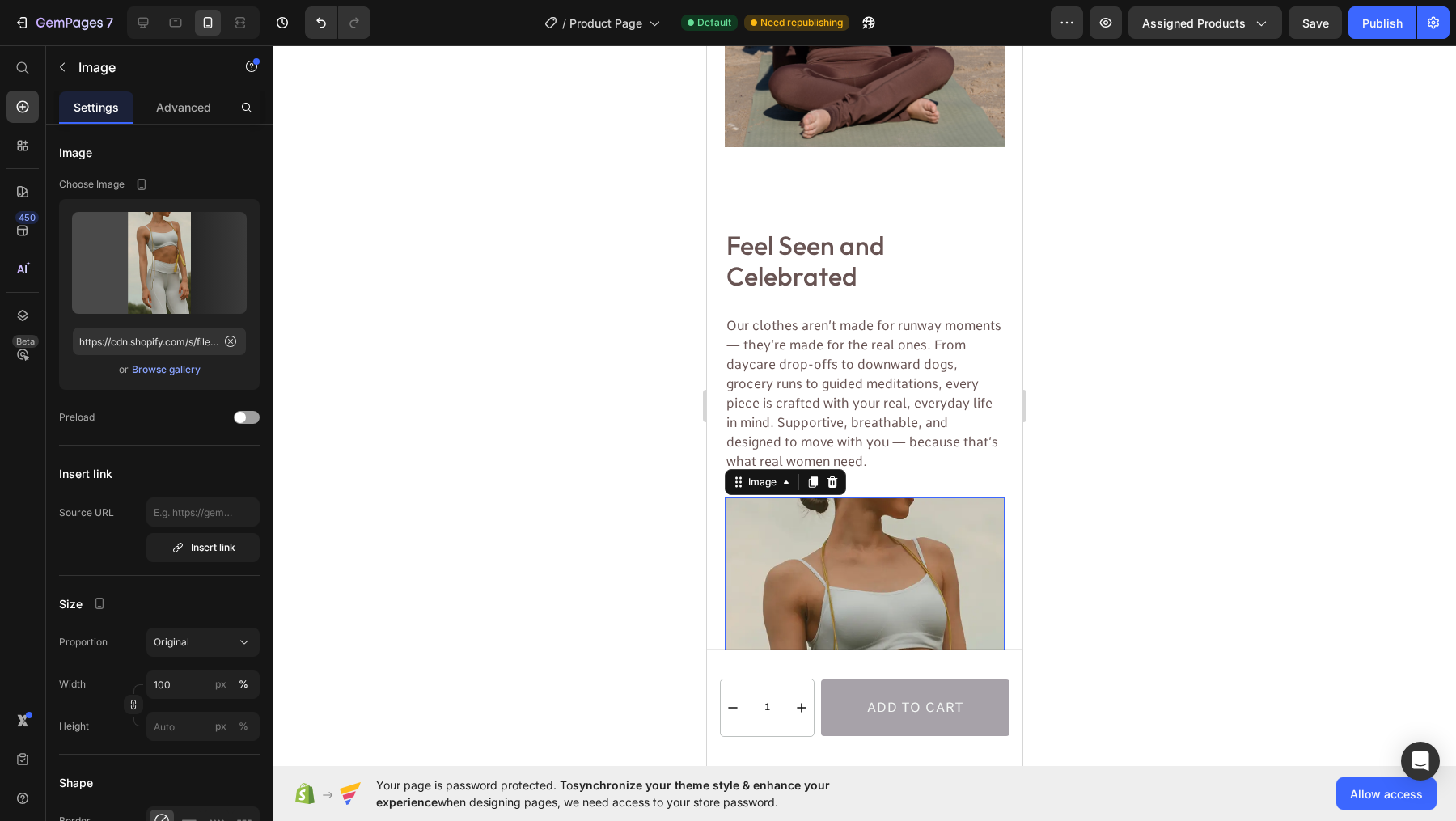 click at bounding box center (864, 726) 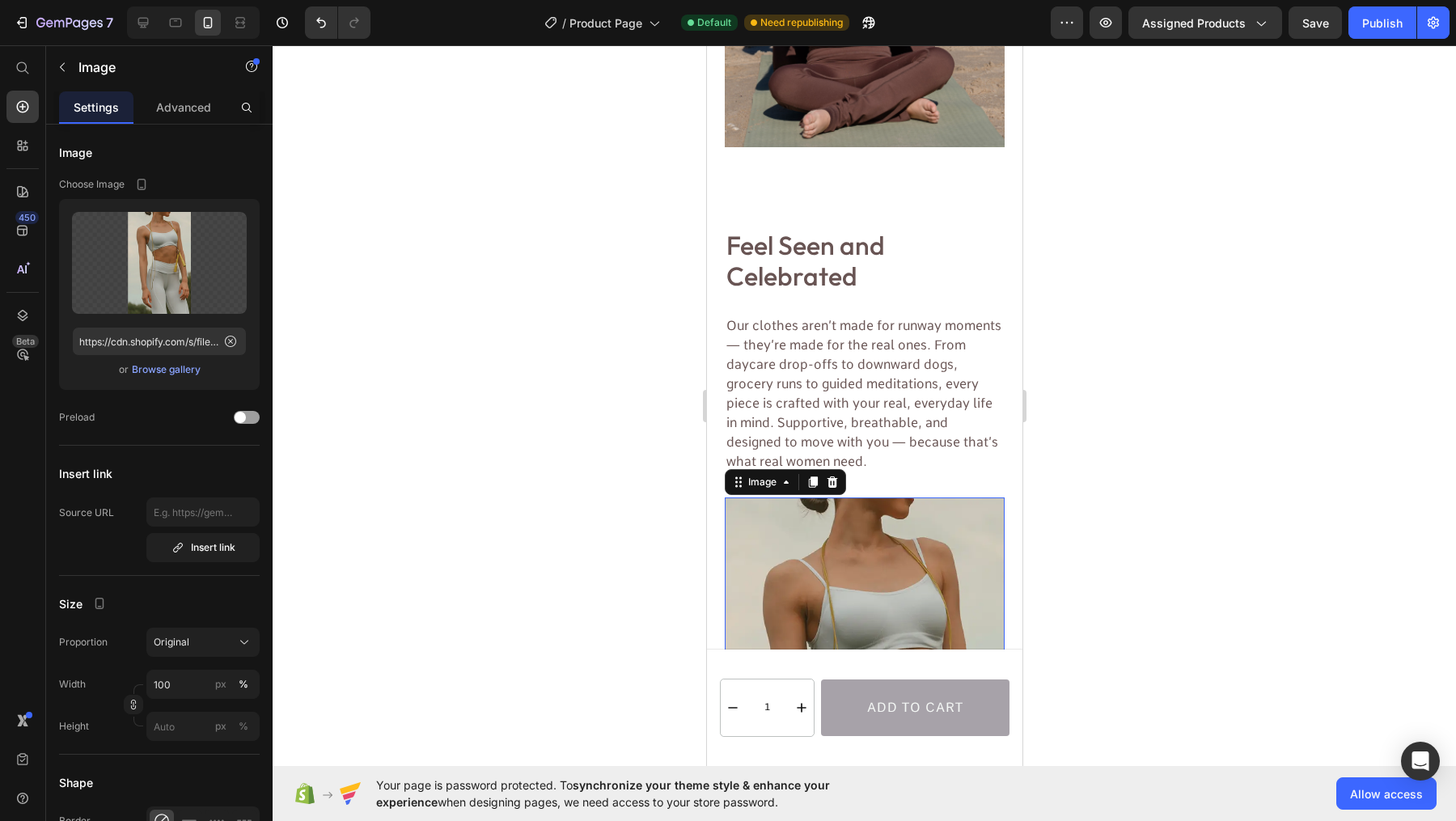 click at bounding box center (864, 726) 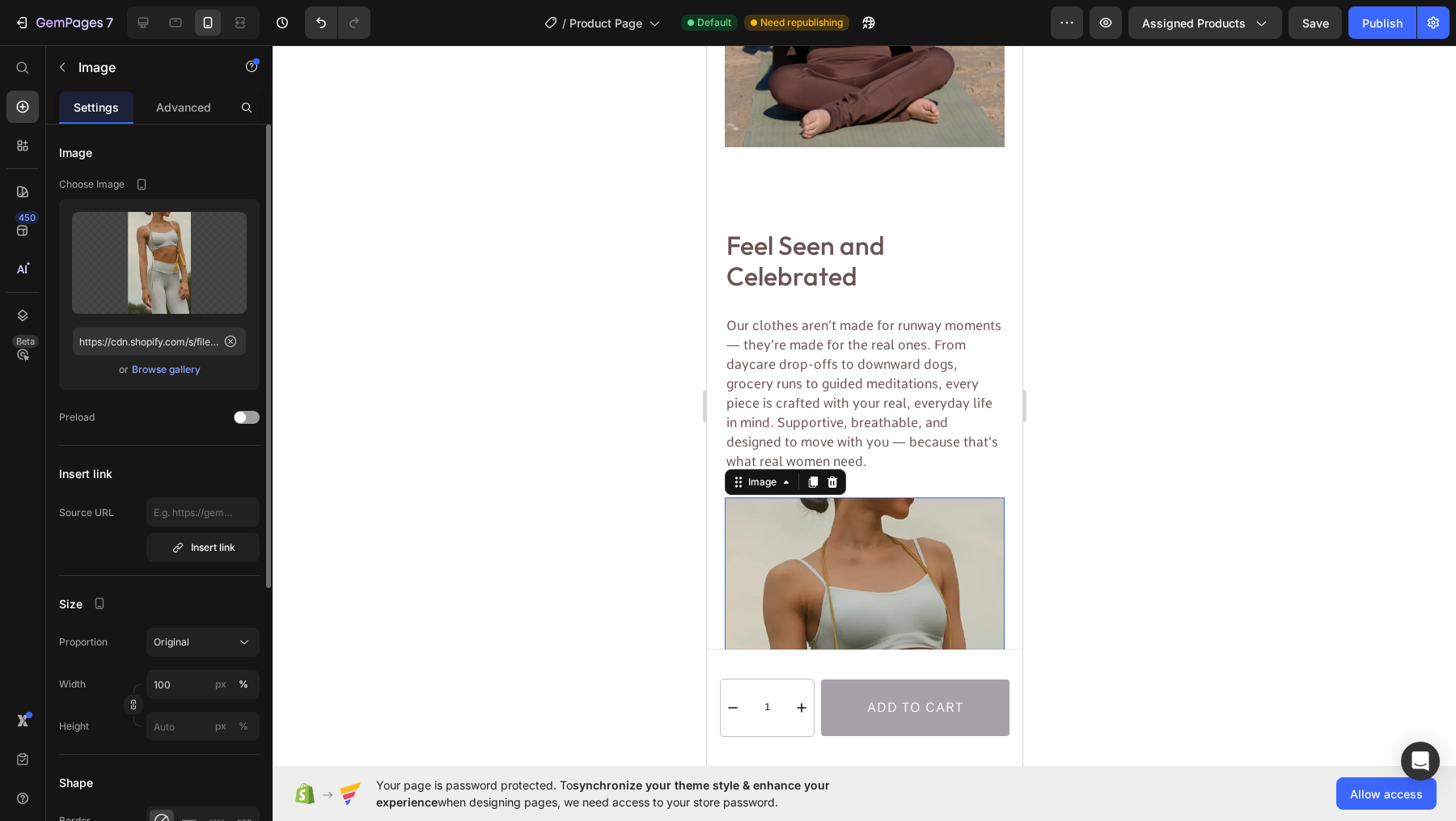 click on "Browse gallery" at bounding box center [166, 370] 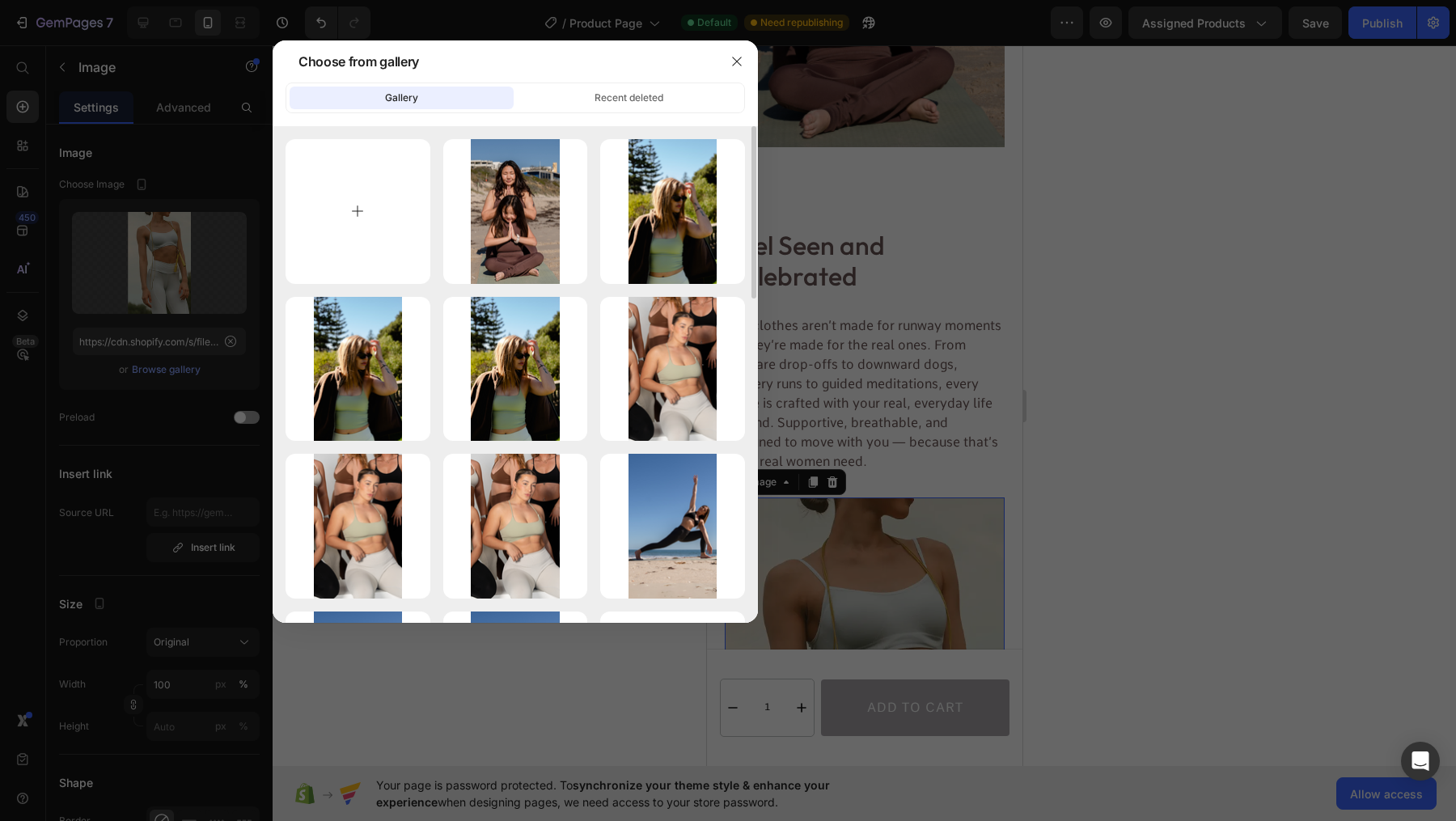 click at bounding box center (358, 211) 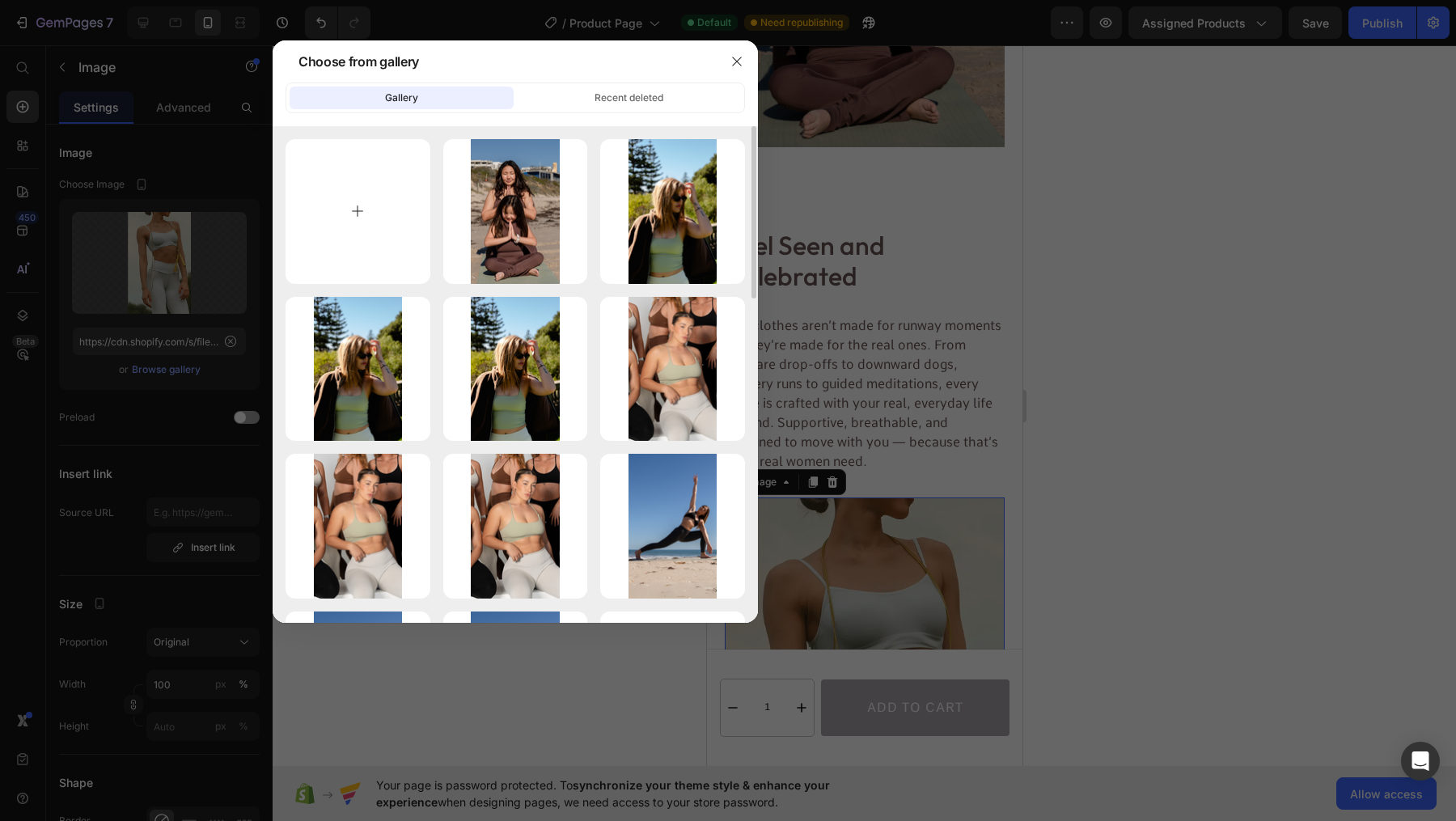 type on "C:\fakepath\Untitled design (25).png" 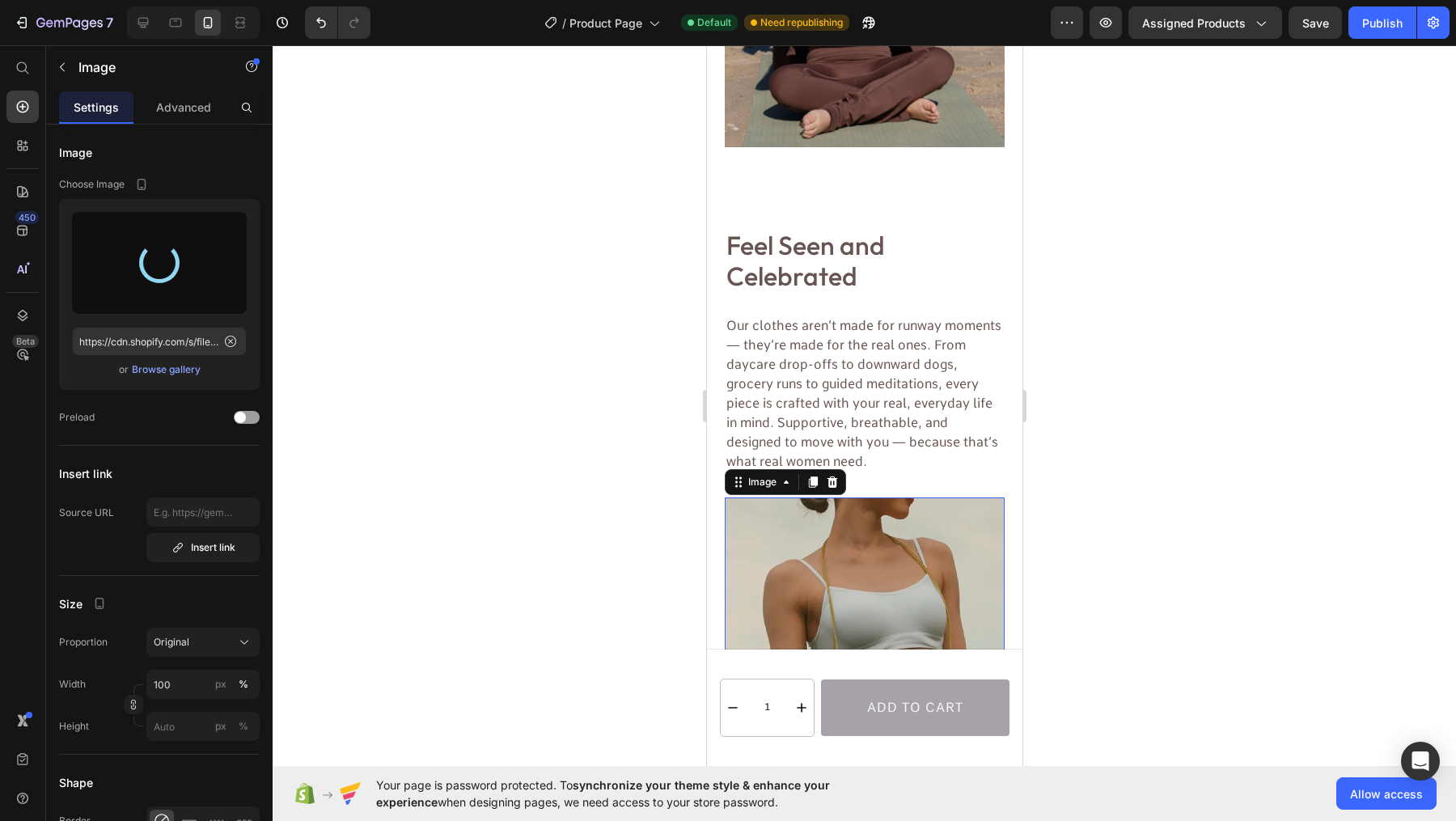 type on "https://cdn.shopify.com/s/files/1/0806/4840/5026/files/gempages_574603512663508080-73225523-47e8-4696-ac71-169f18cab31a.png" 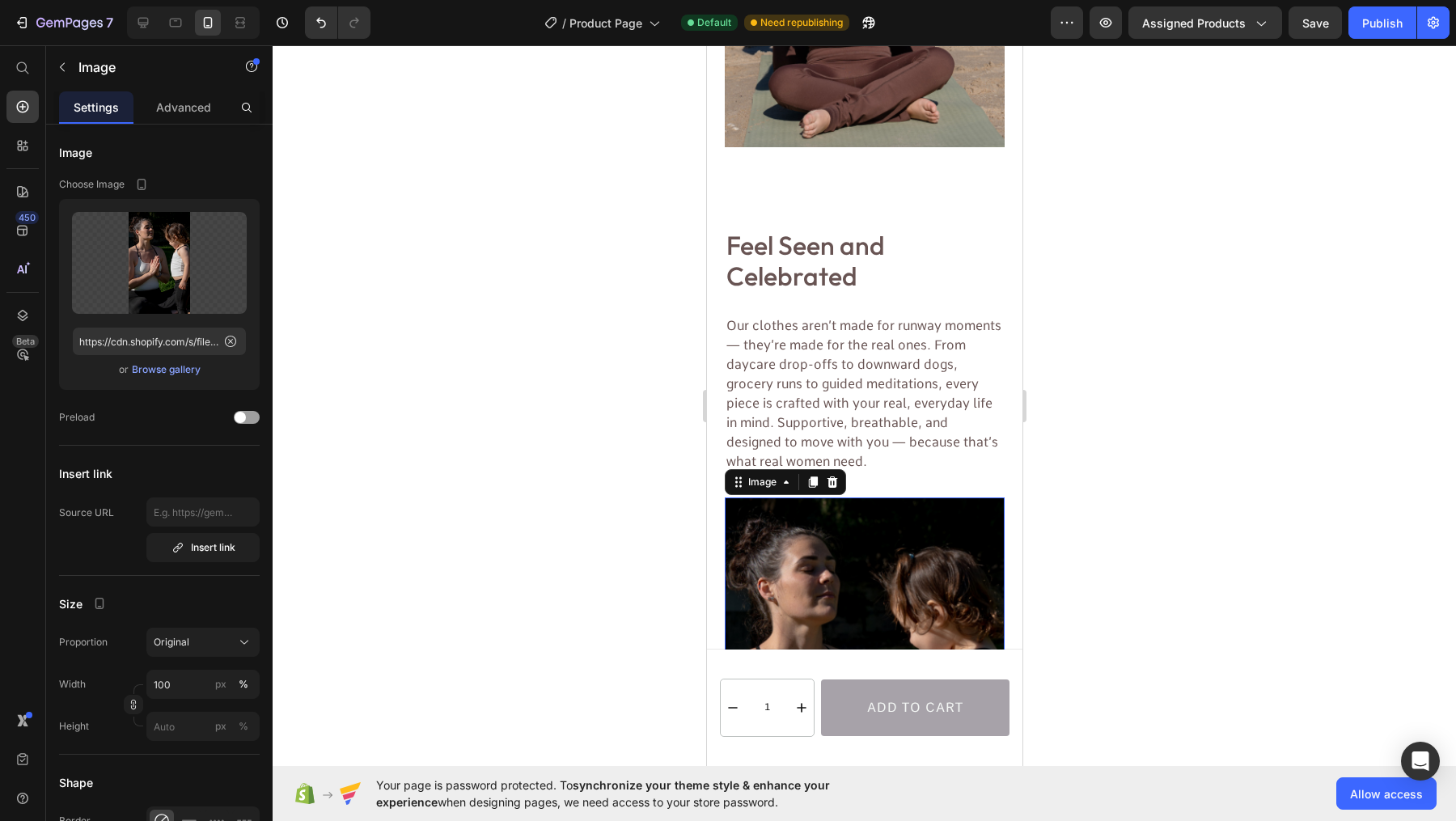 click 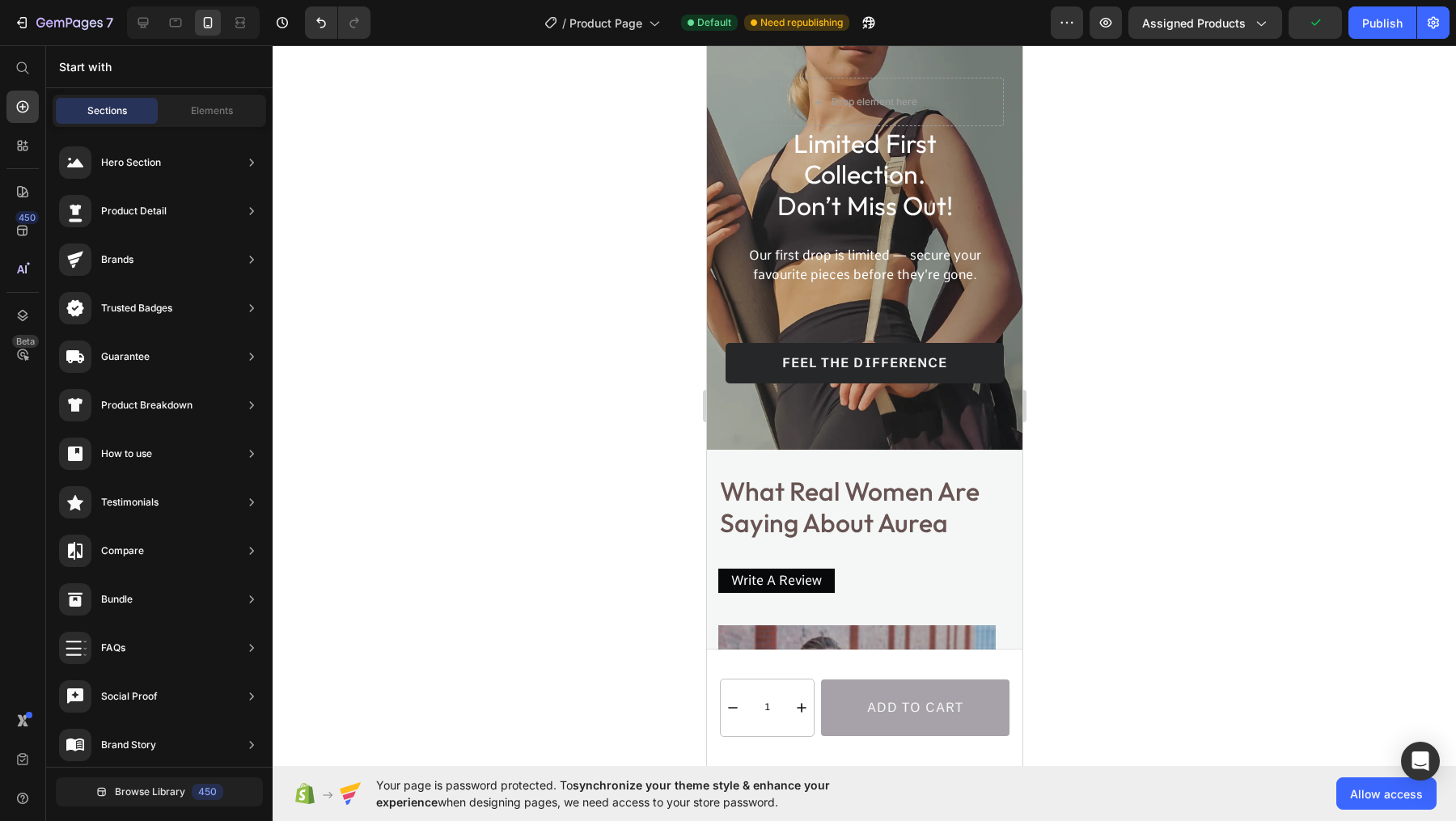 scroll, scrollTop: 5380, scrollLeft: 0, axis: vertical 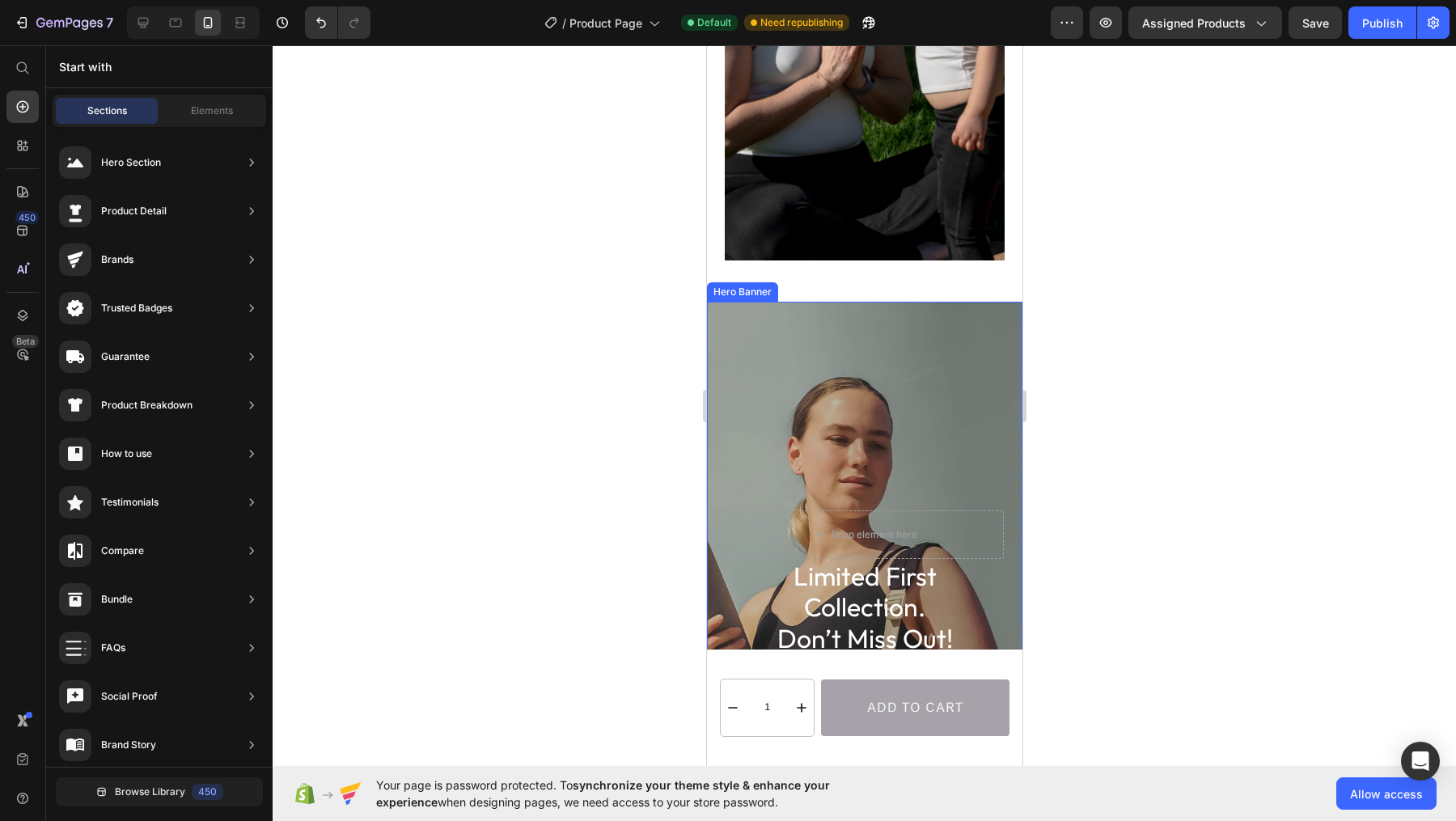 click at bounding box center [864, 592] 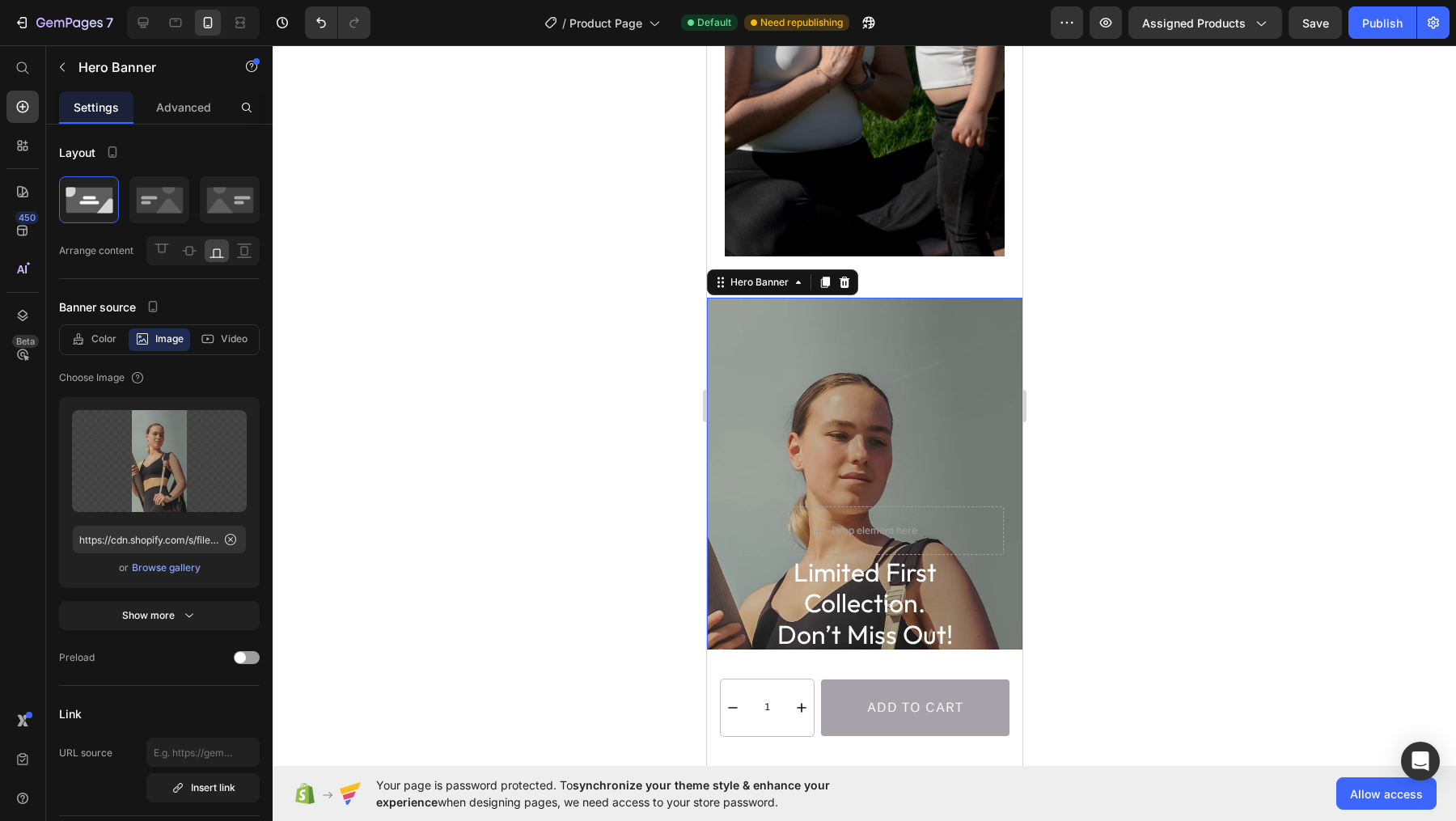 scroll, scrollTop: 5384, scrollLeft: 0, axis: vertical 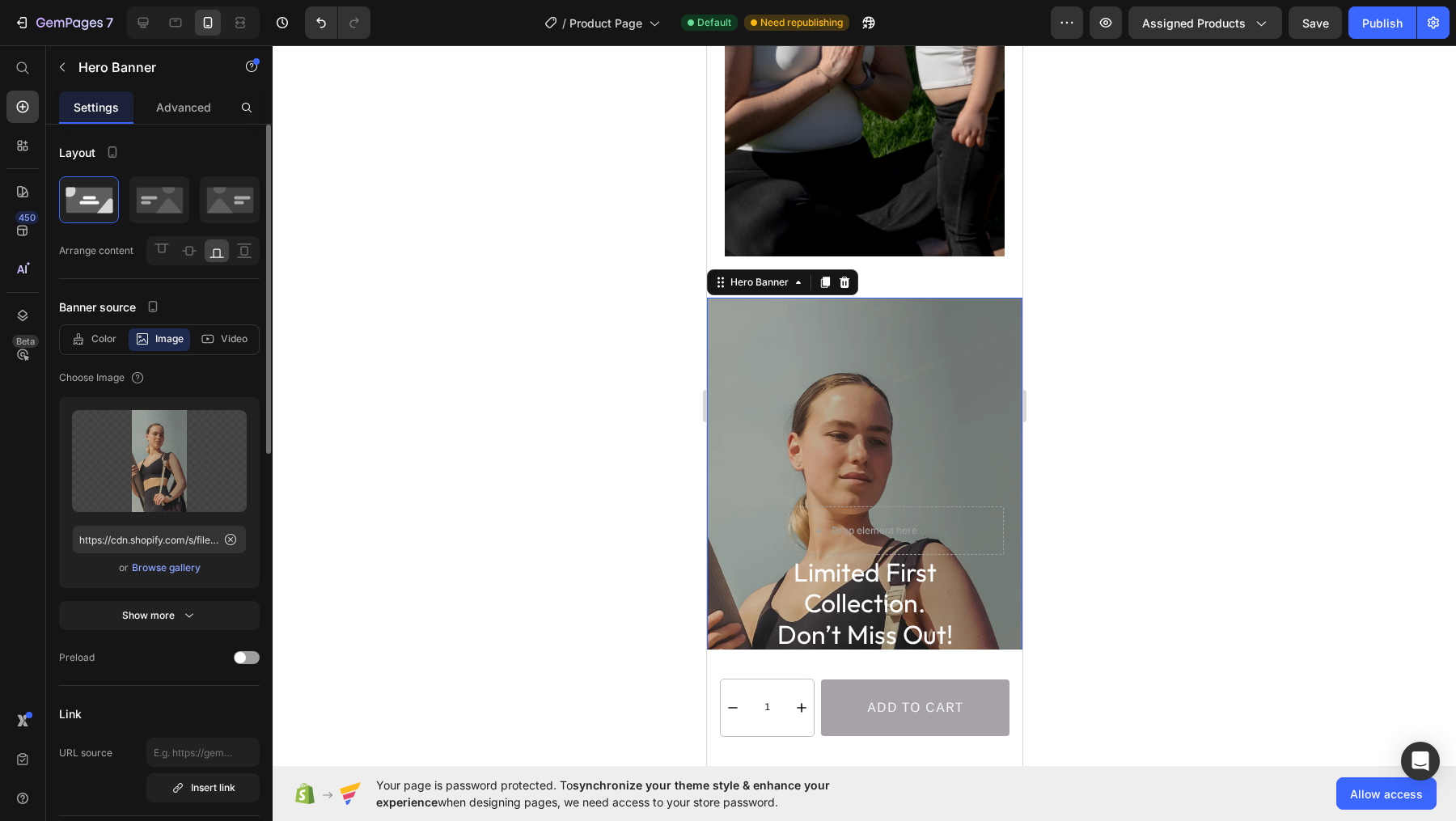 click on "Browse gallery" at bounding box center (166, 568) 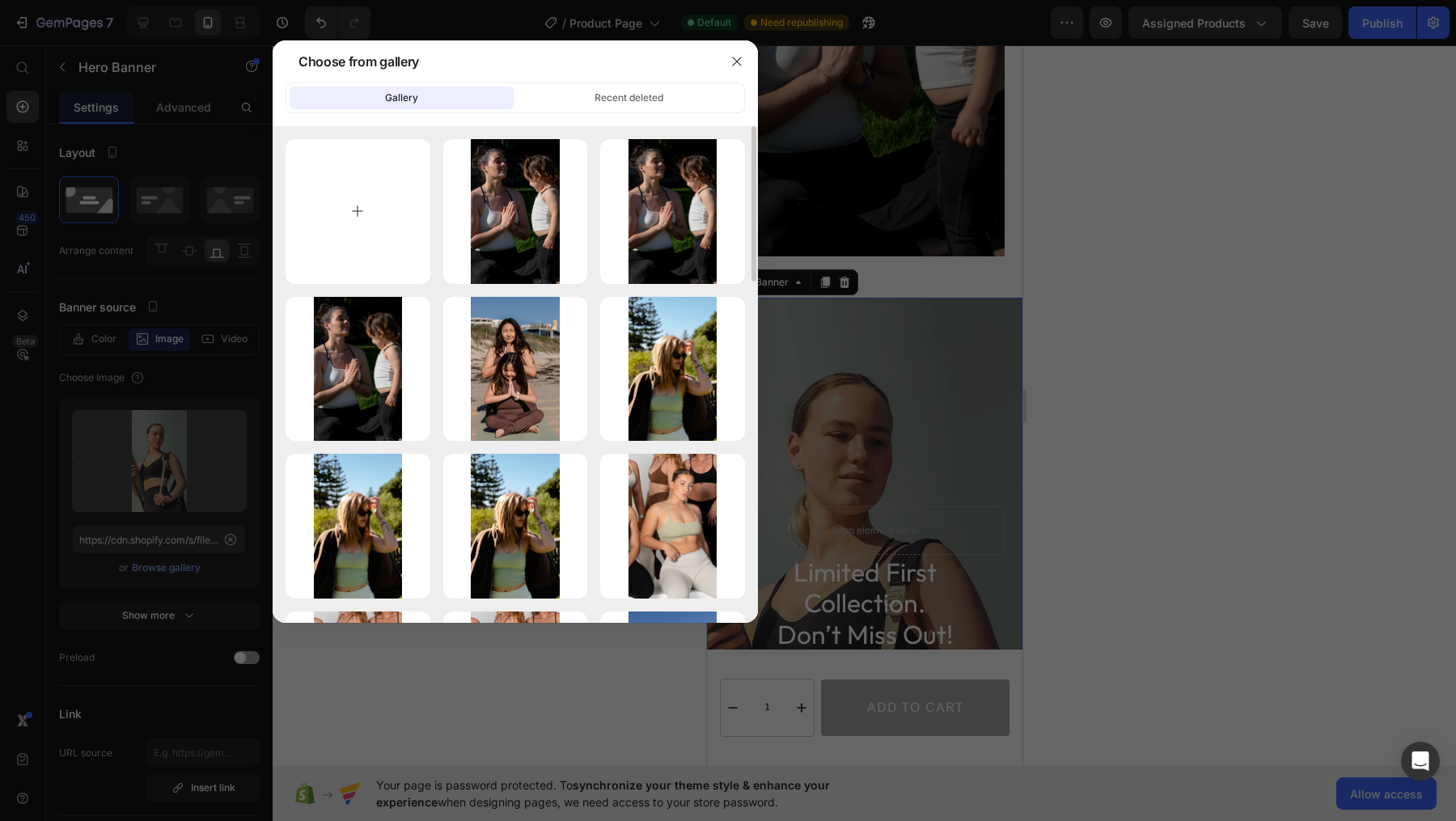 click at bounding box center (358, 211) 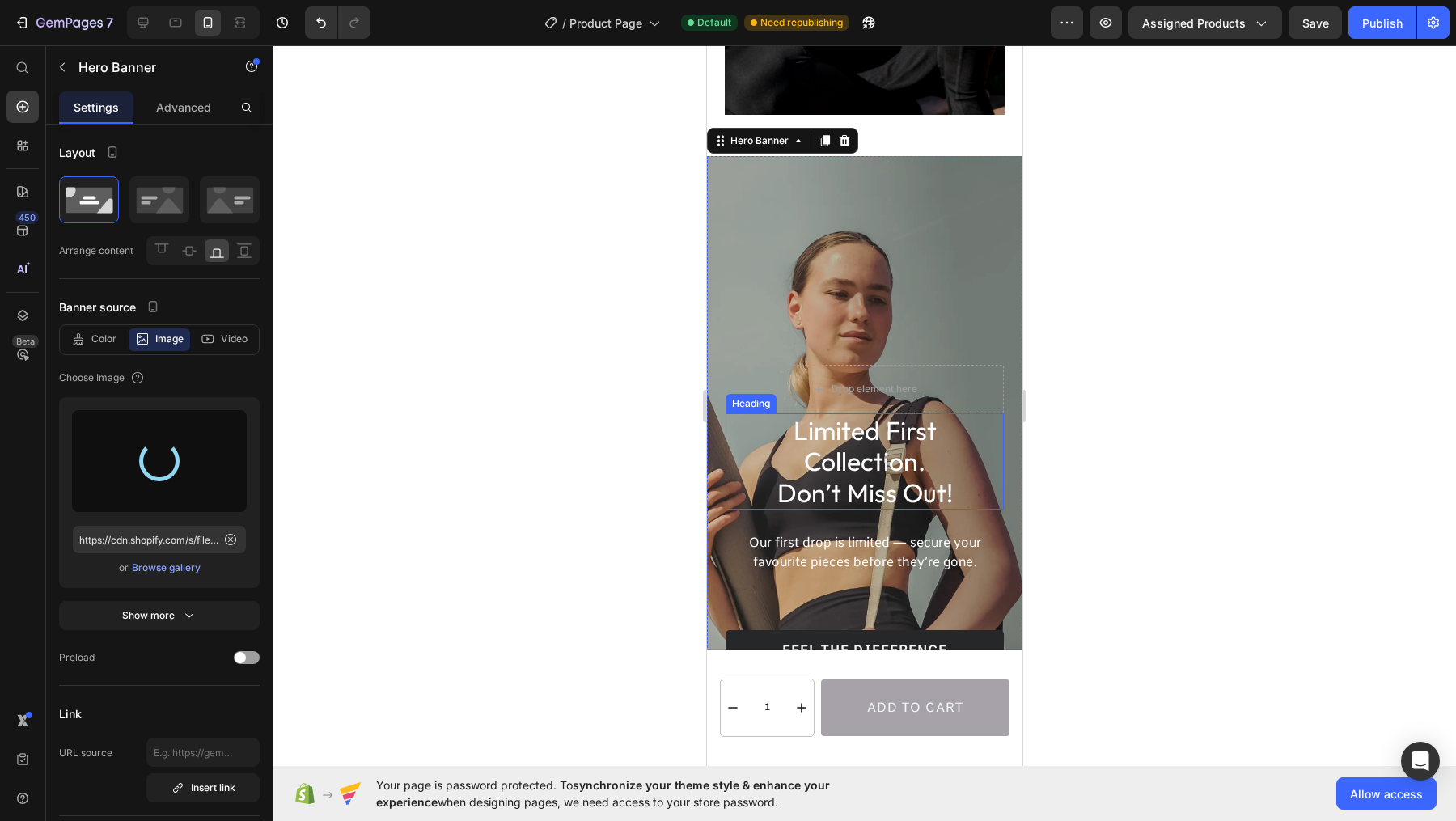 scroll, scrollTop: 5525, scrollLeft: 0, axis: vertical 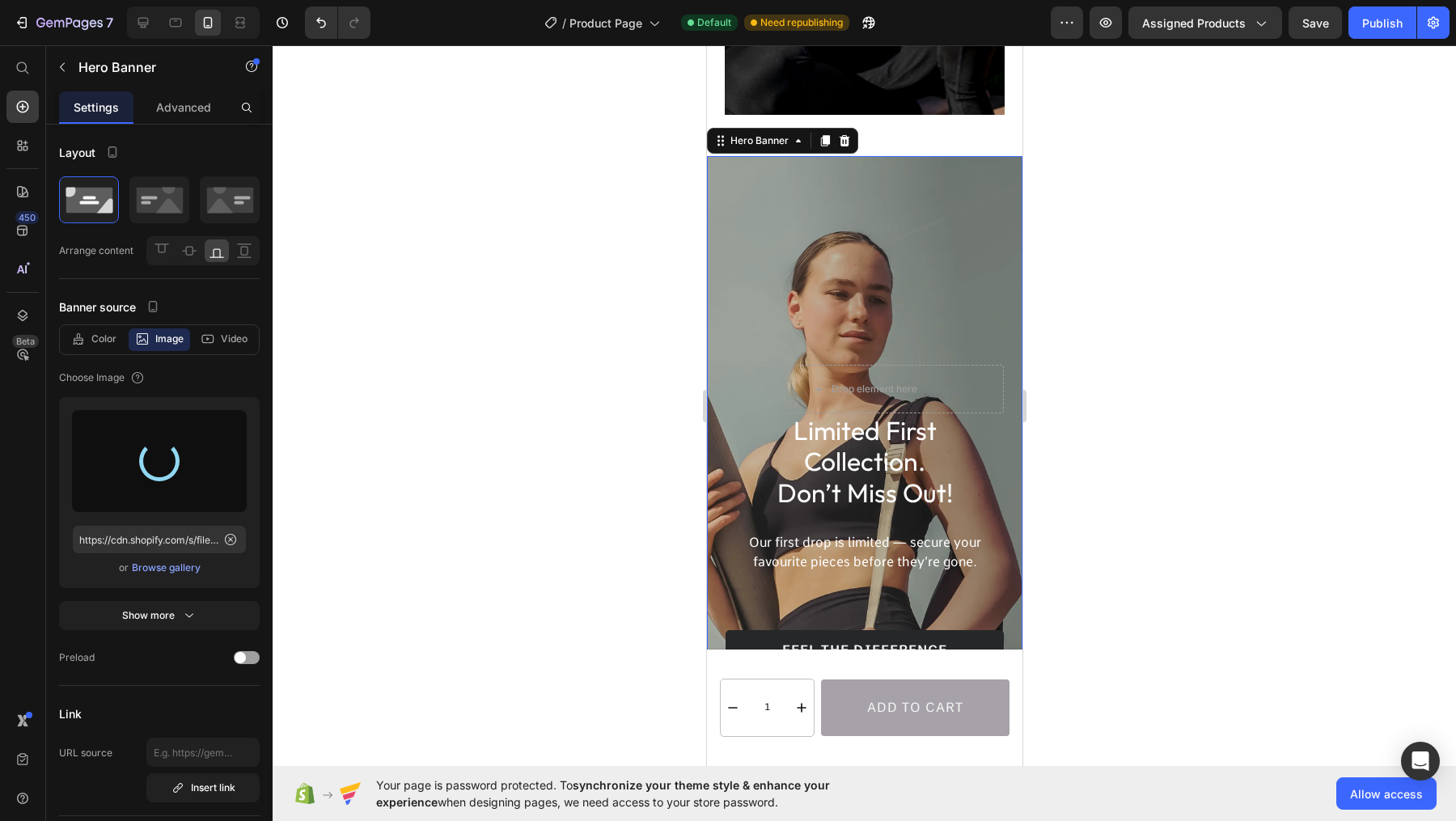 type on "https://cdn.shopify.com/s/files/1/0806/4840/5026/files/gempages_574603512663508080-861e6aad-5e0b-4bcb-82fd-f582f4588f2b.png" 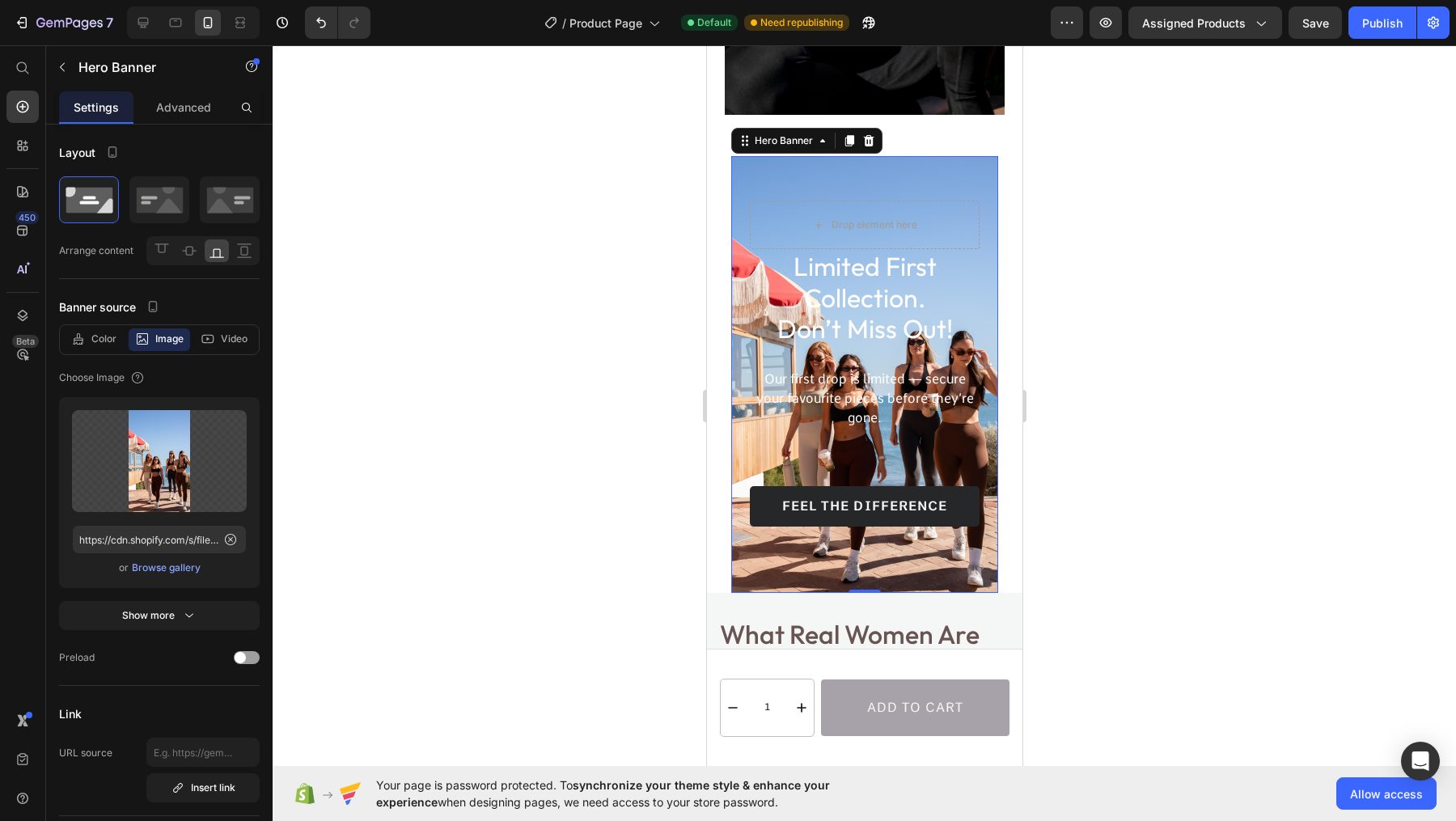 click at bounding box center [864, 375] 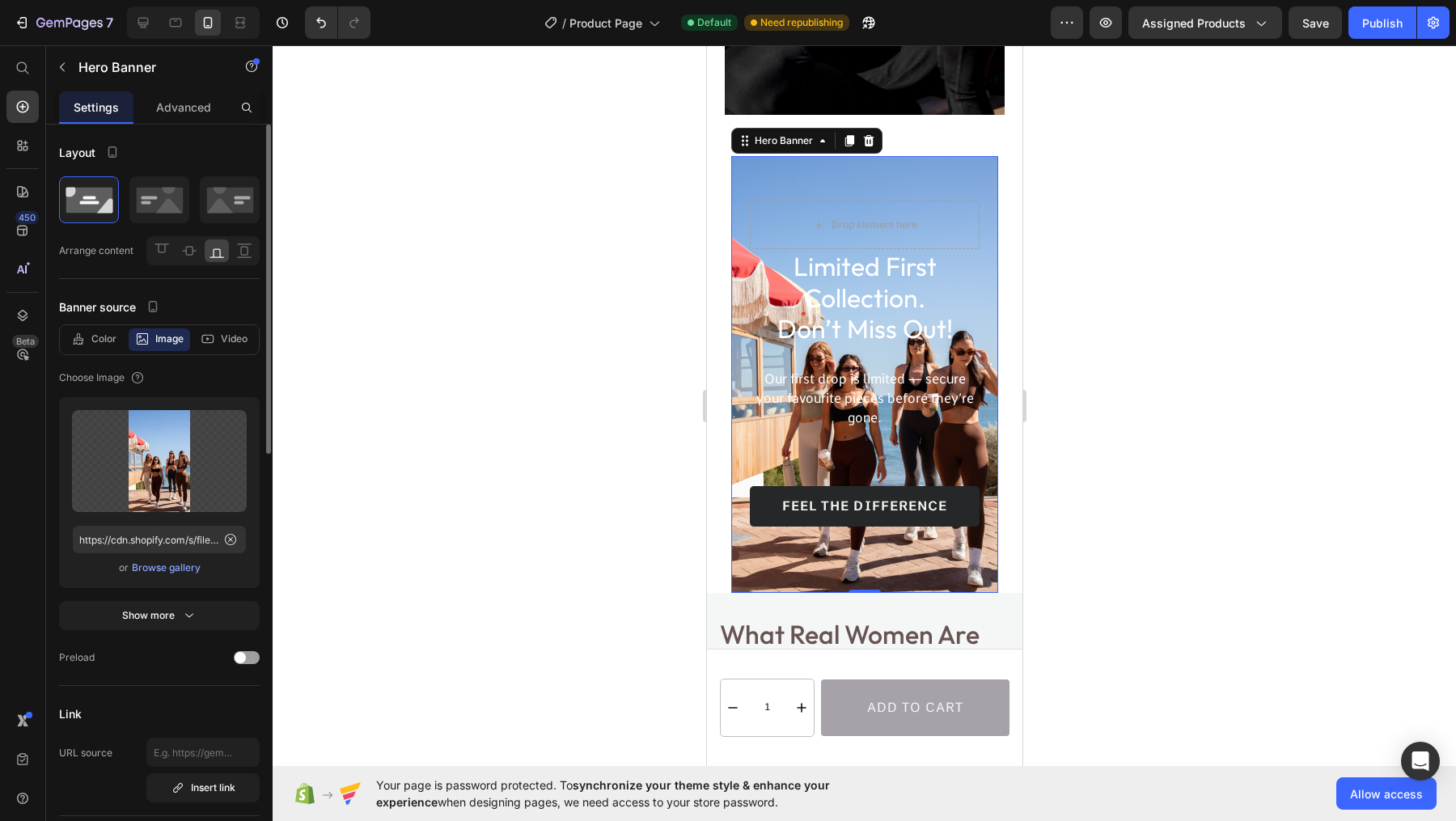 click on "Browse gallery" at bounding box center (166, 568) 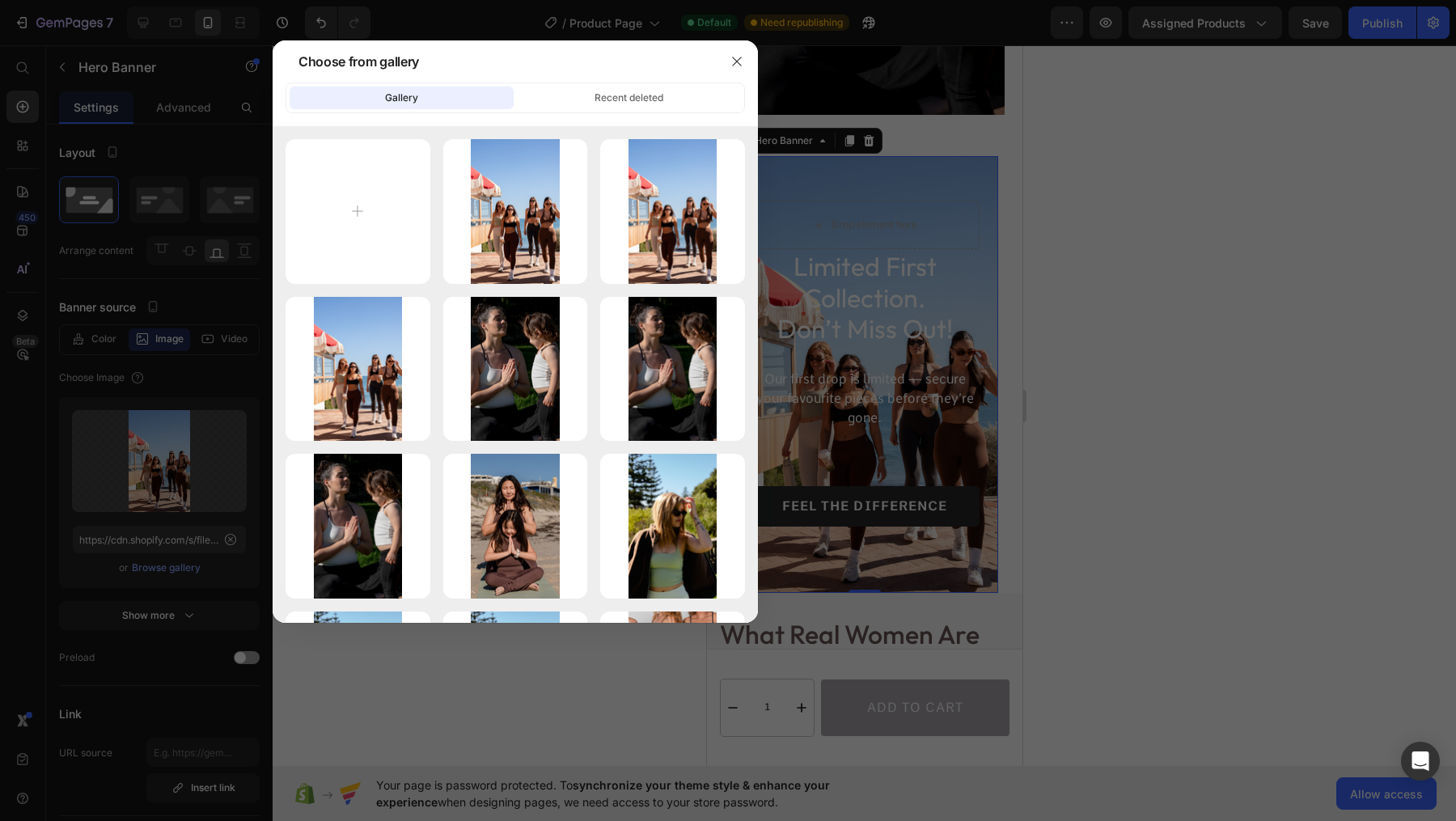 click at bounding box center (728, 410) 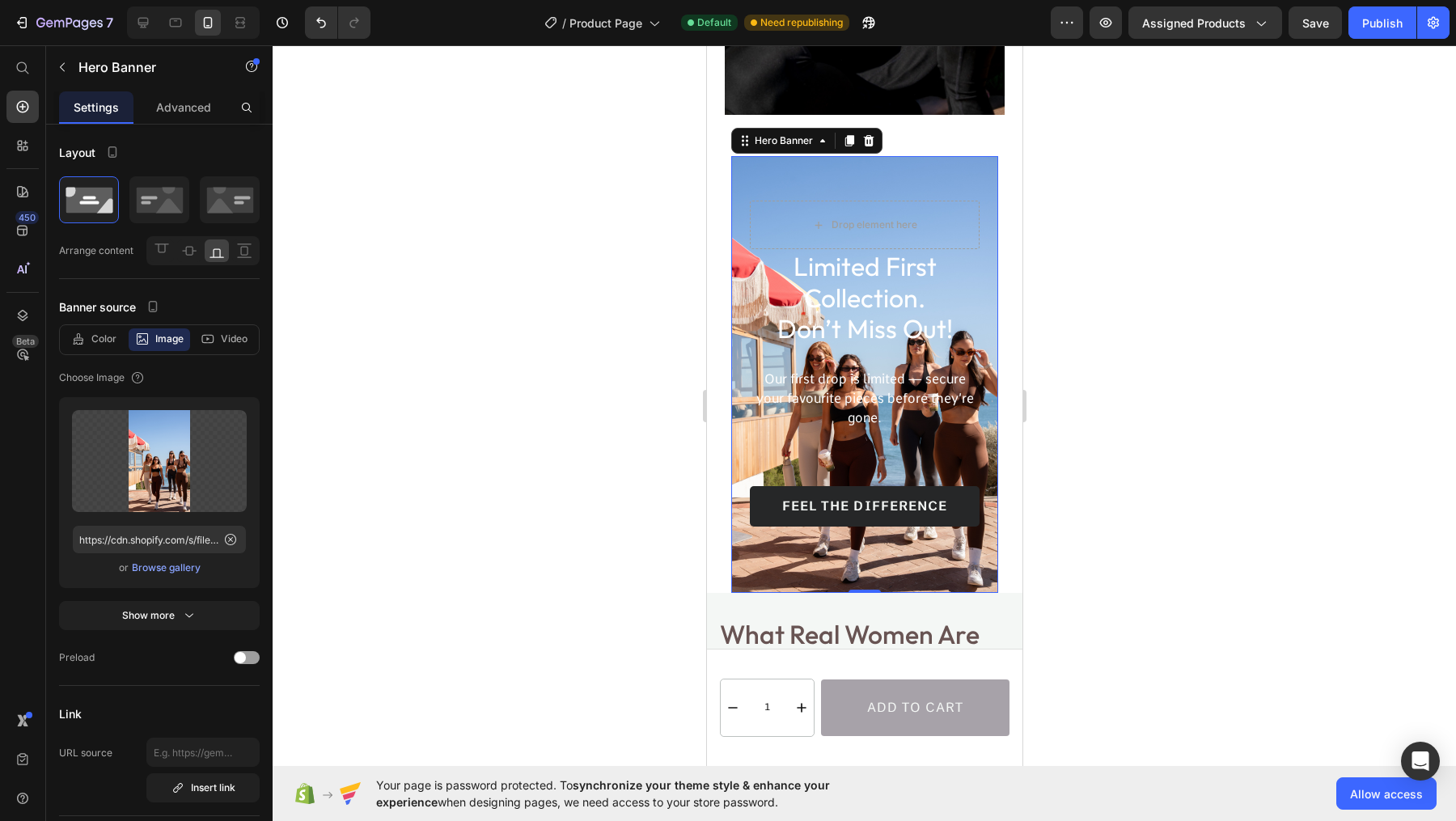 click 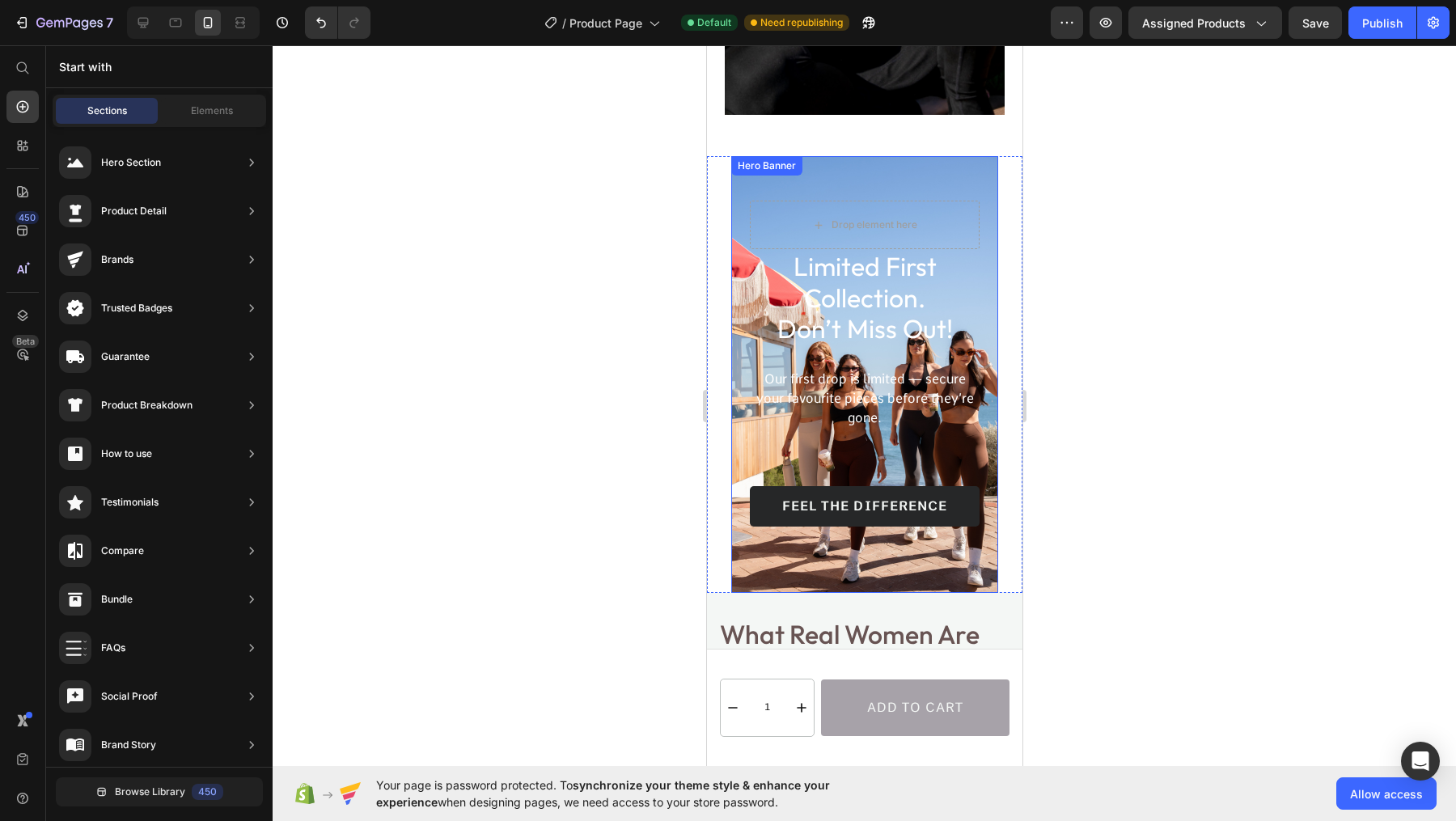 click on "Limited First Collection. Don’t Miss Out! Heading Our first drop is limited — secure your favourite pieces before they’re gone. Text Block Feel the Difference Button
Drop element here" at bounding box center [864, 390] 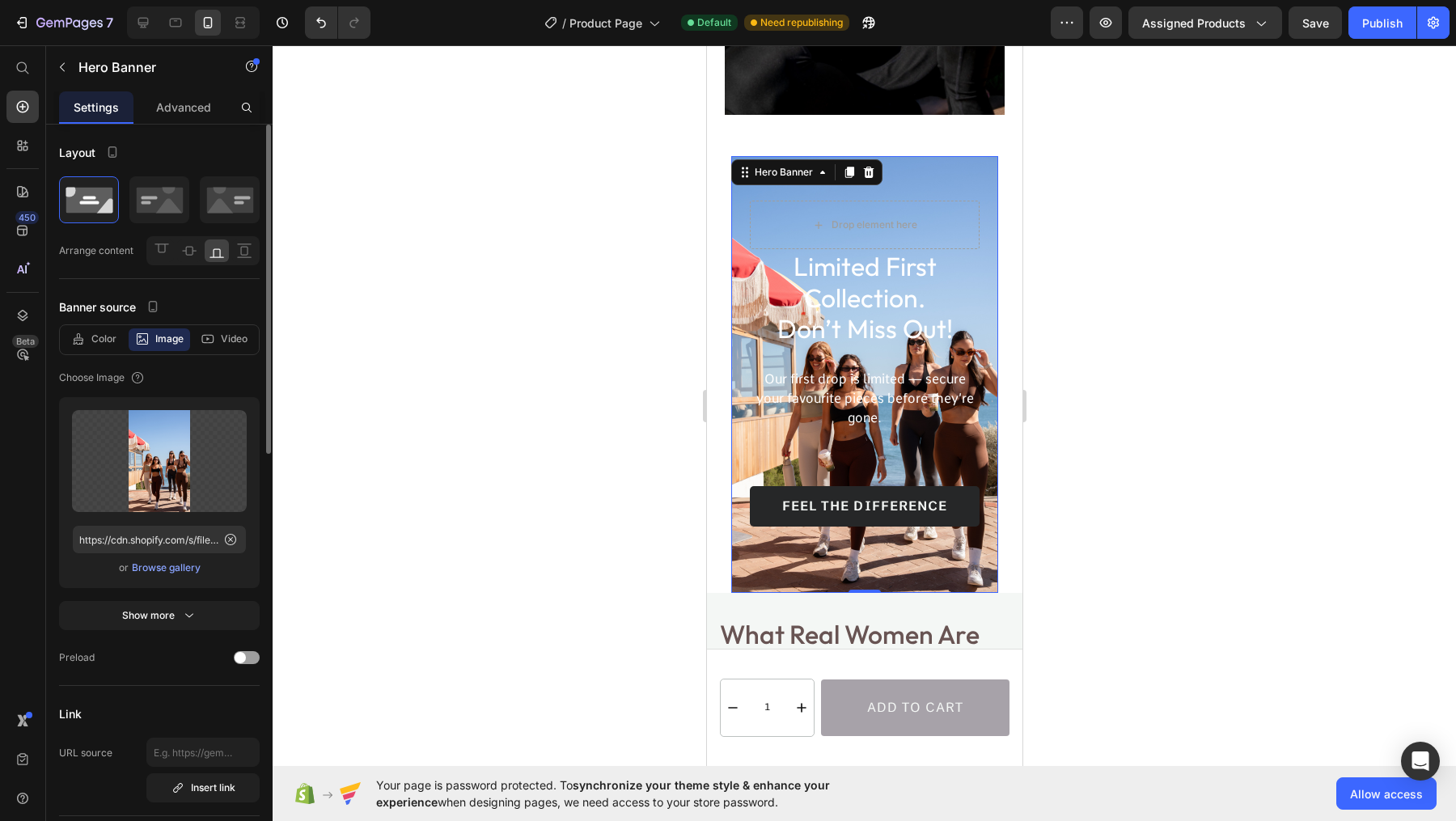 click on "Upload Image https://cdn.shopify.com/s/files/1/0806/4840/5026/files/gempages_574603512663508080-861e6aad-5e0b-4bcb-82fd-f582f4588f2b.png  or   Browse gallery" 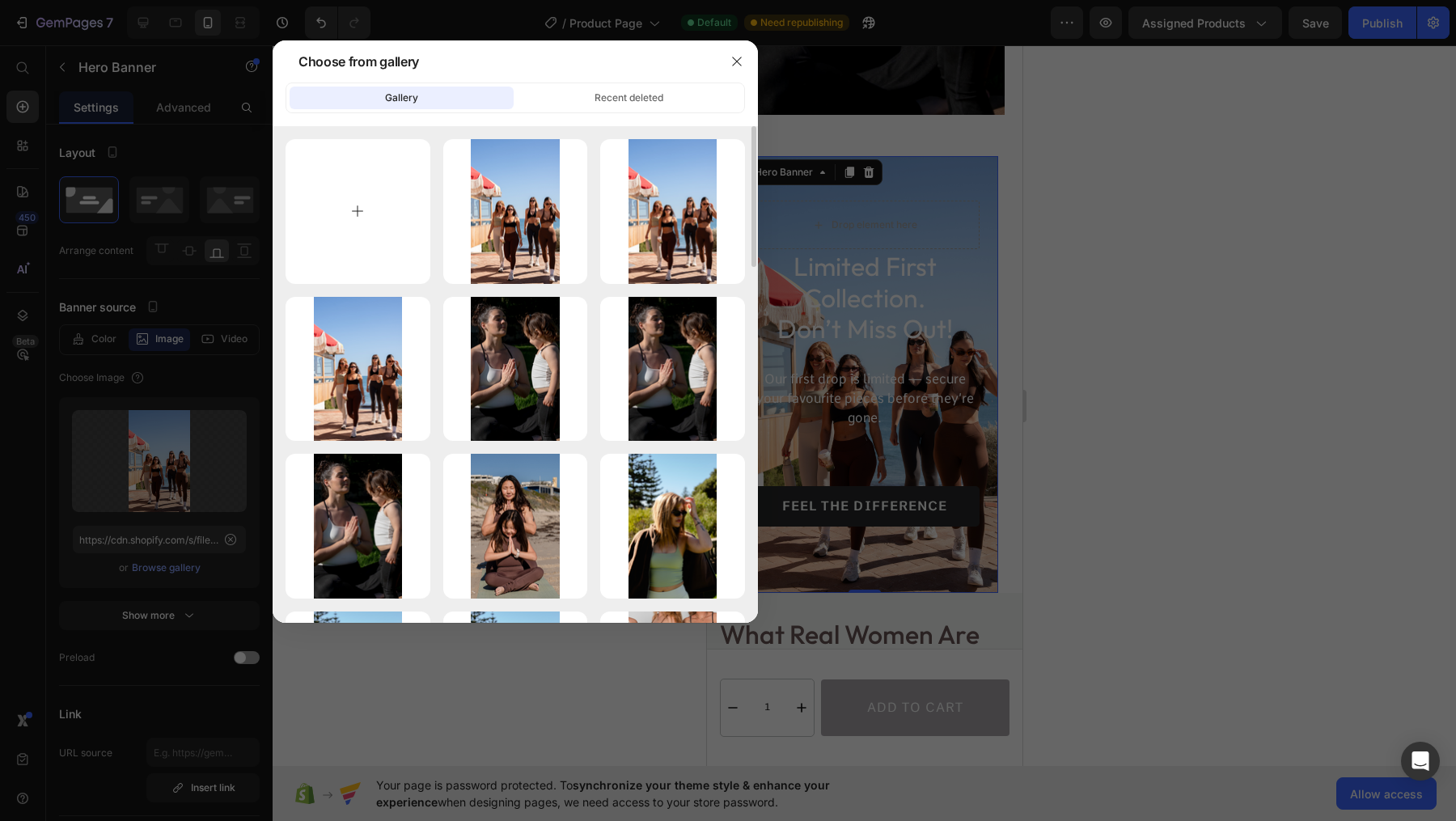 click at bounding box center (358, 211) 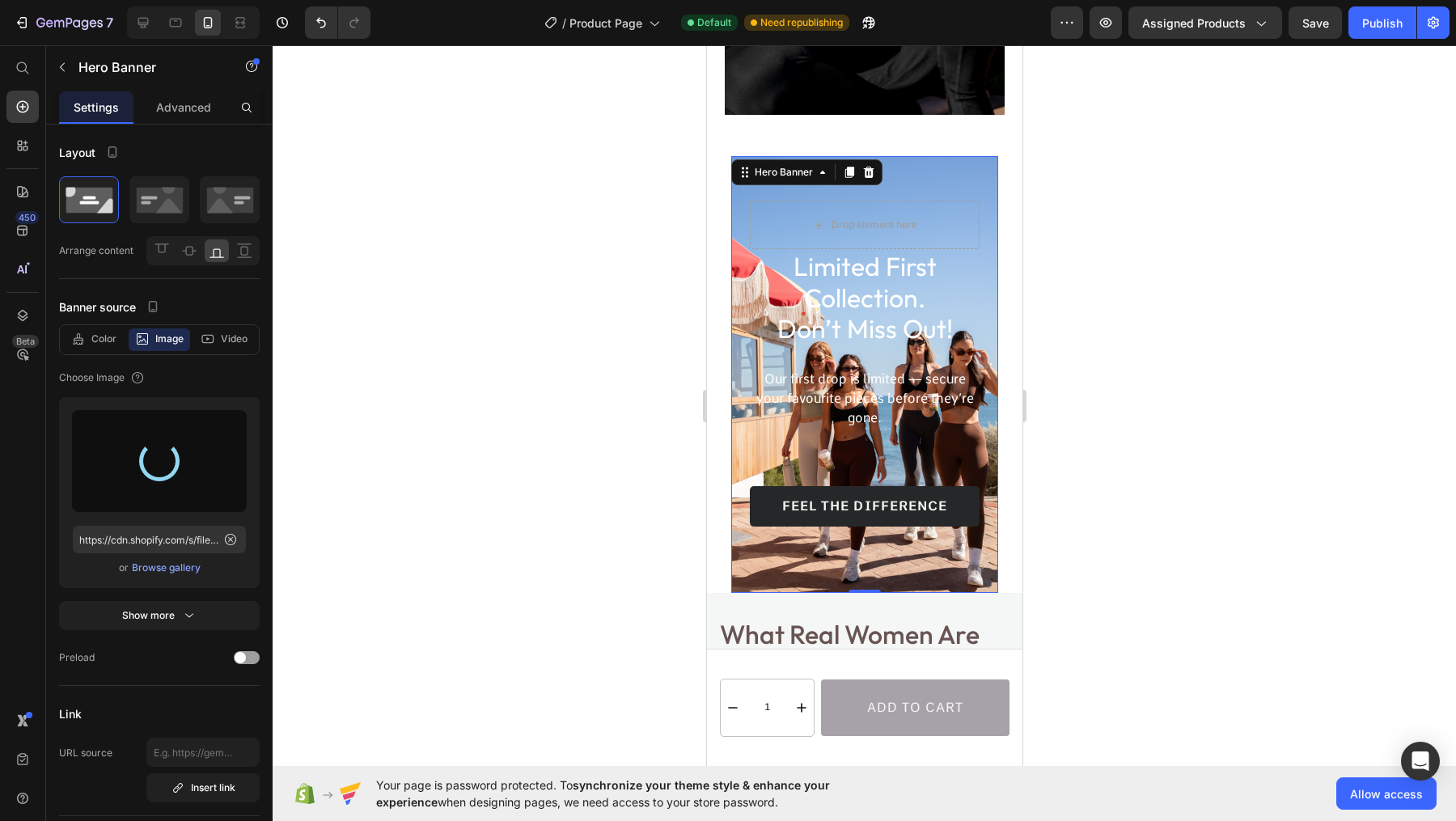 type on "https://cdn.shopify.com/s/files/1/0806/4840/5026/files/gempages_574603512663508080-019e424e-d63f-48dd-aaa6-ad2170b14260.png" 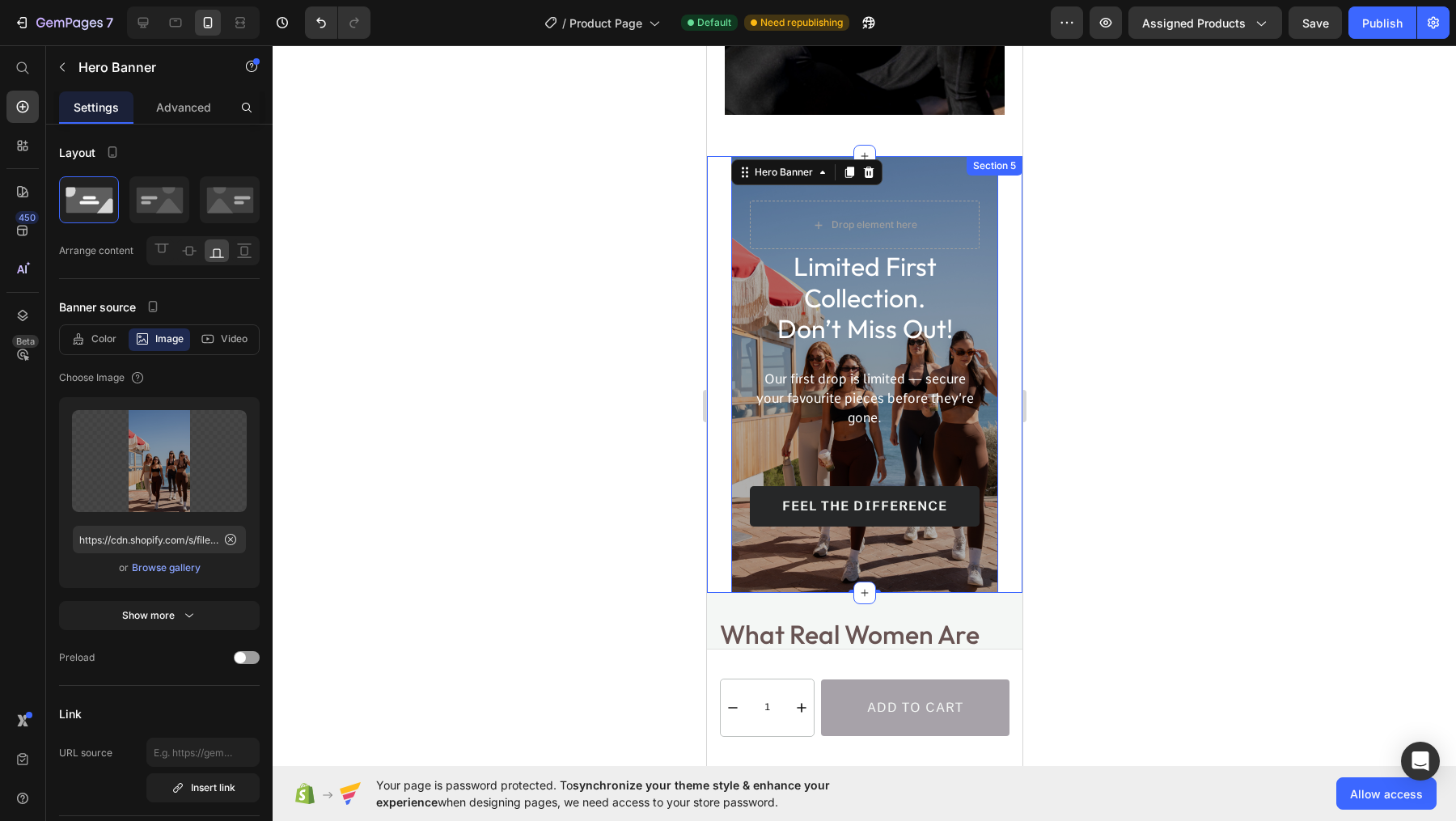 click 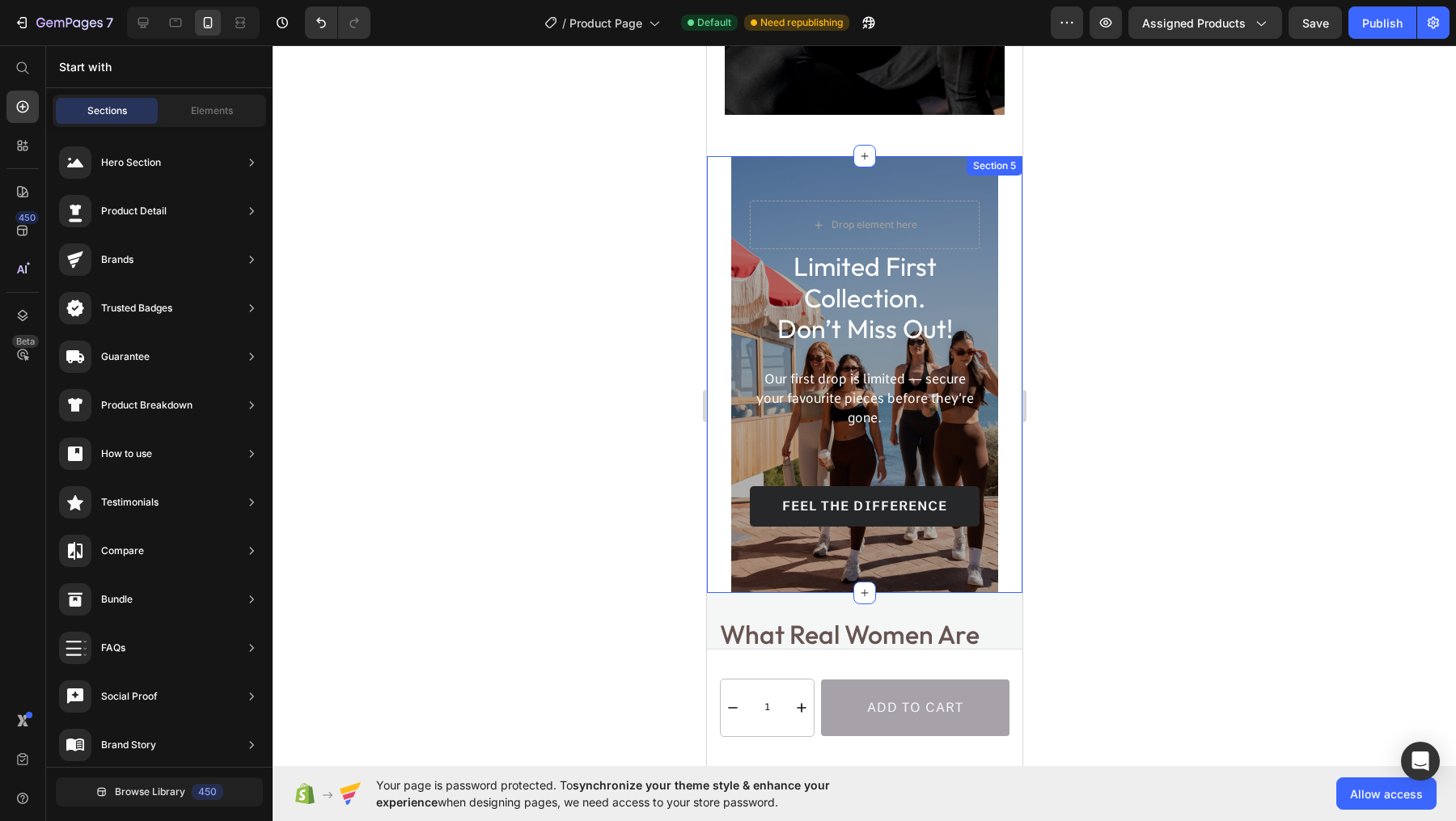 click 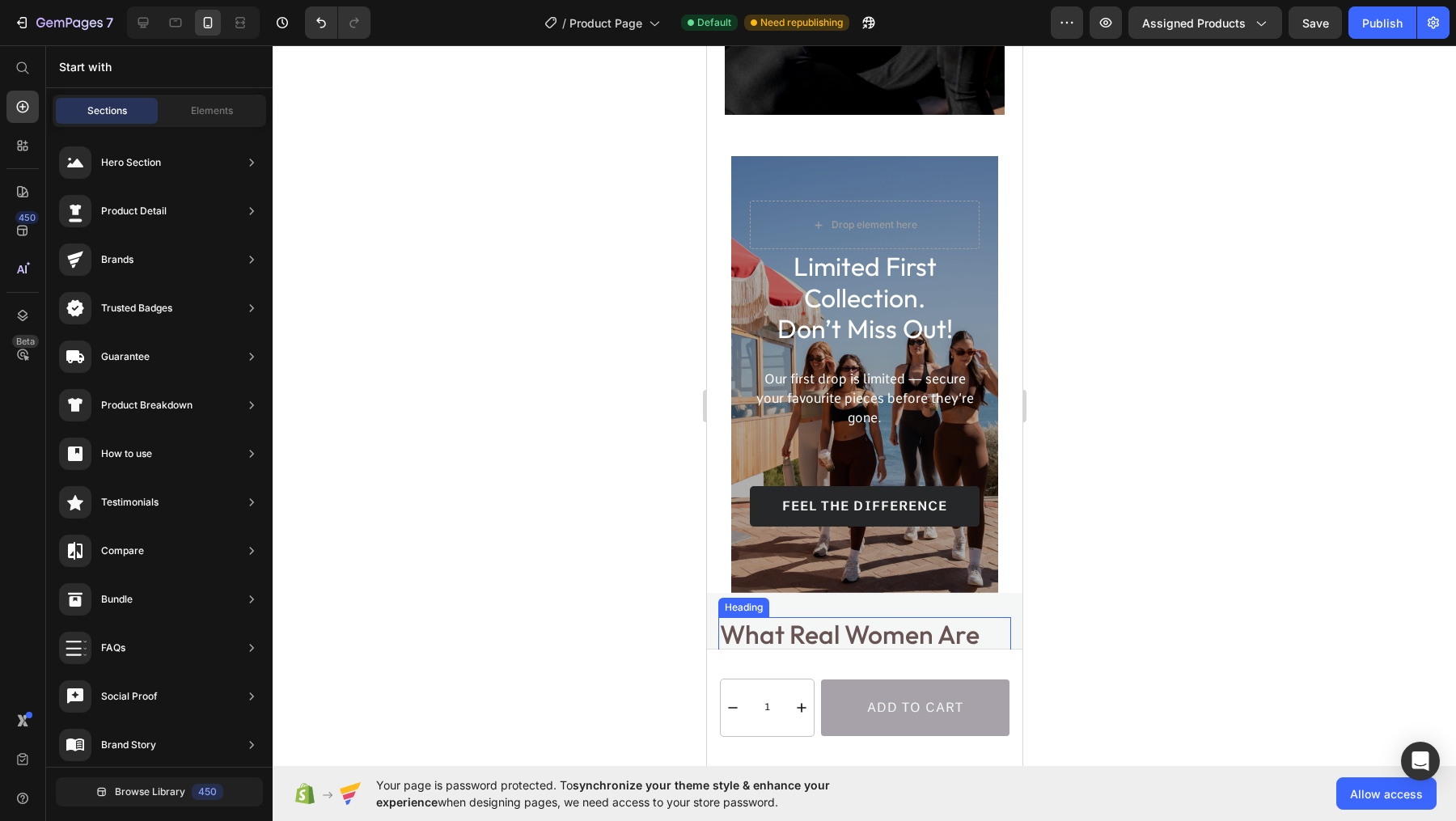 scroll, scrollTop: 5529, scrollLeft: 0, axis: vertical 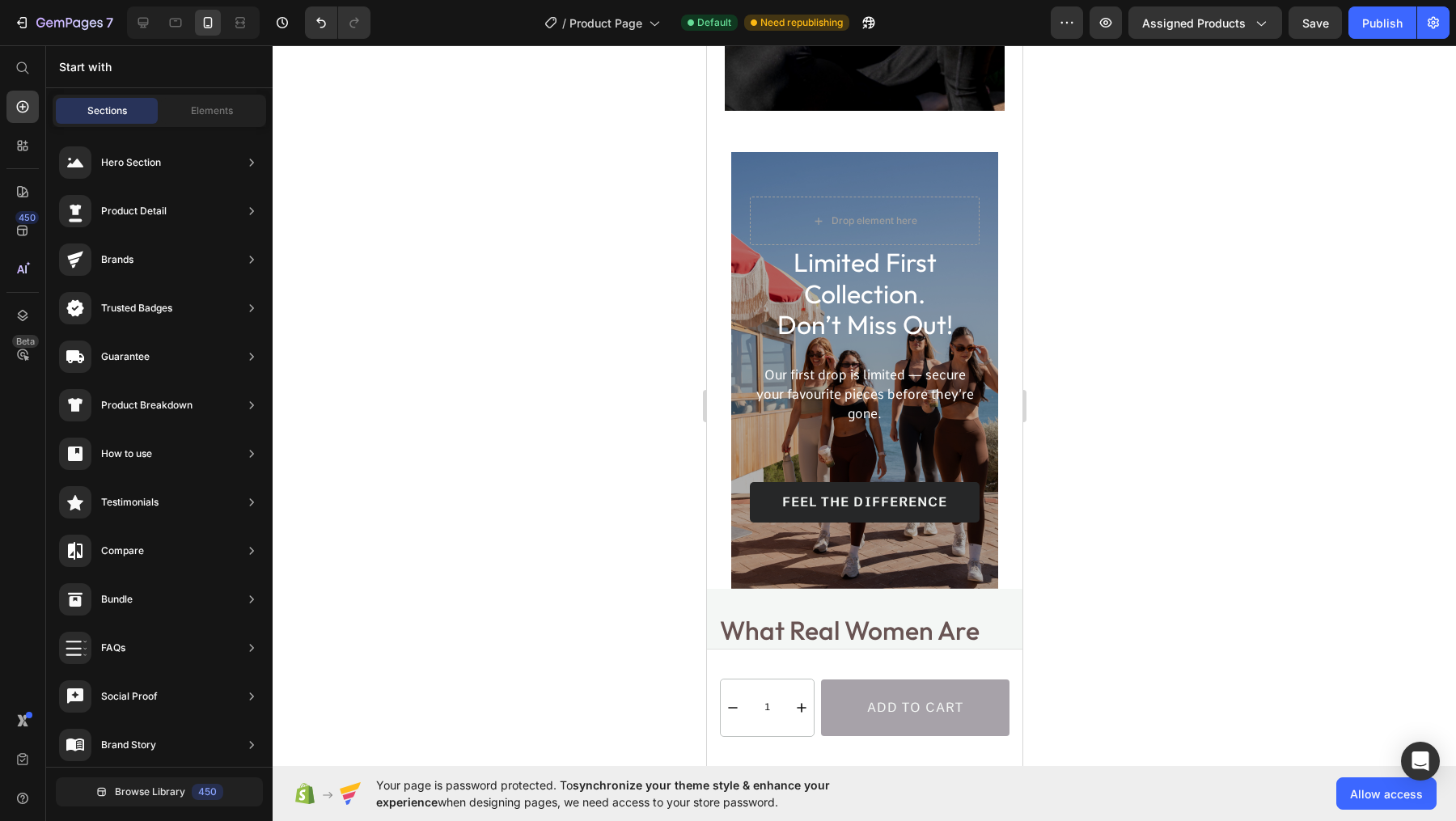 click 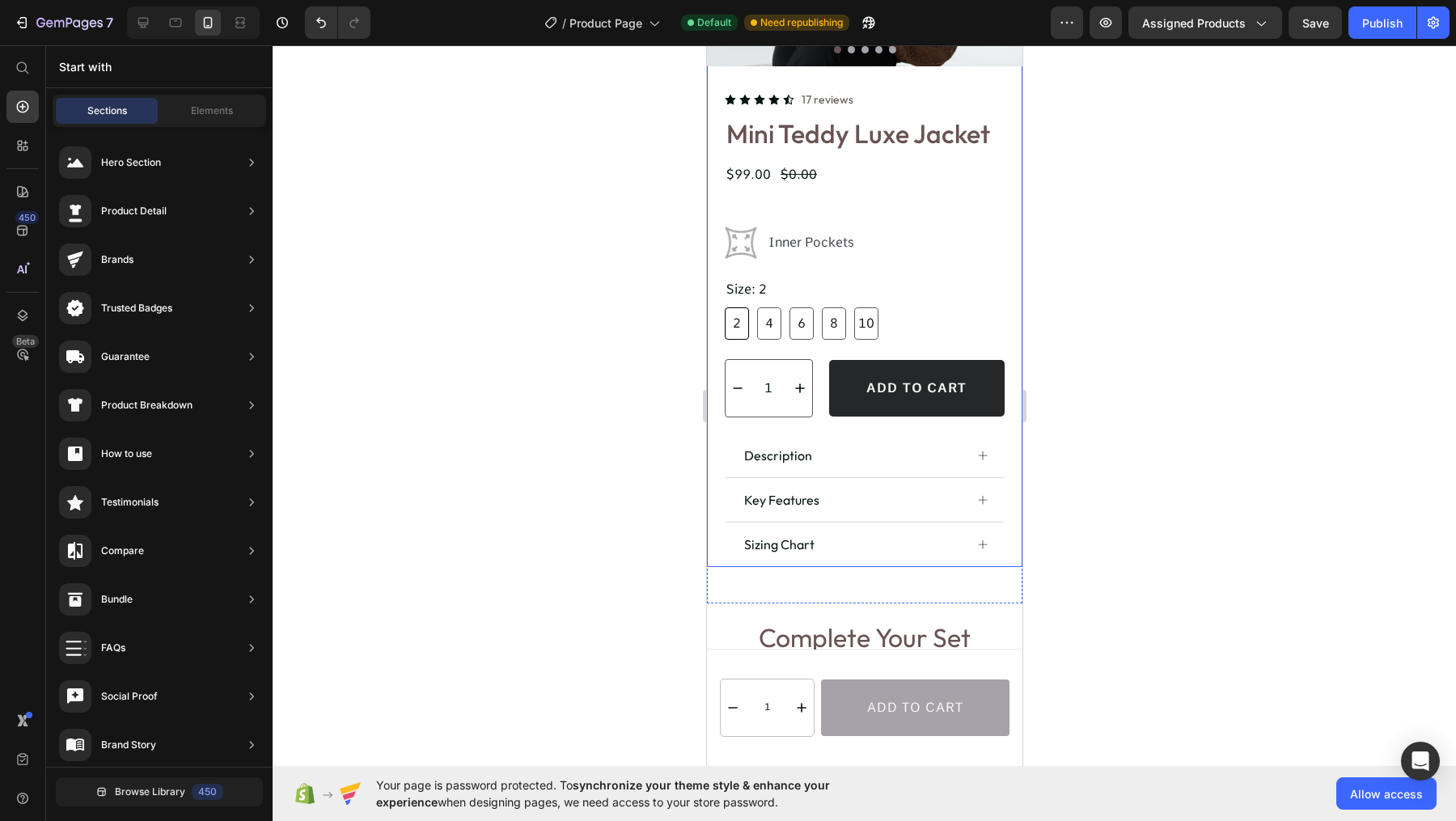 scroll, scrollTop: 0, scrollLeft: 0, axis: both 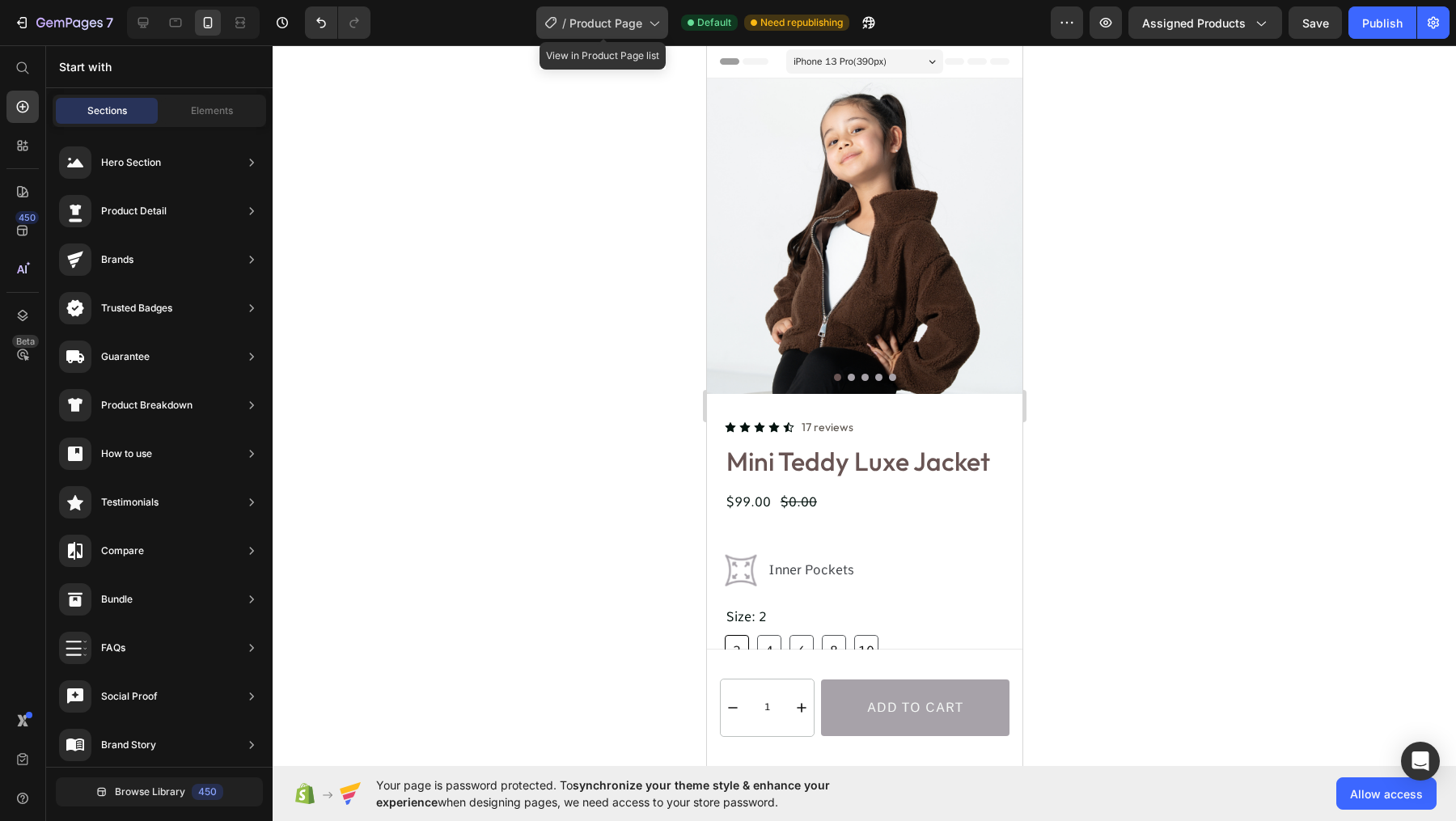 click on "Product Page" at bounding box center [606, 23] 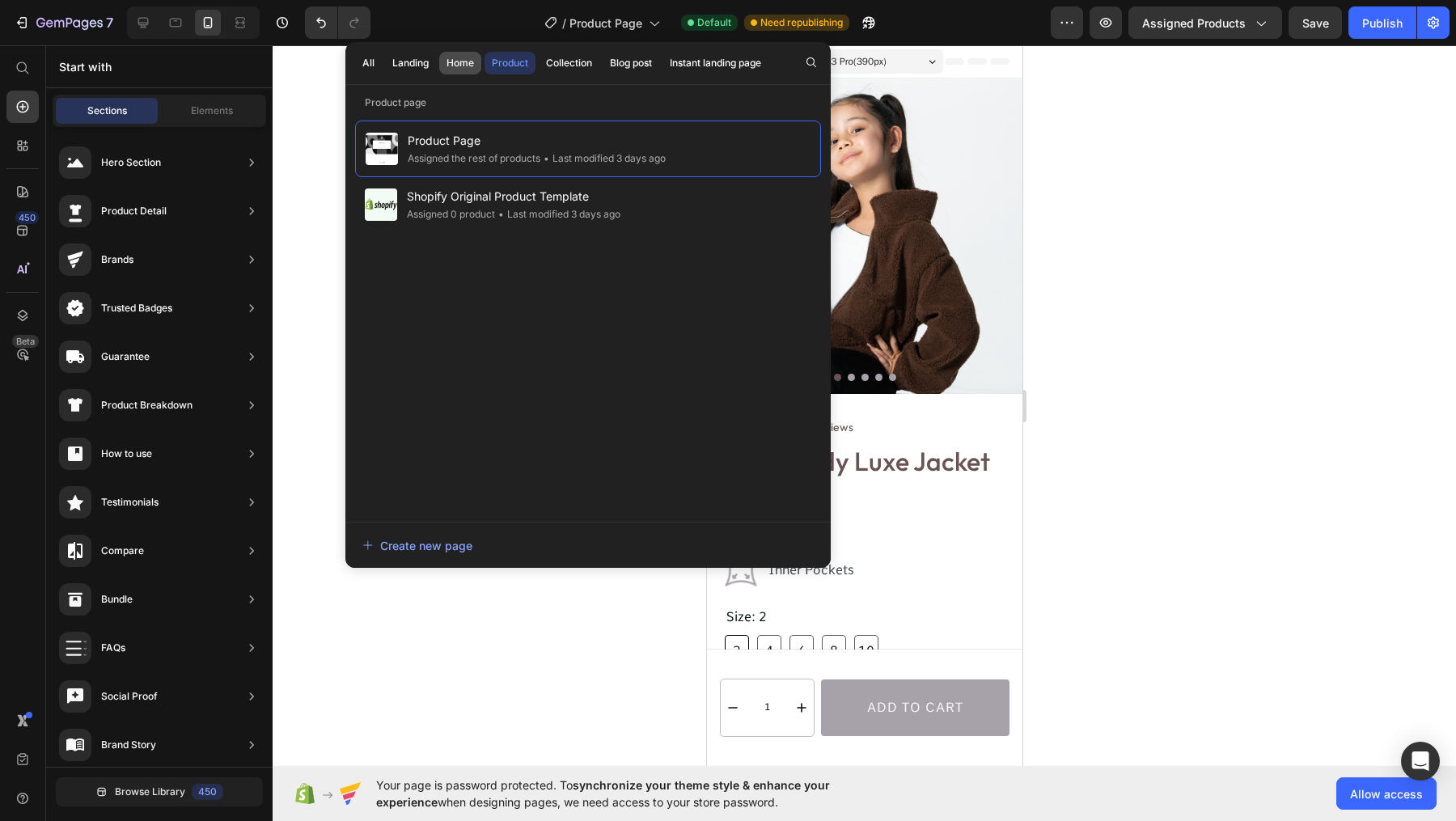 click on "Home" at bounding box center (460, 63) 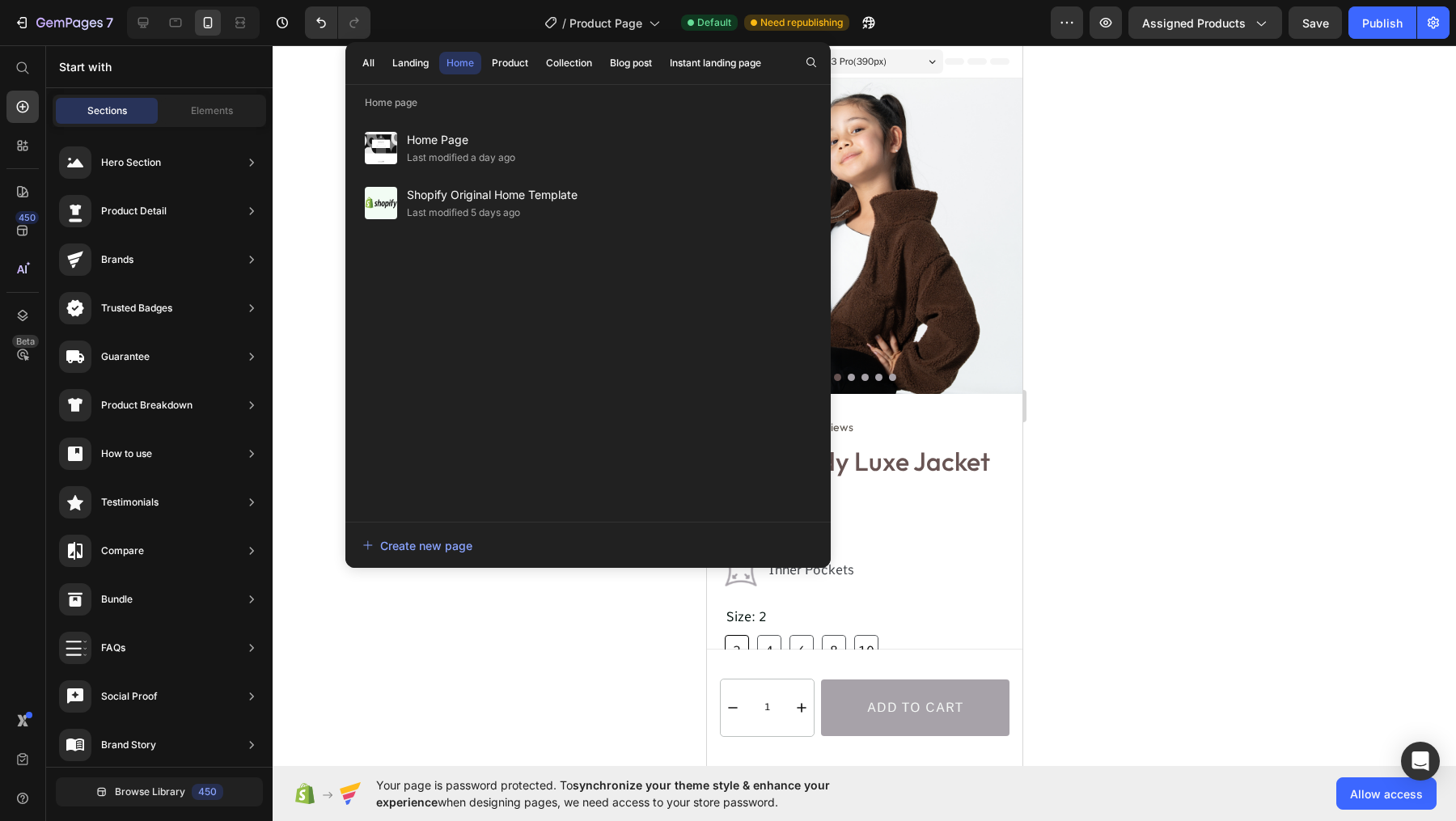 click 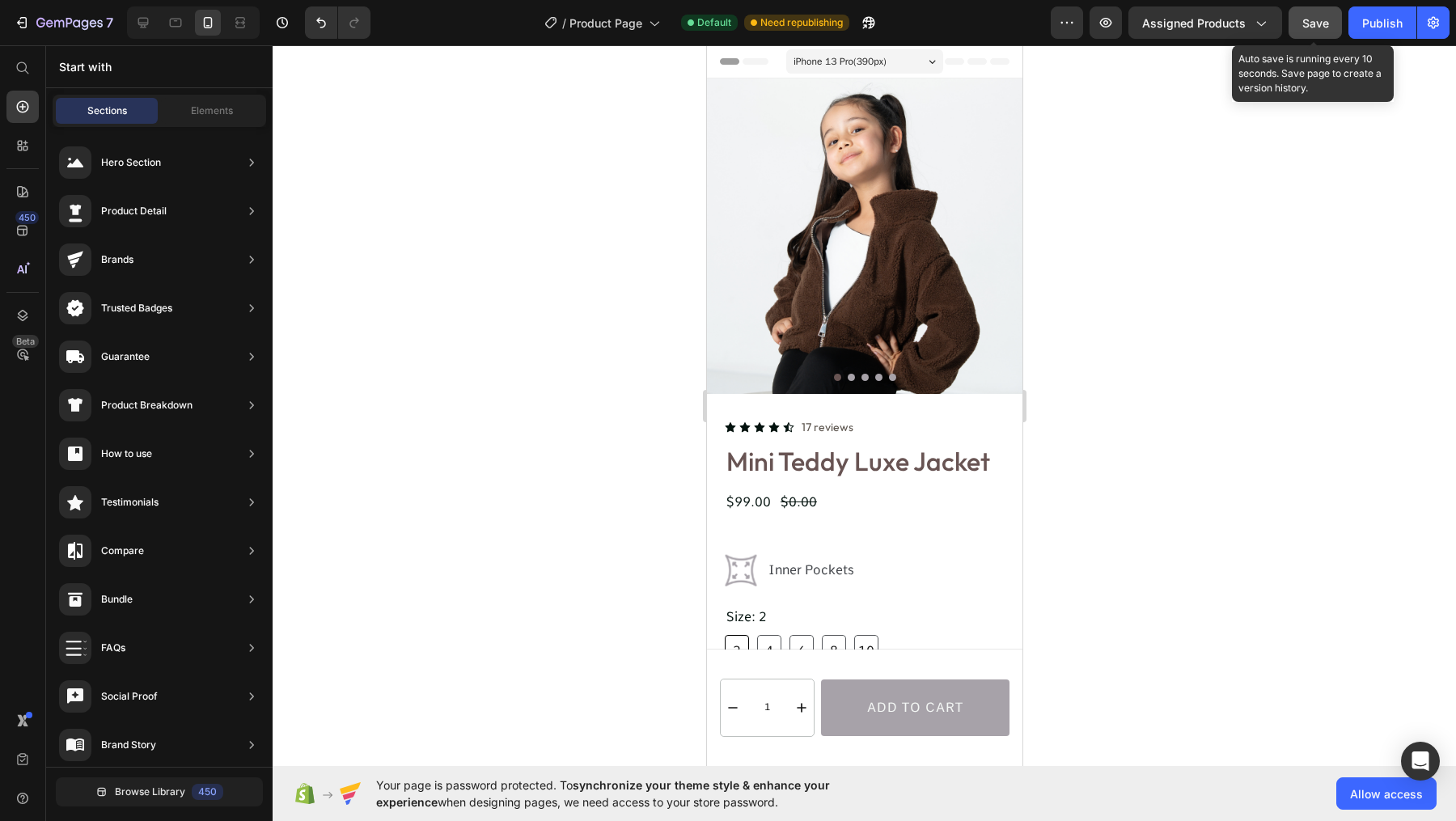 click on "Save" at bounding box center [1315, 23] 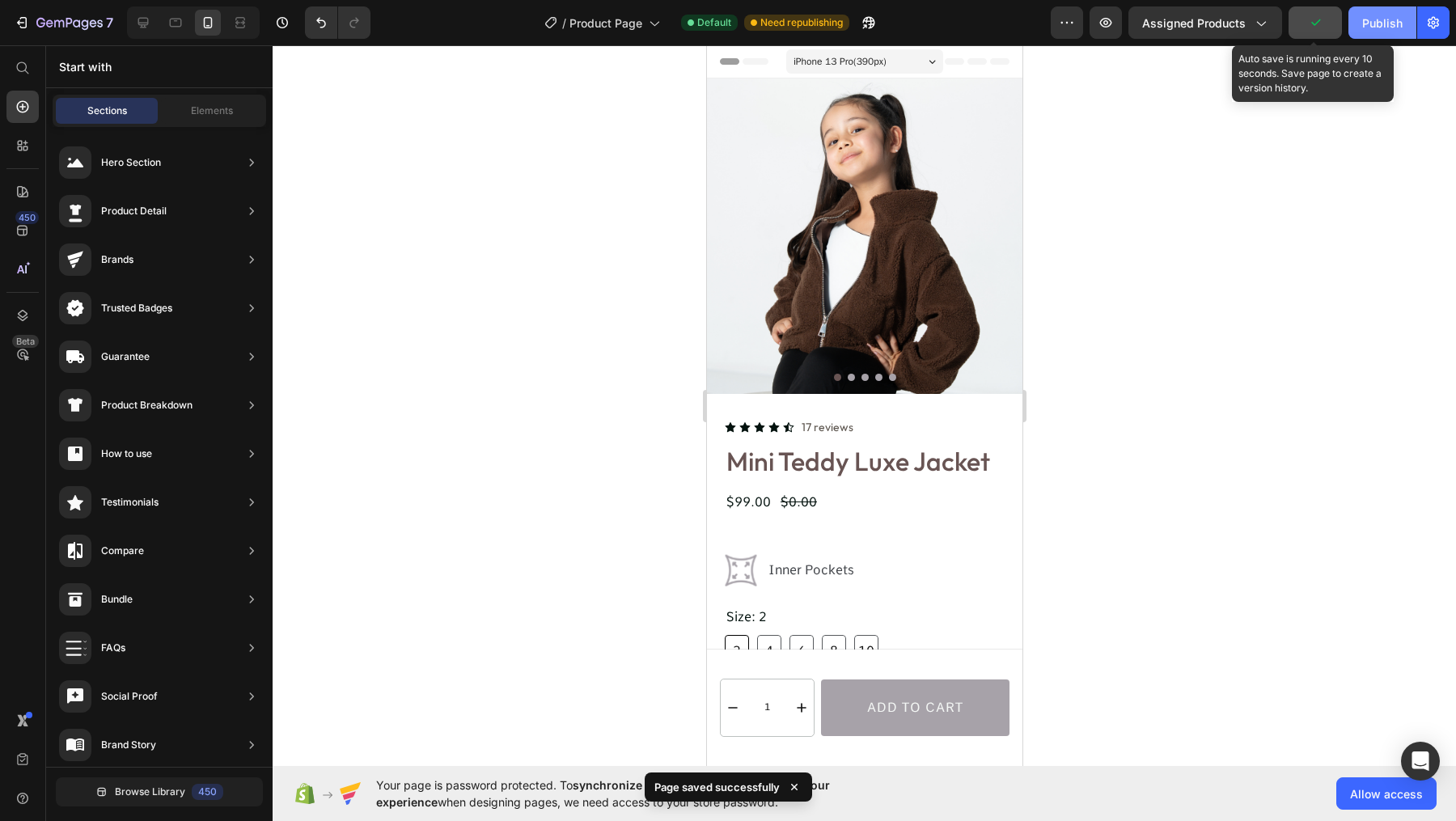 click on "Publish" 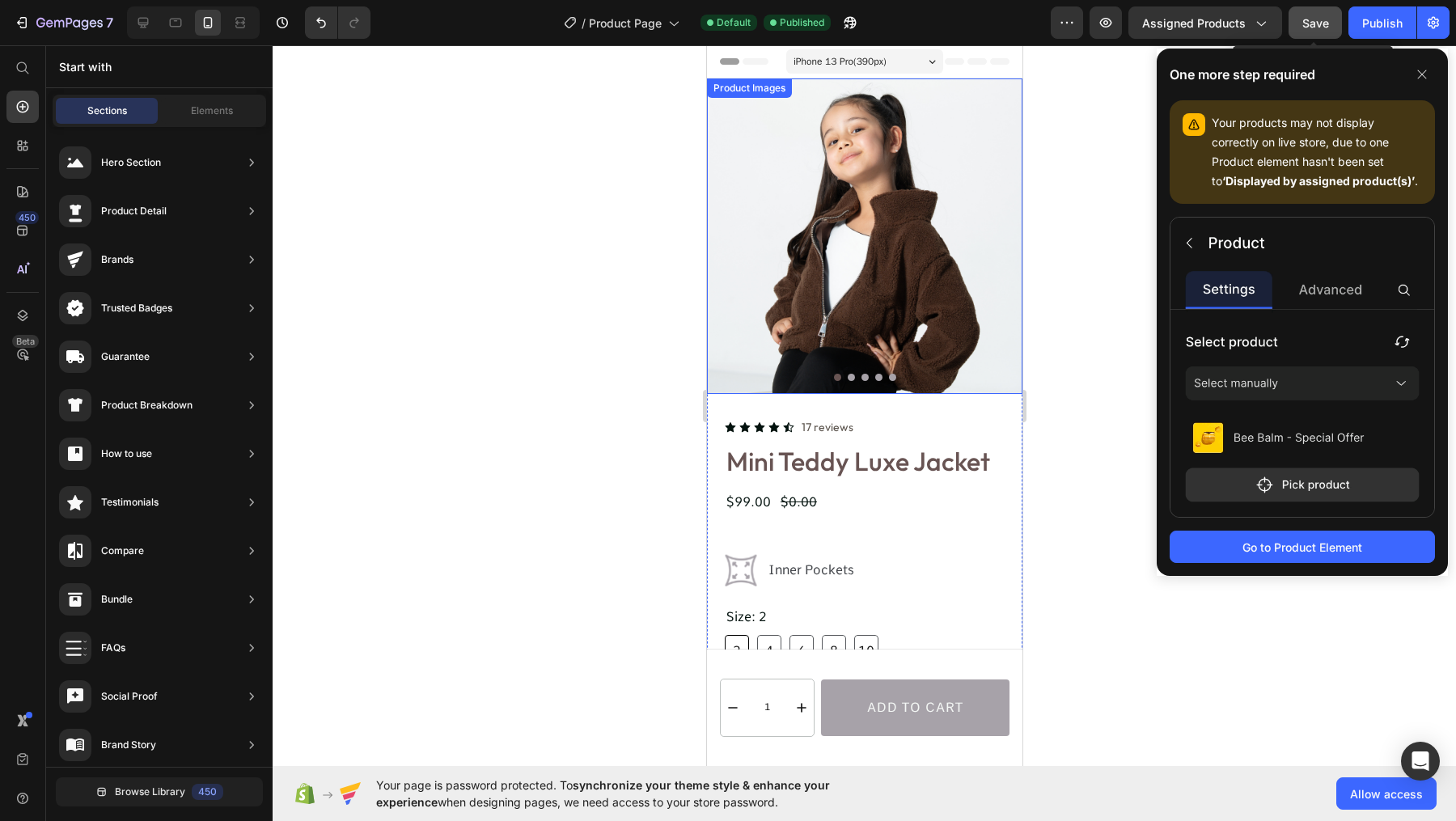 type 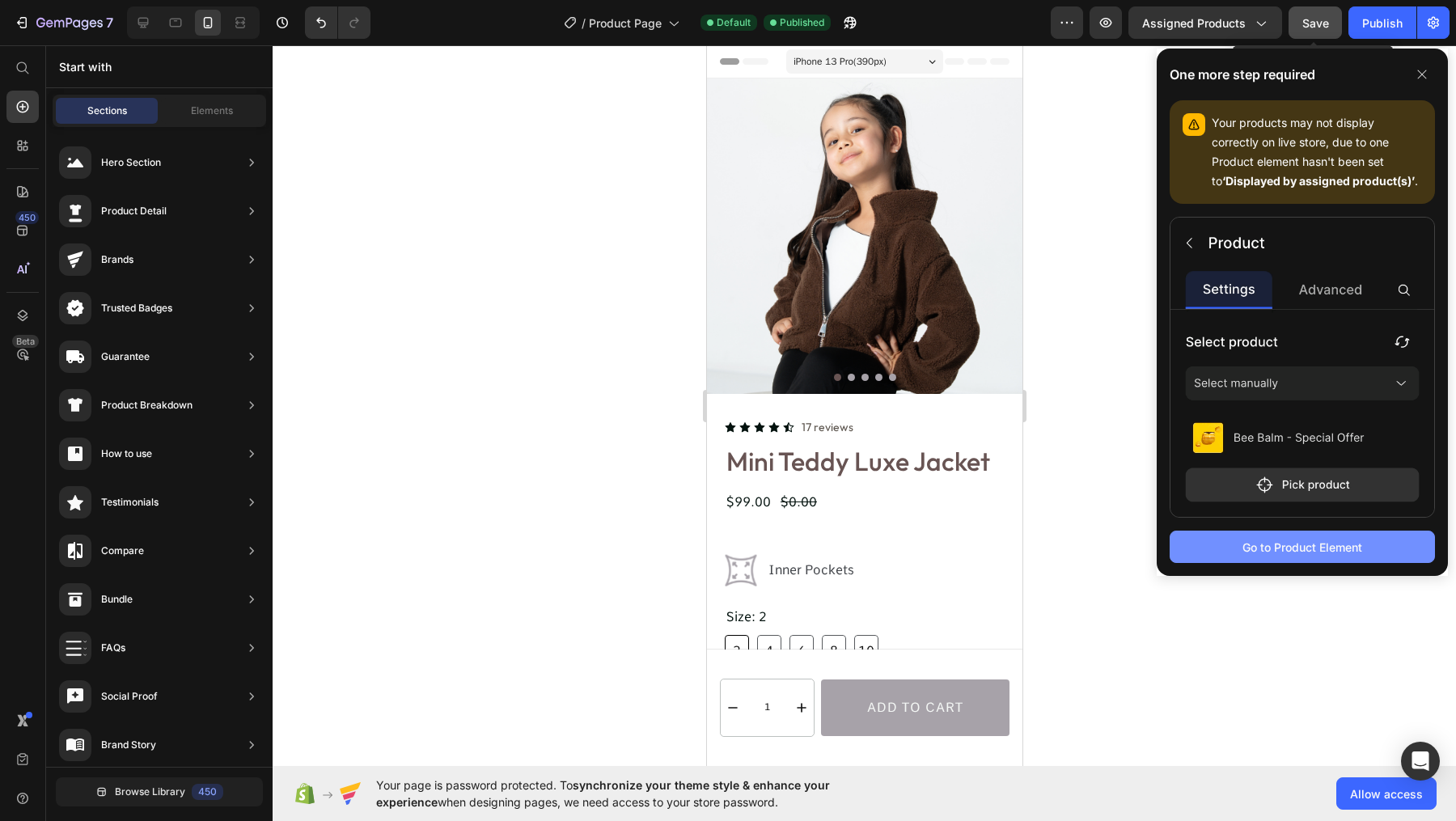 click on "Go to Product Element" at bounding box center [1302, 547] 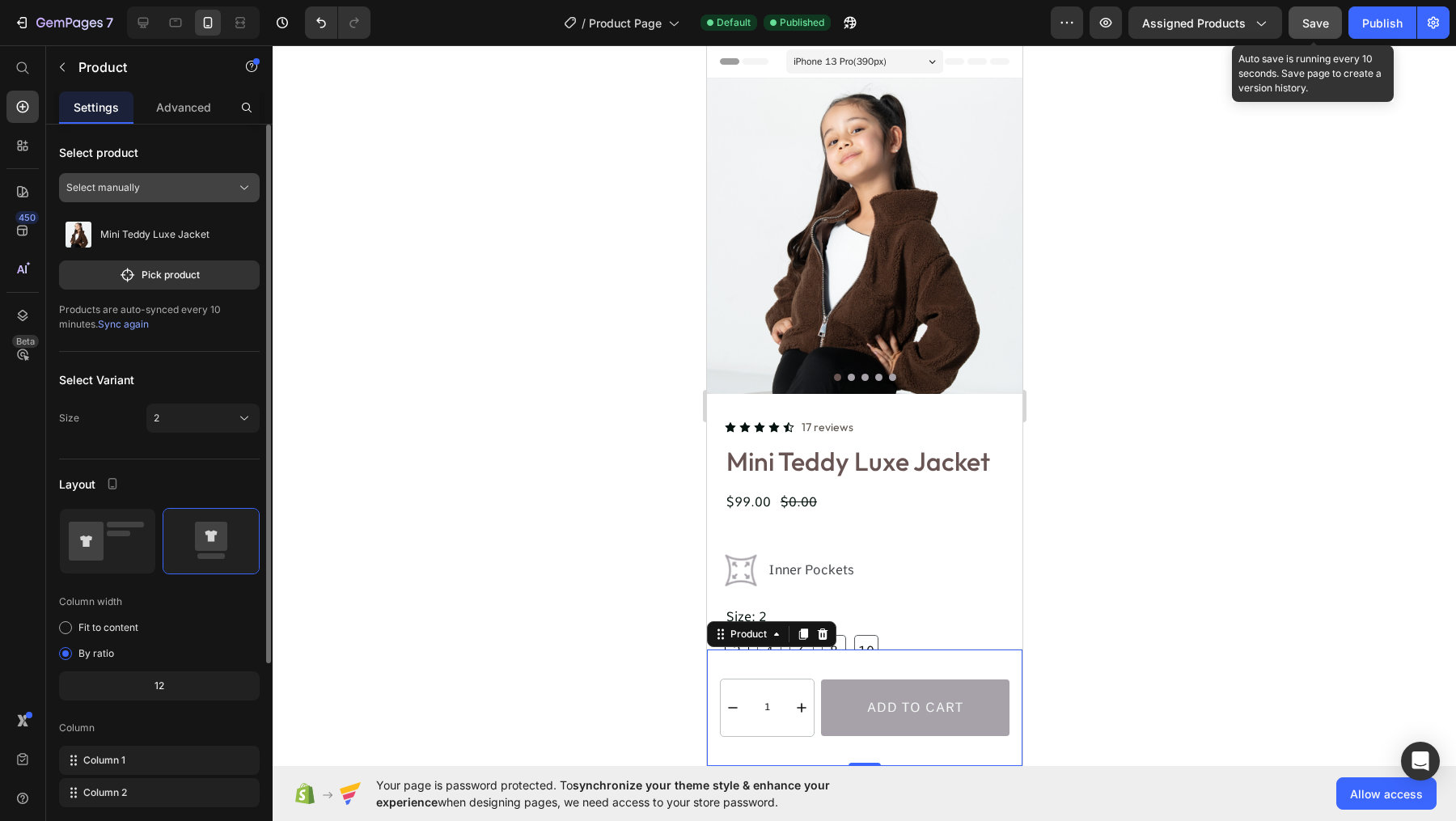 click on "Select manually" 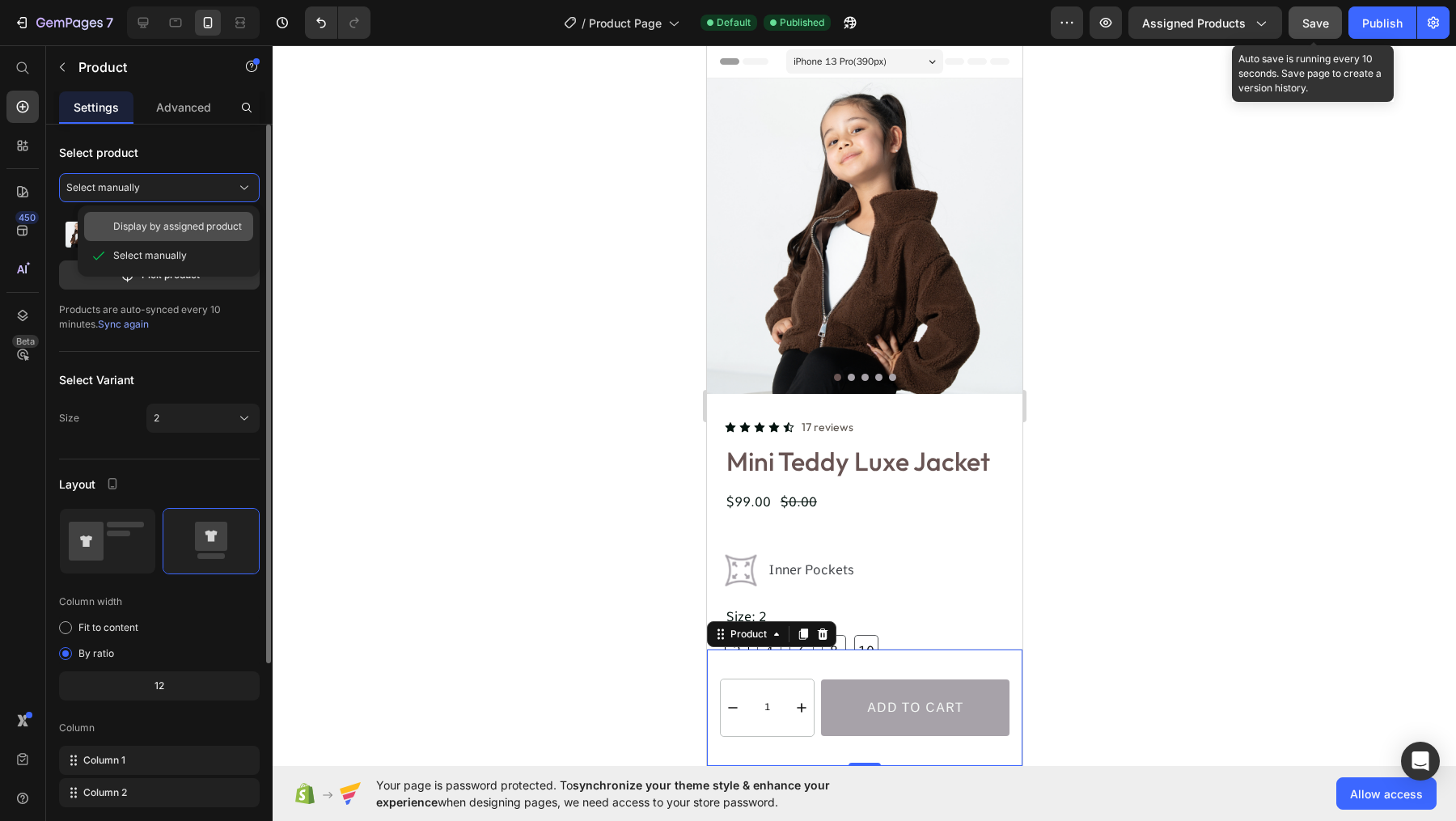 click on "Display by assigned product" at bounding box center (177, 226) 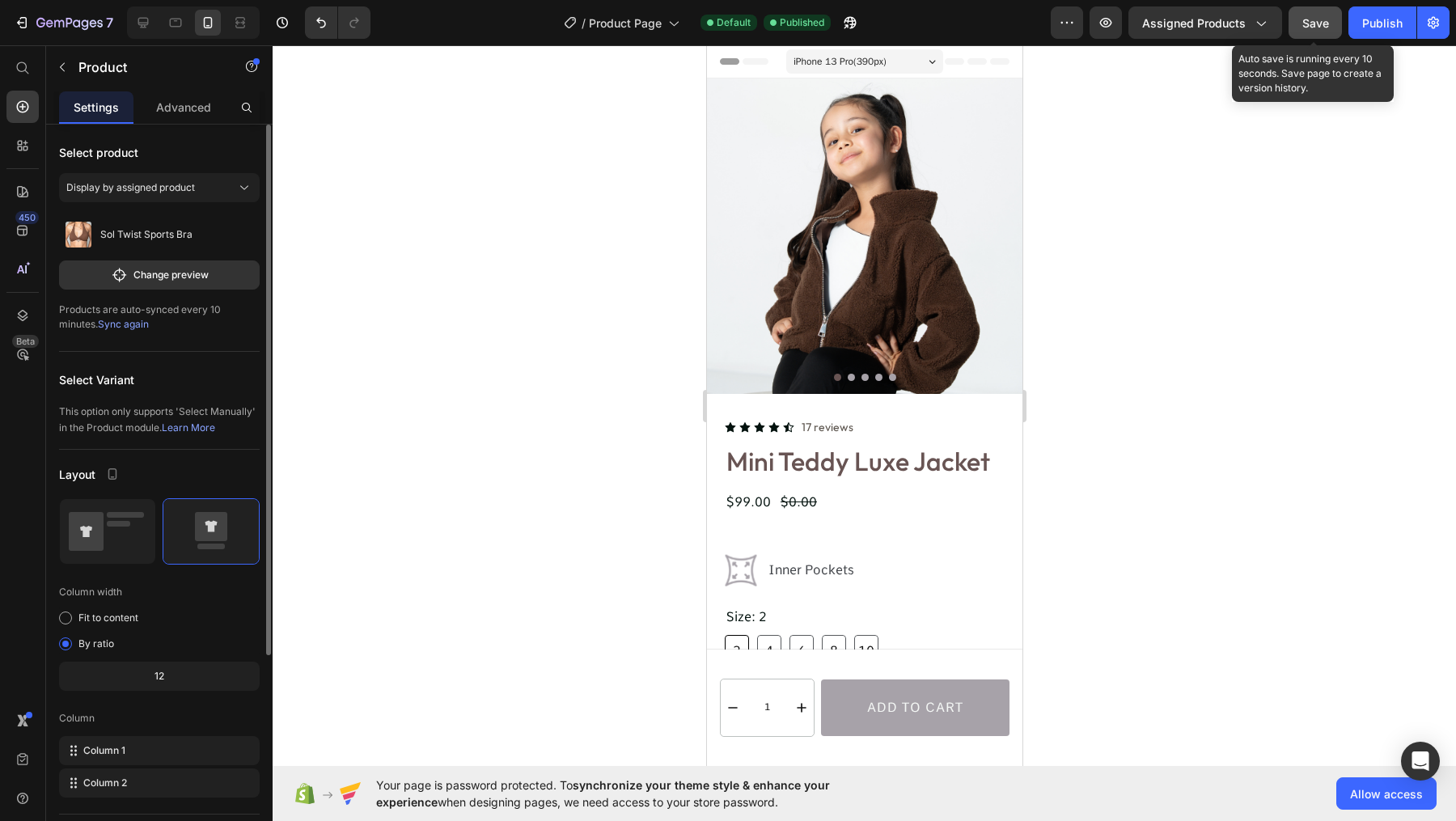 click 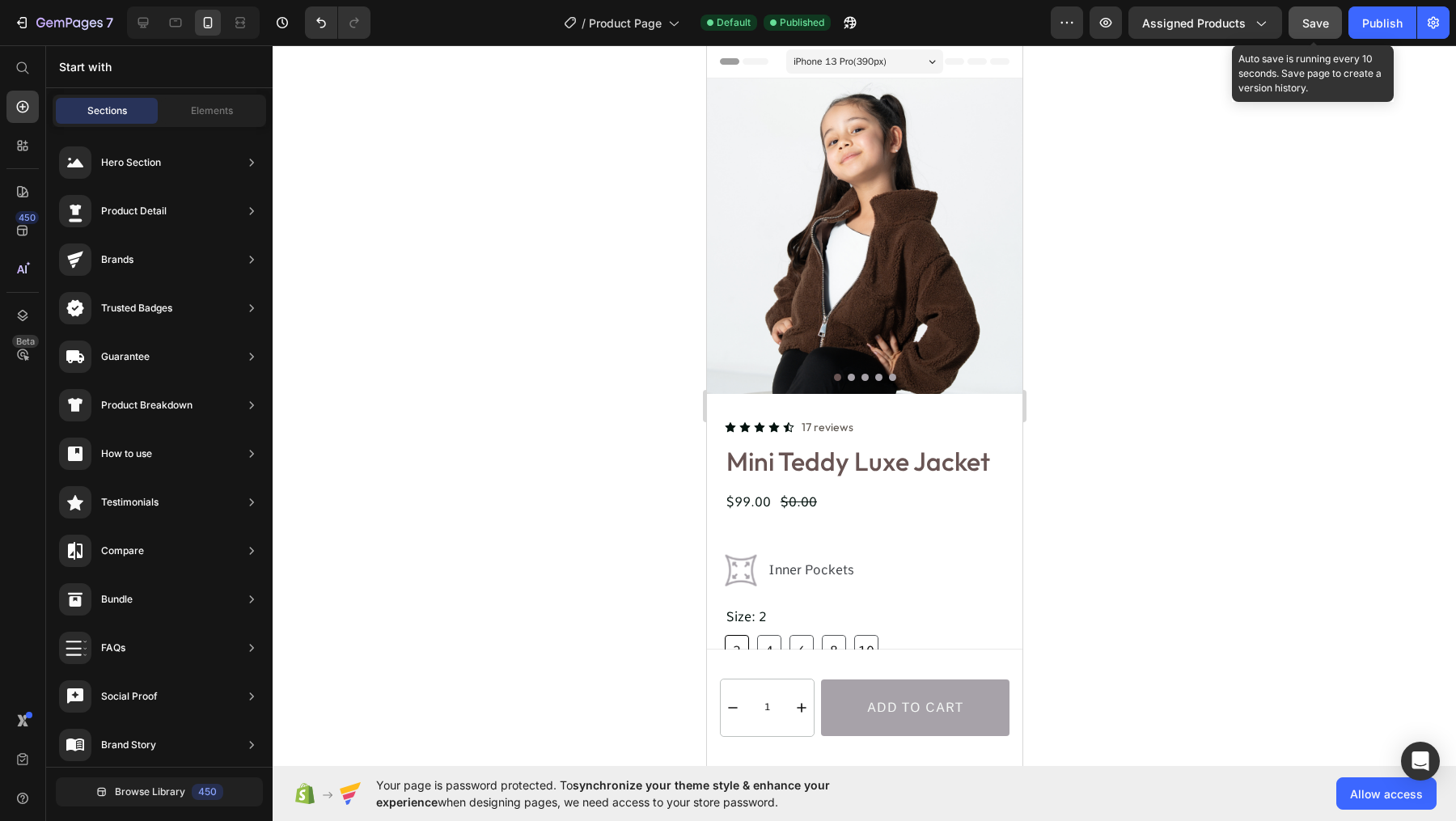 click on "Save" at bounding box center [1315, 23] 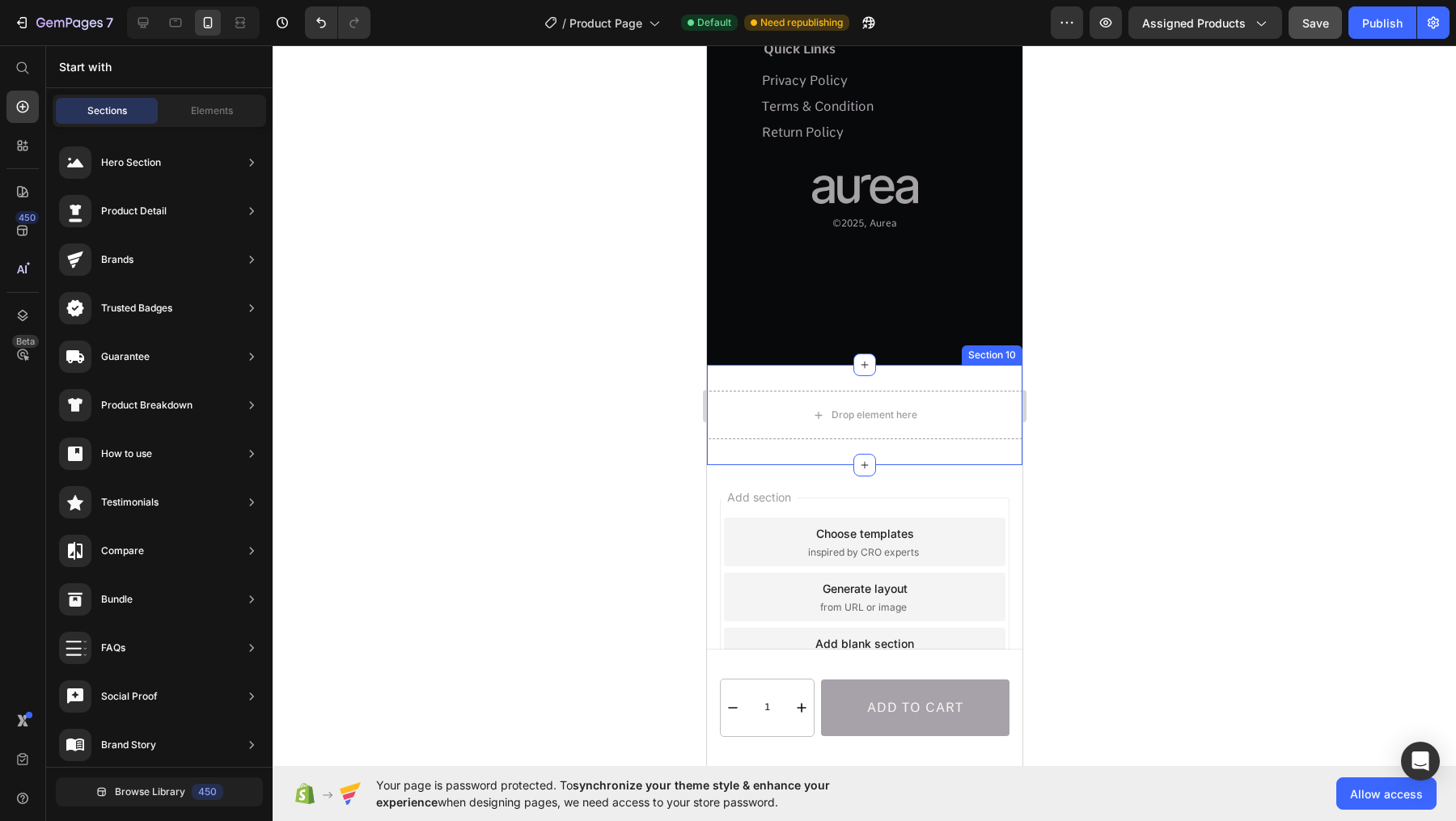 scroll, scrollTop: 7886, scrollLeft: 0, axis: vertical 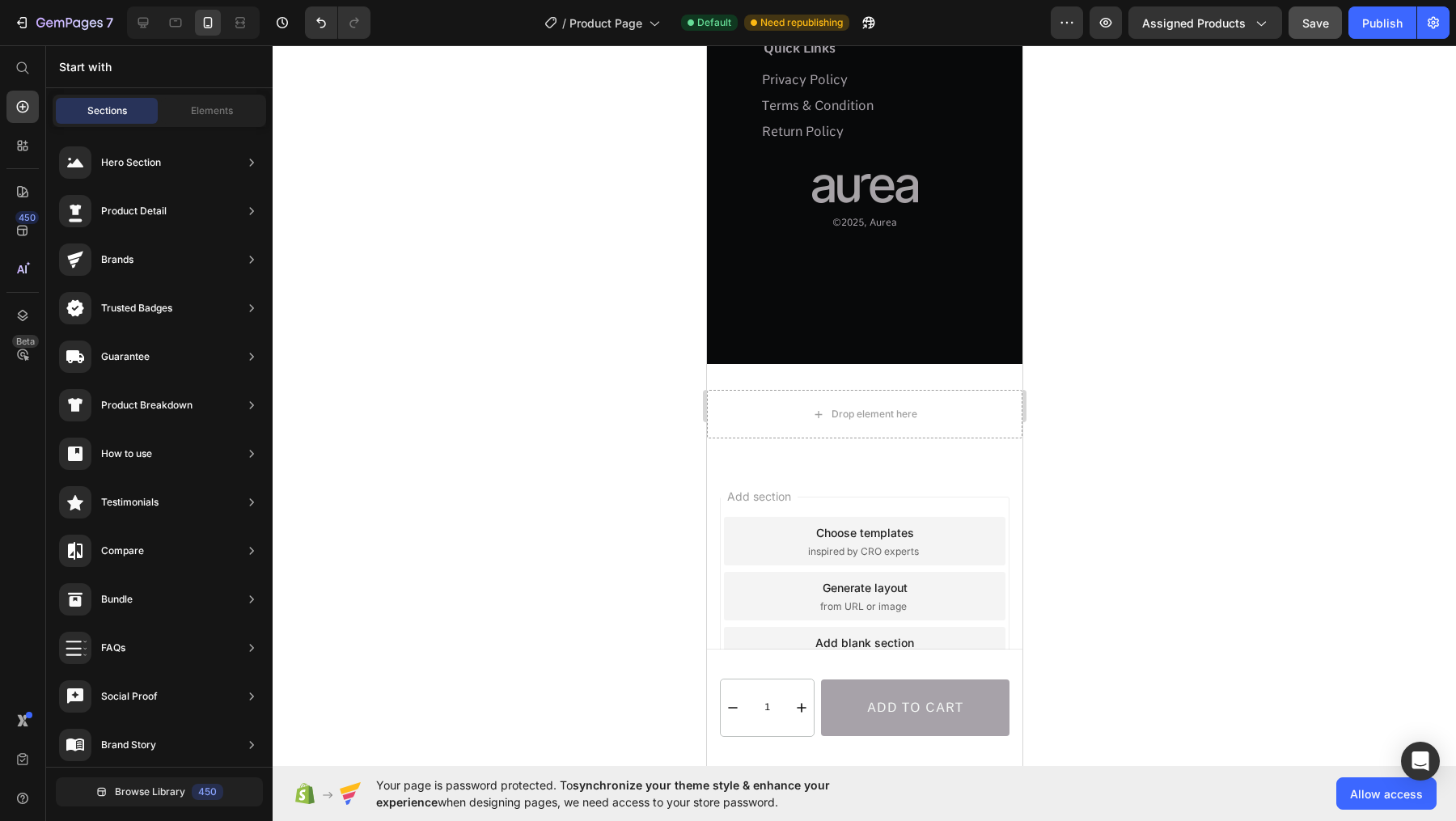 click 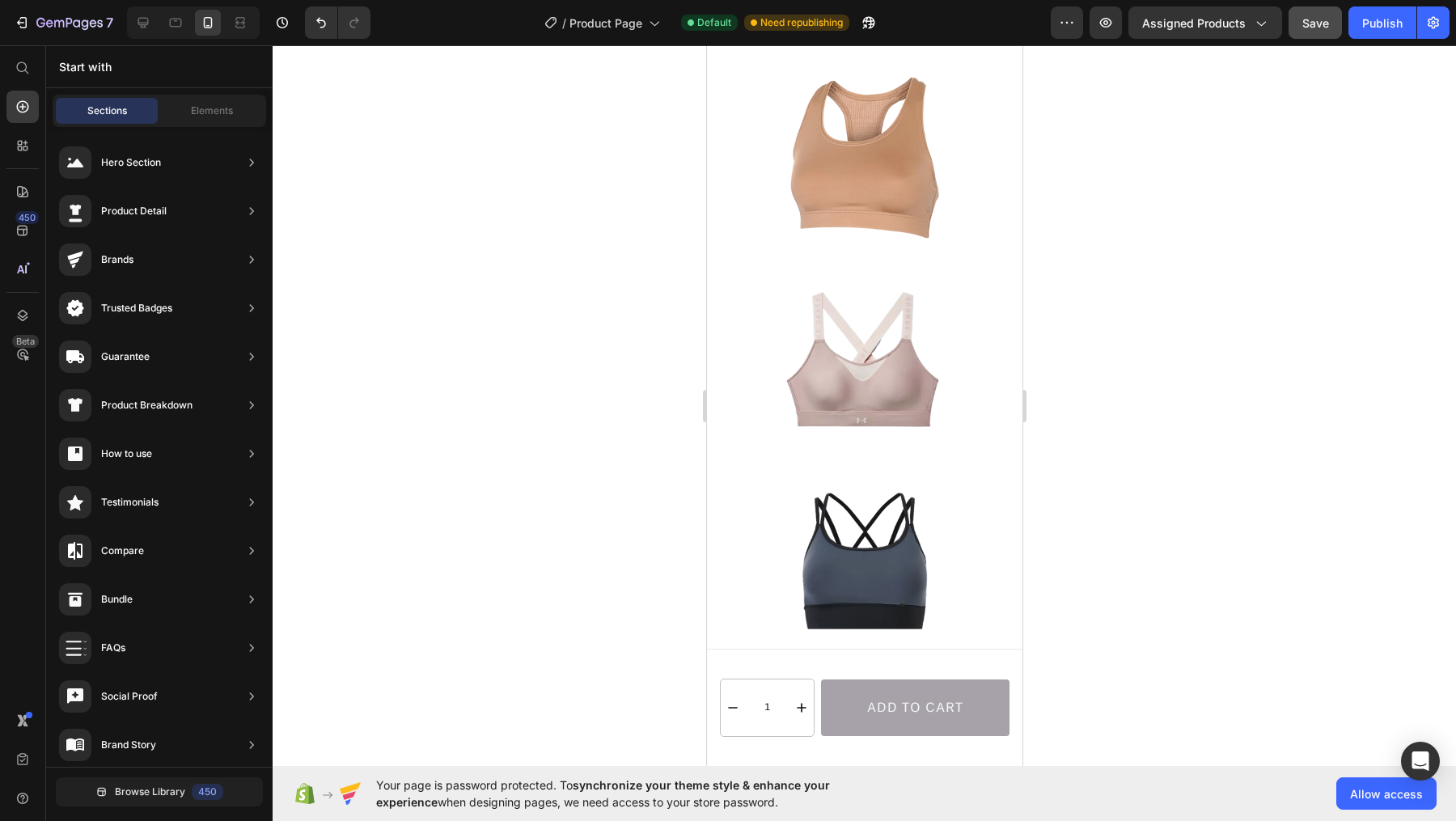 scroll, scrollTop: 0, scrollLeft: 0, axis: both 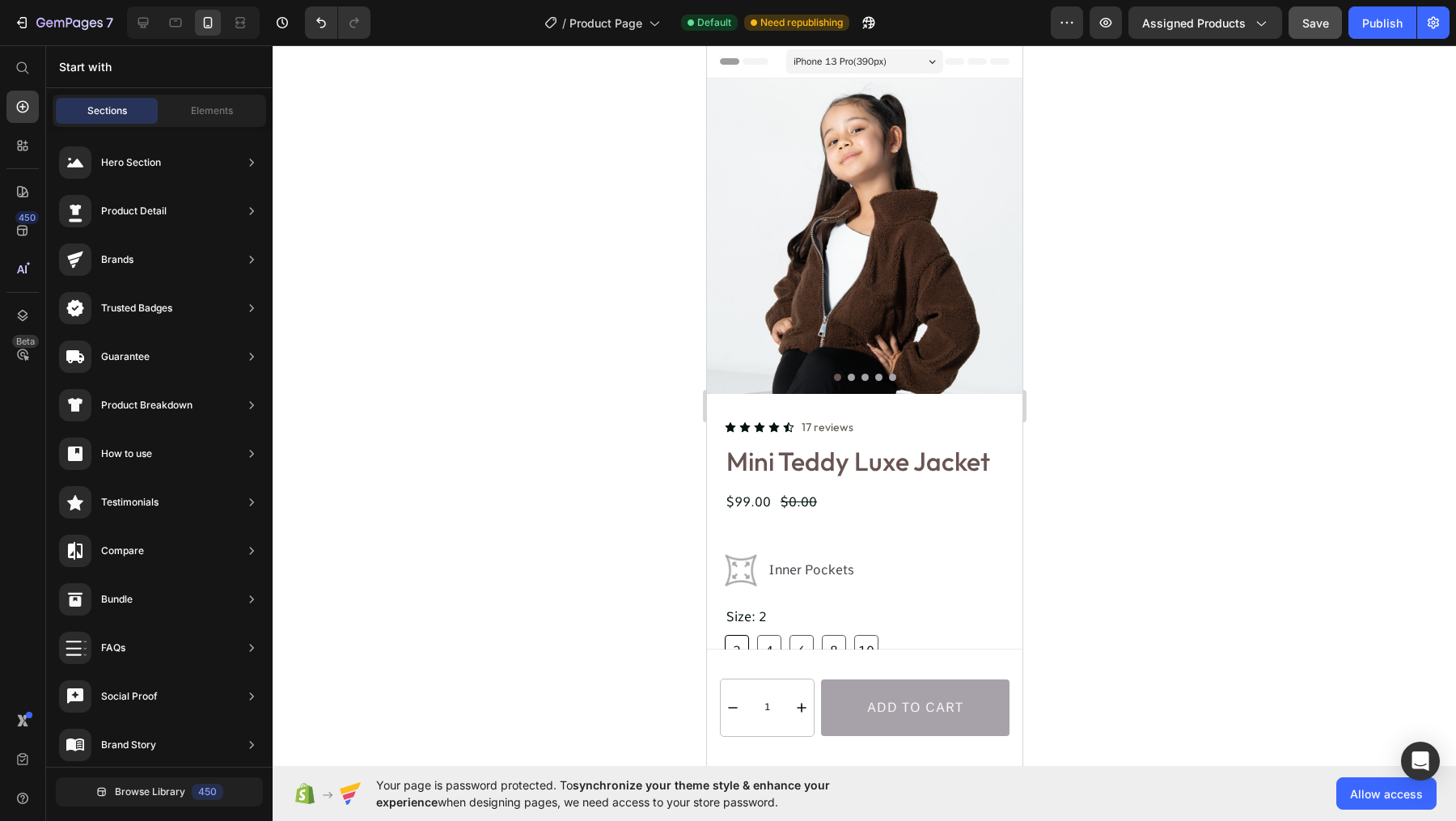 click 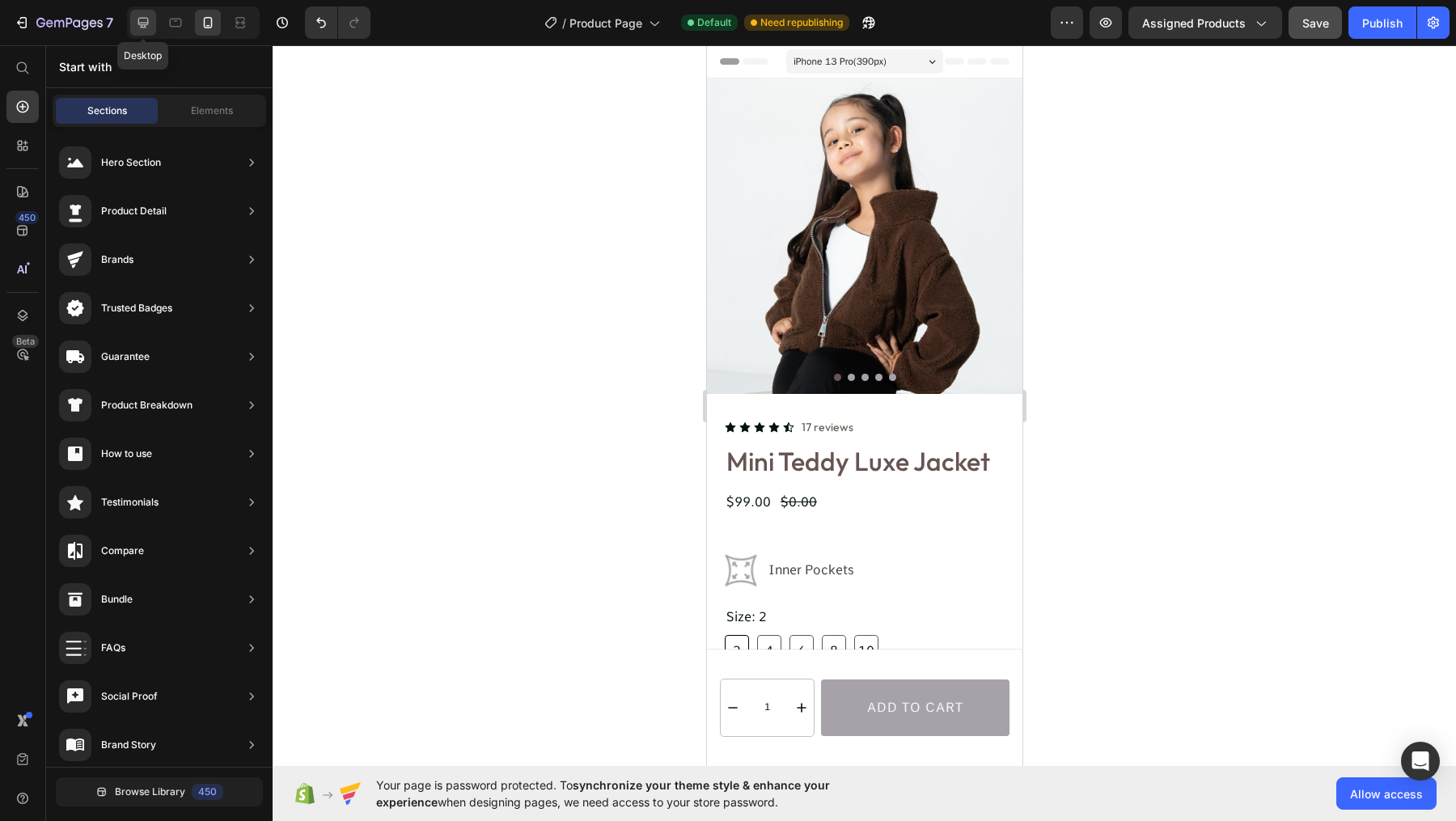 click 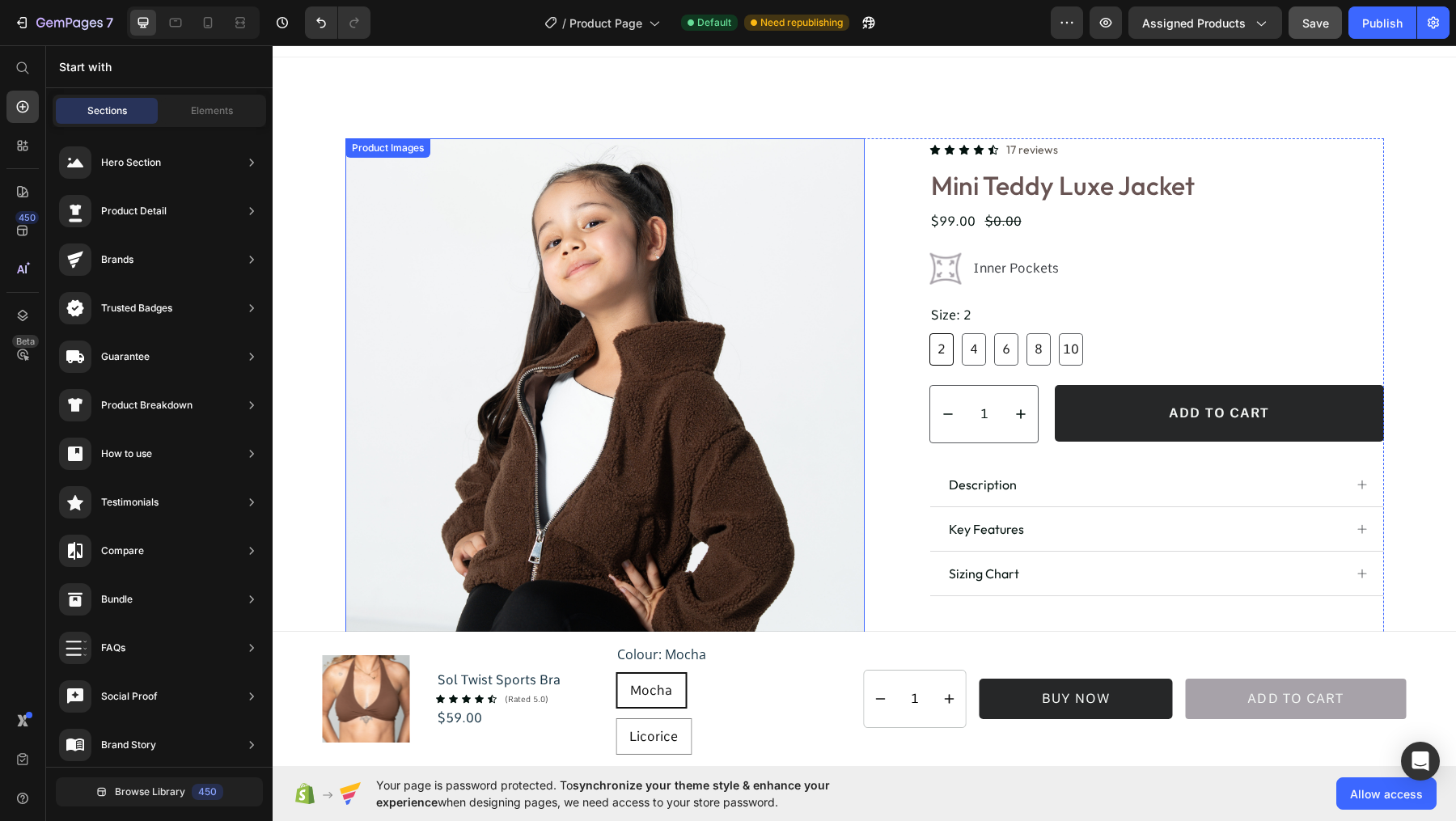 scroll, scrollTop: 33, scrollLeft: 0, axis: vertical 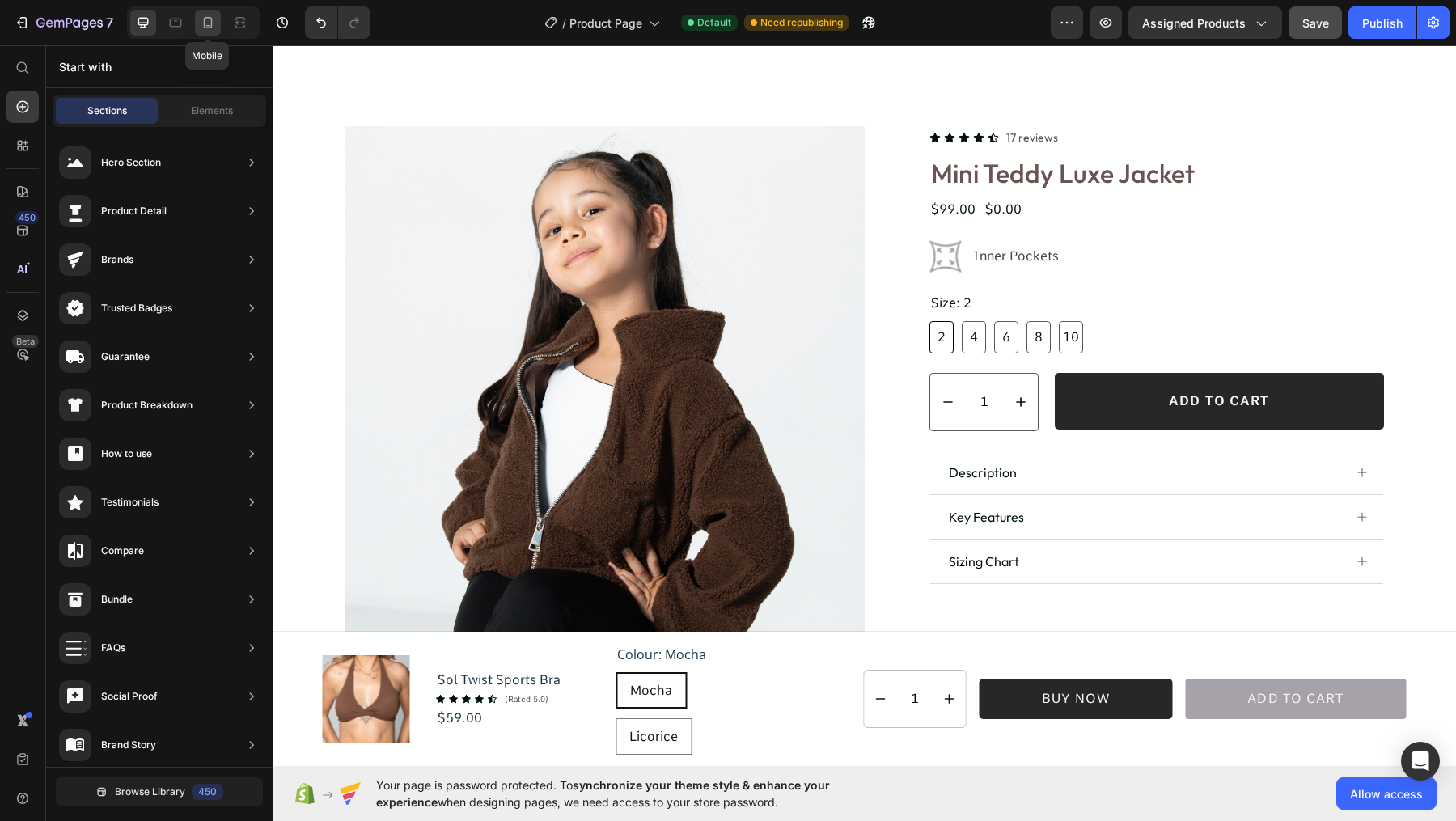 click 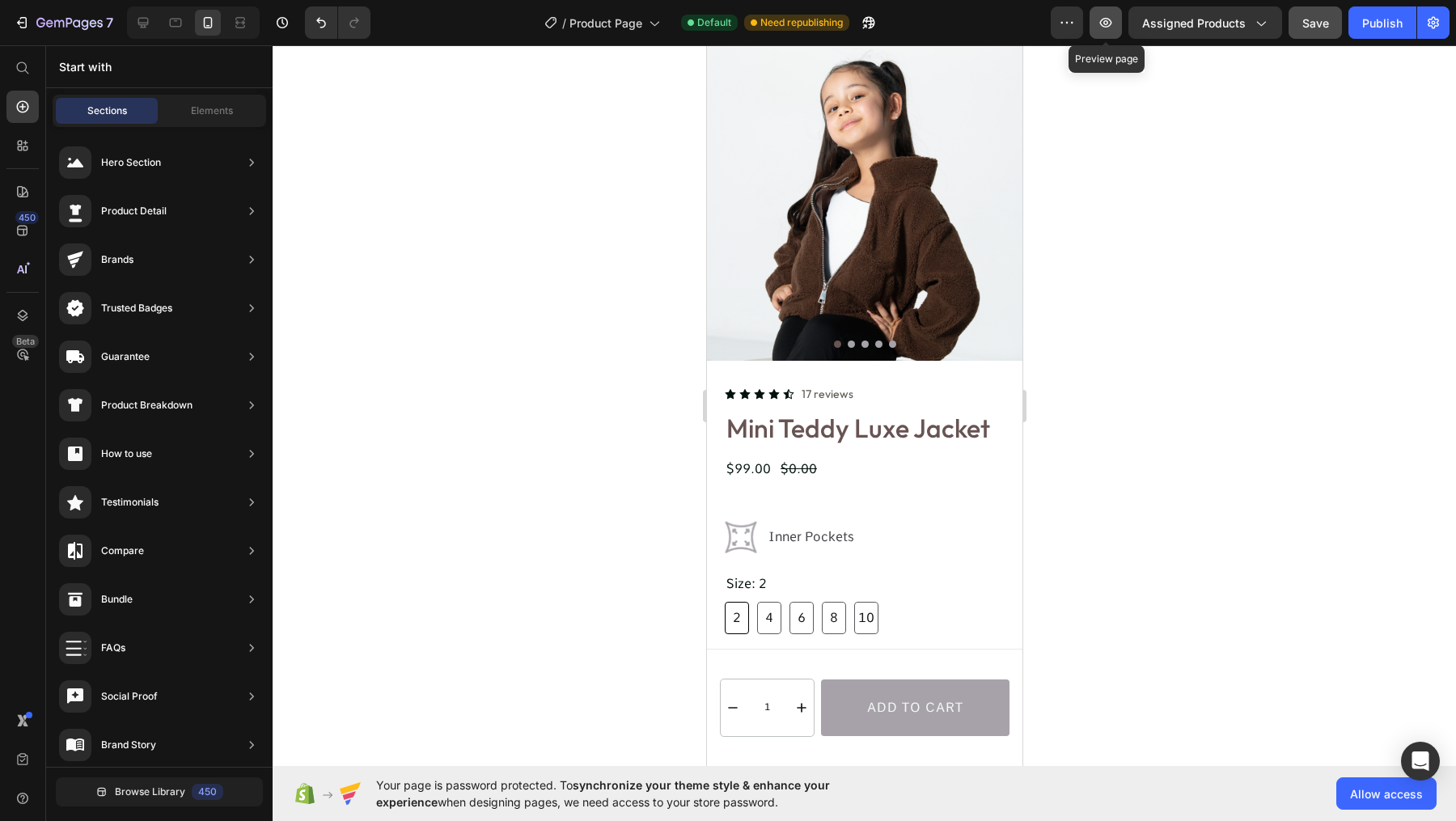 click 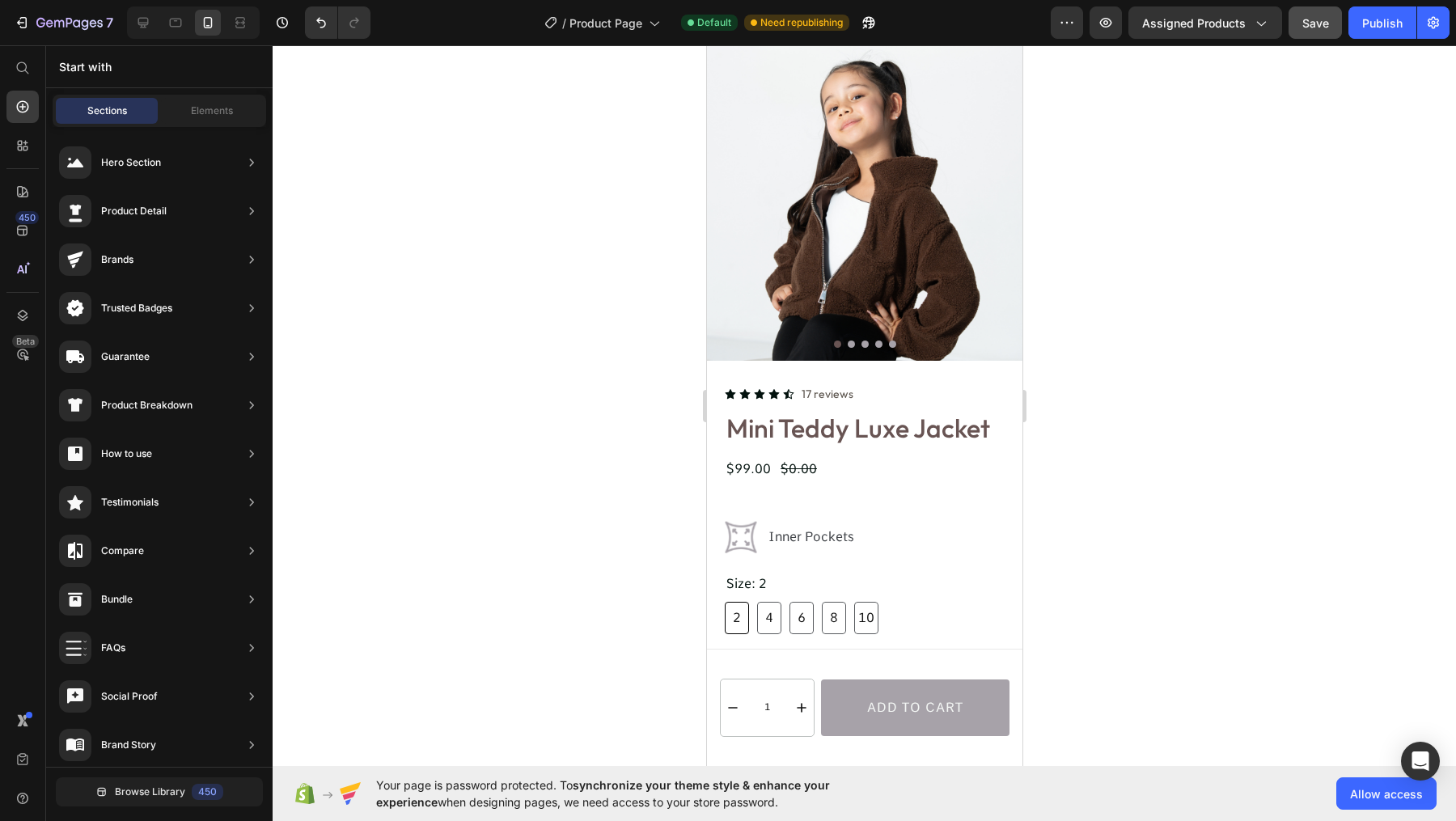 click 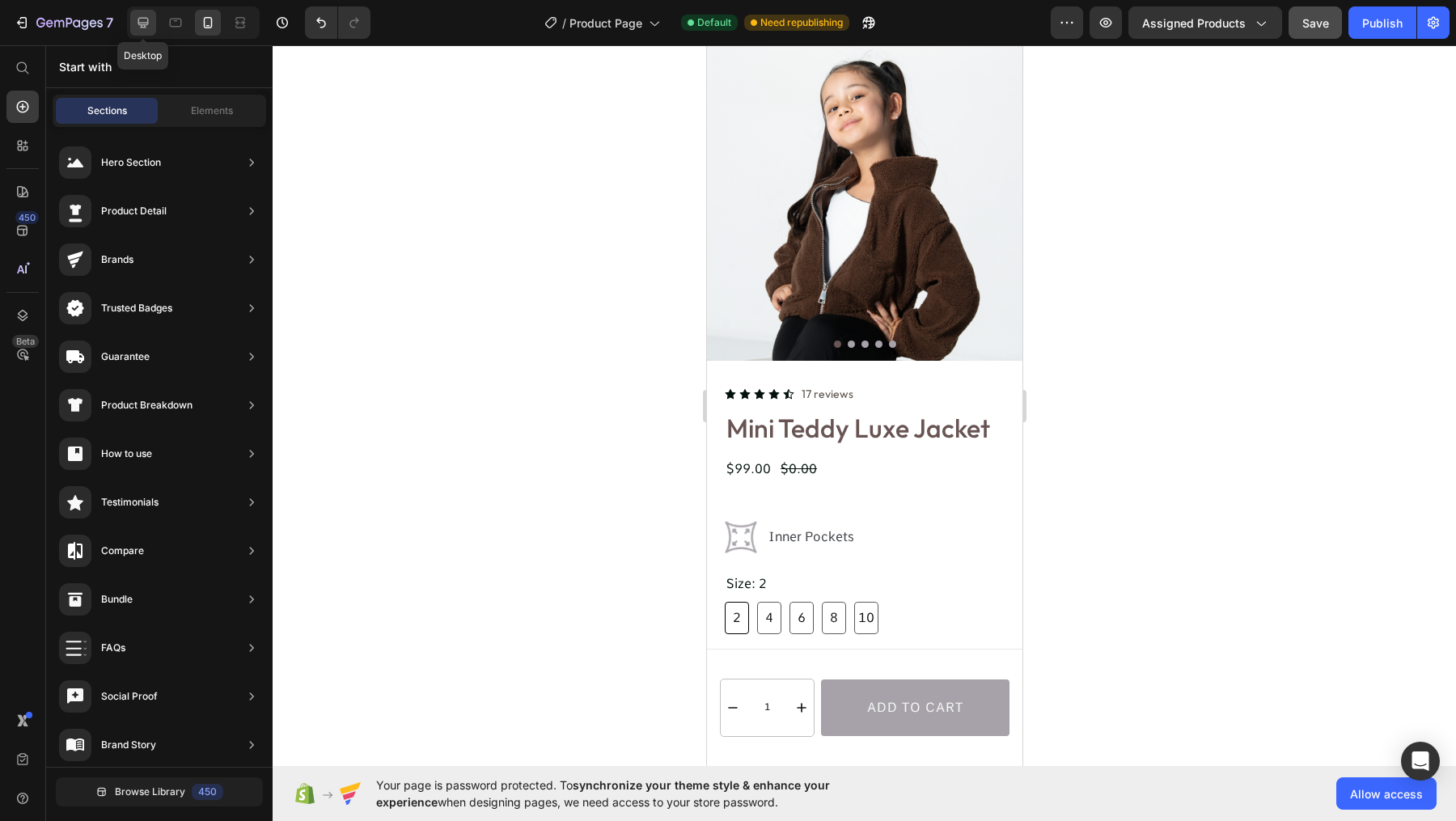 click 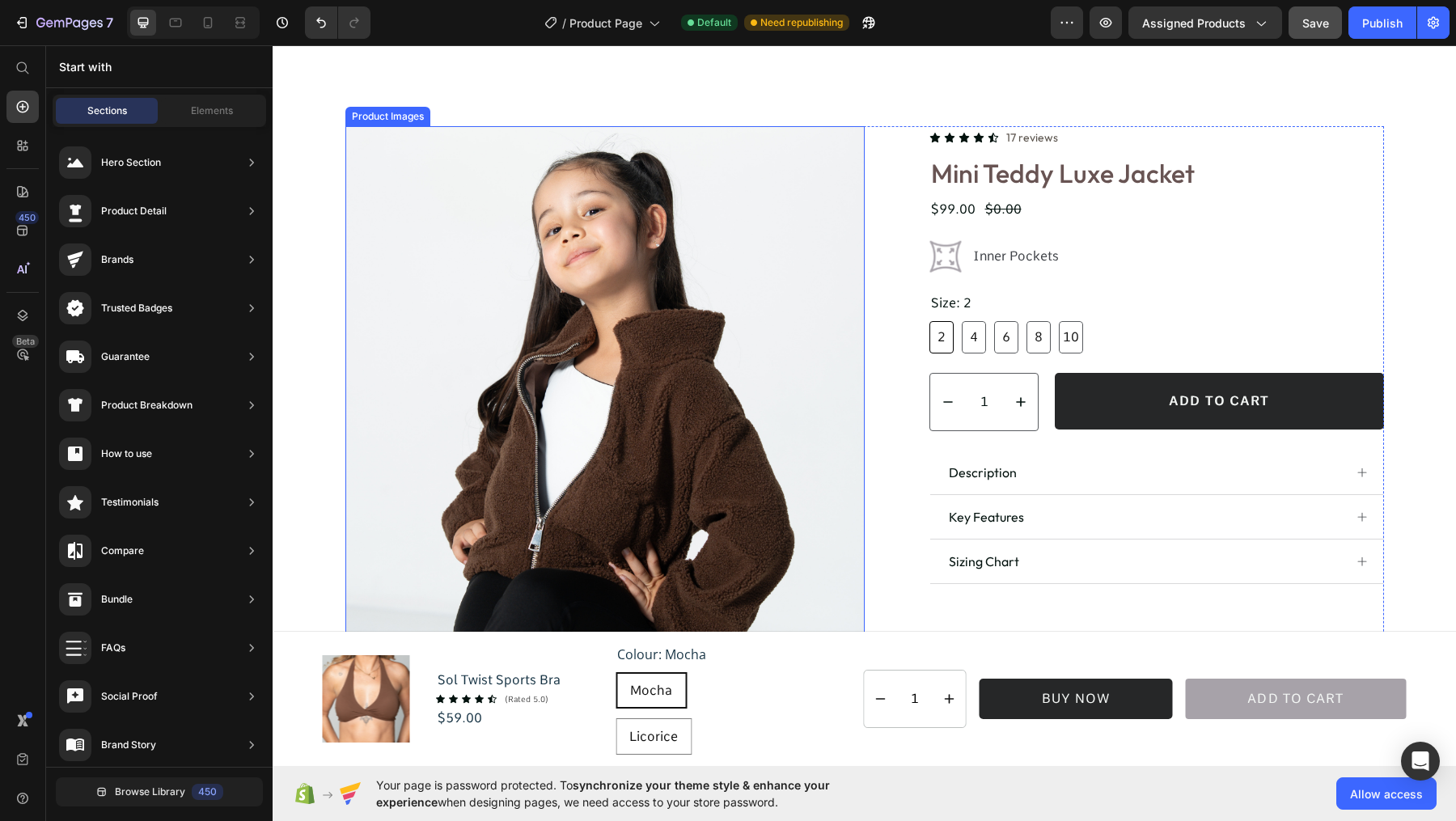 scroll, scrollTop: 688, scrollLeft: 0, axis: vertical 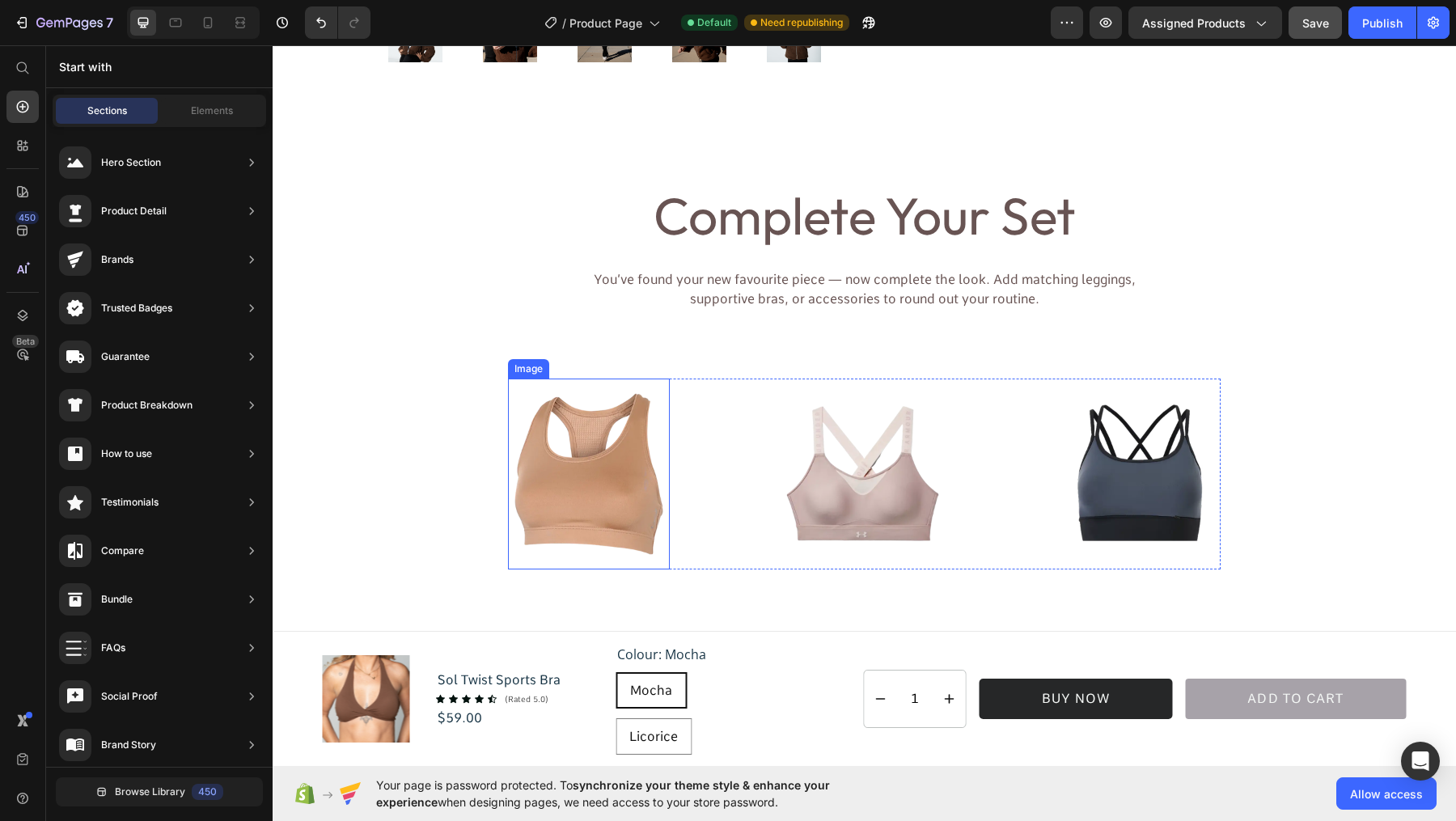 click at bounding box center [589, 474] 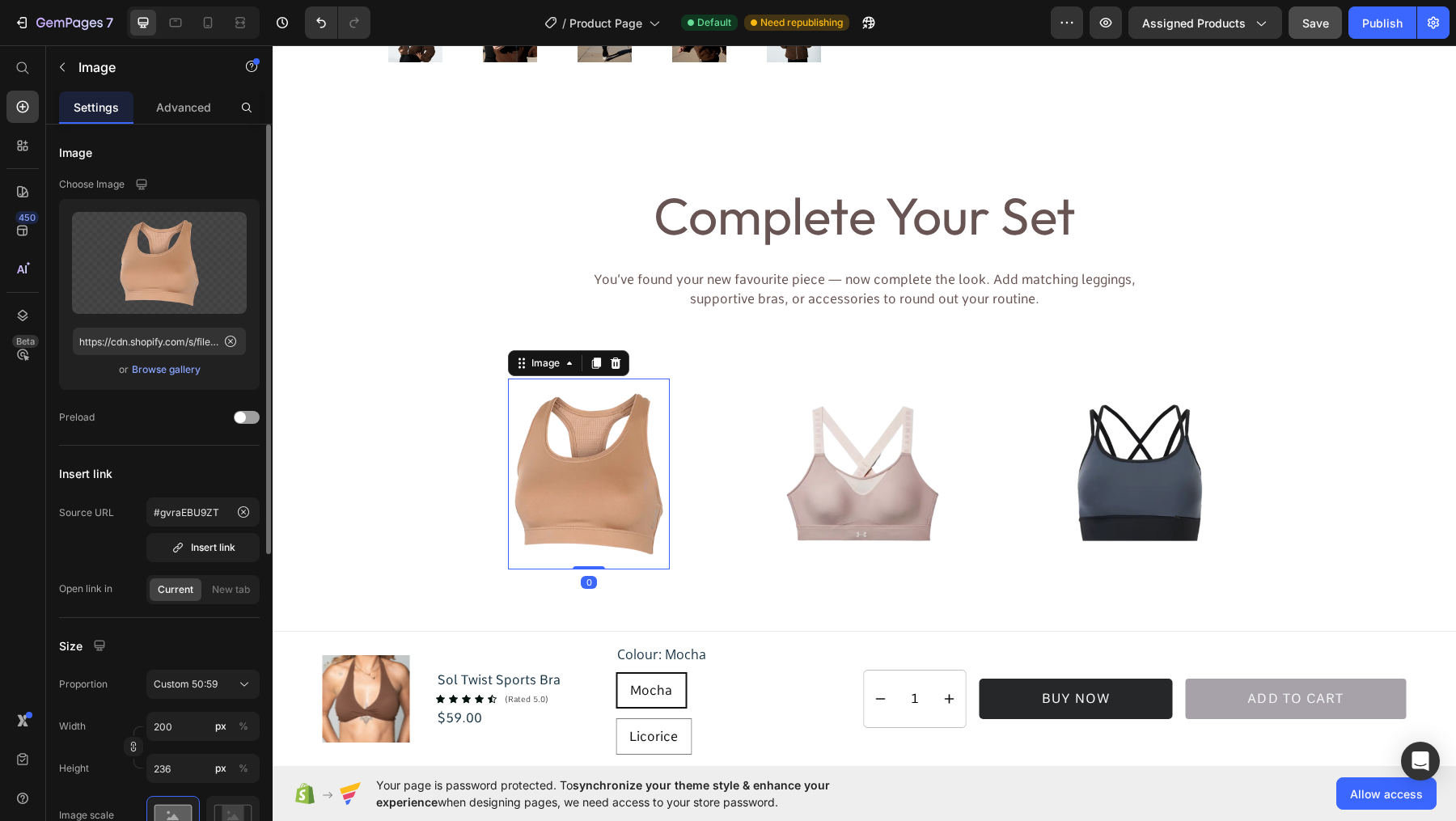 scroll, scrollTop: 721, scrollLeft: 0, axis: vertical 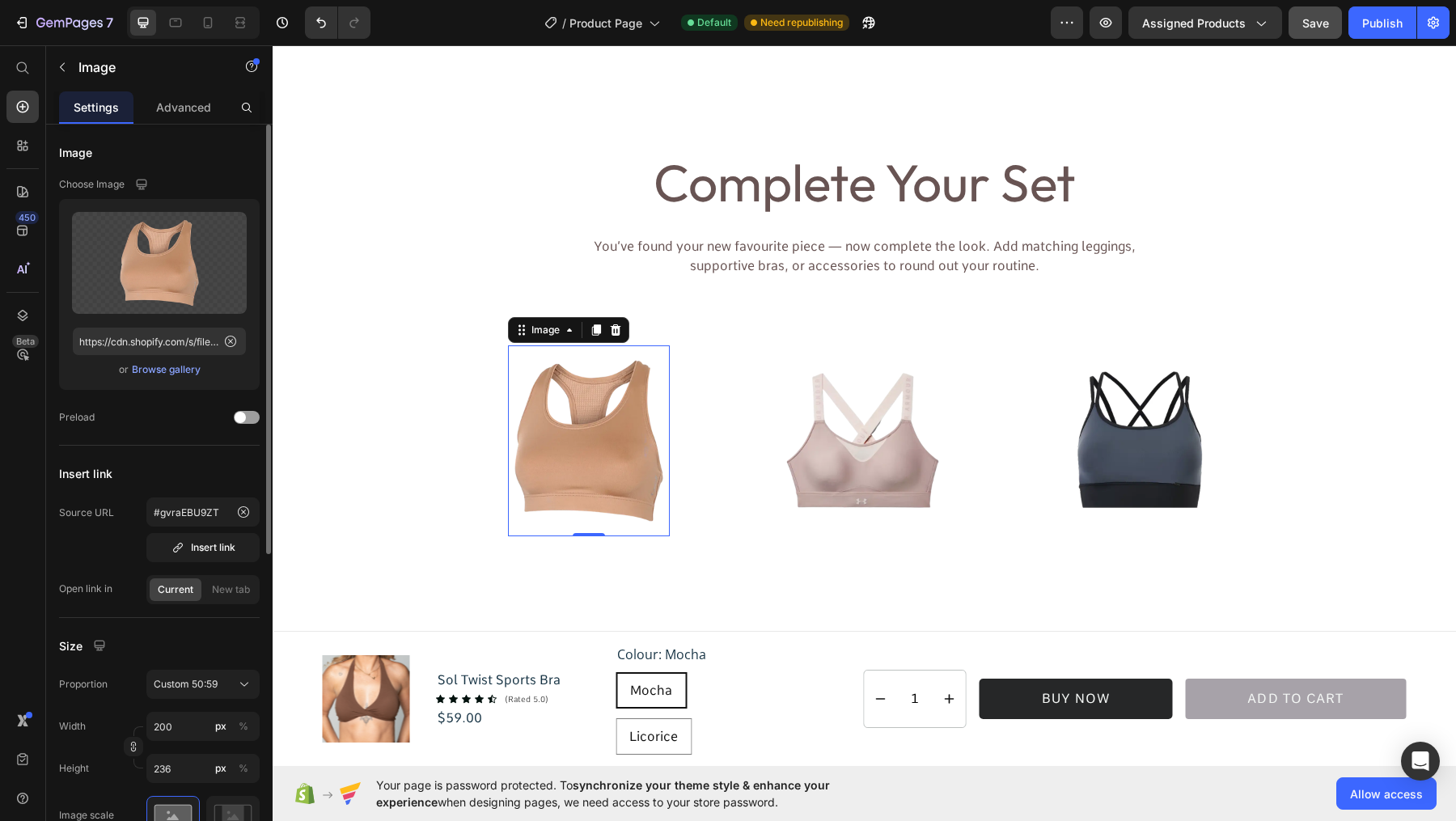 click at bounding box center (589, 441) 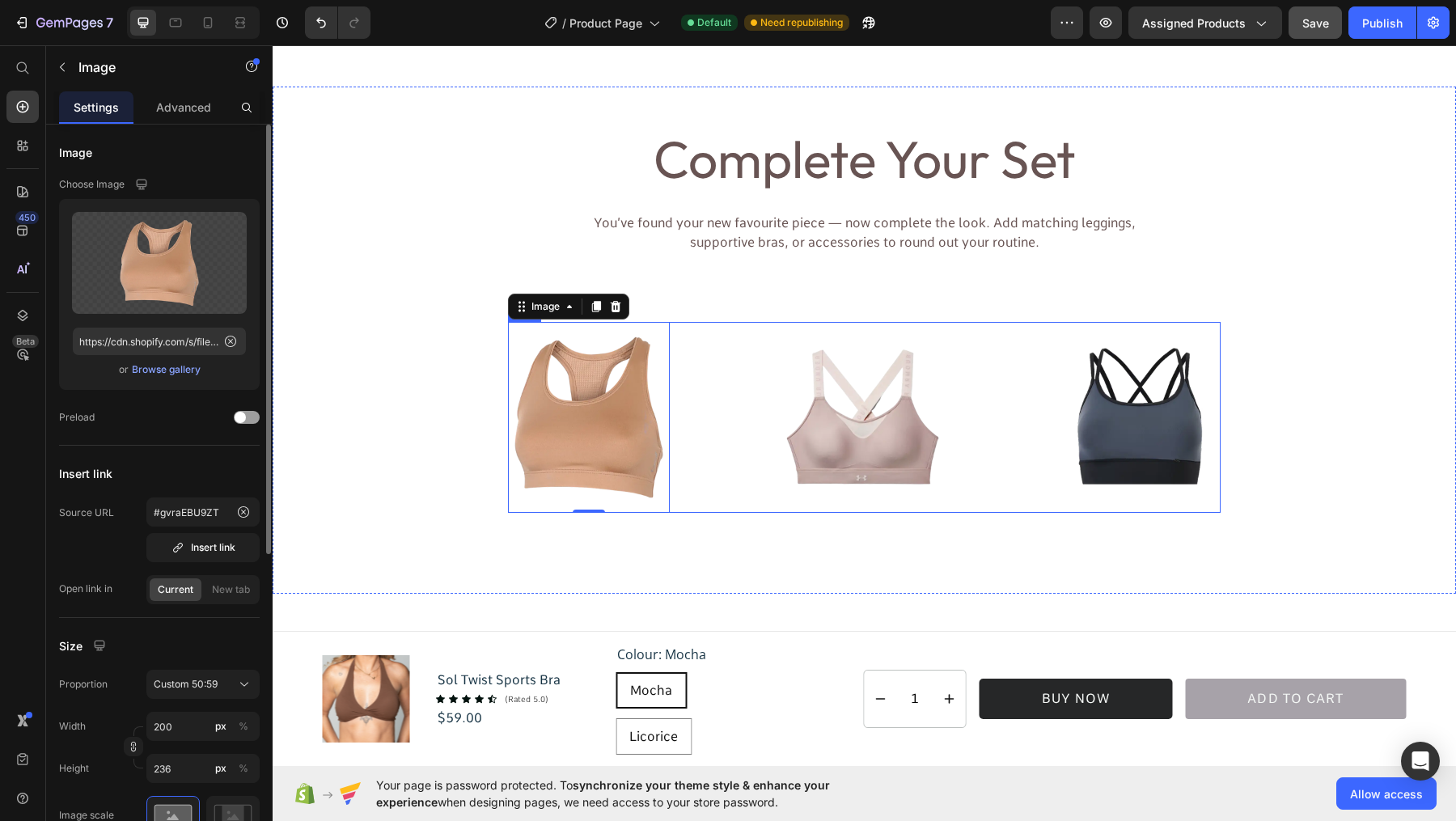 scroll, scrollTop: 746, scrollLeft: 0, axis: vertical 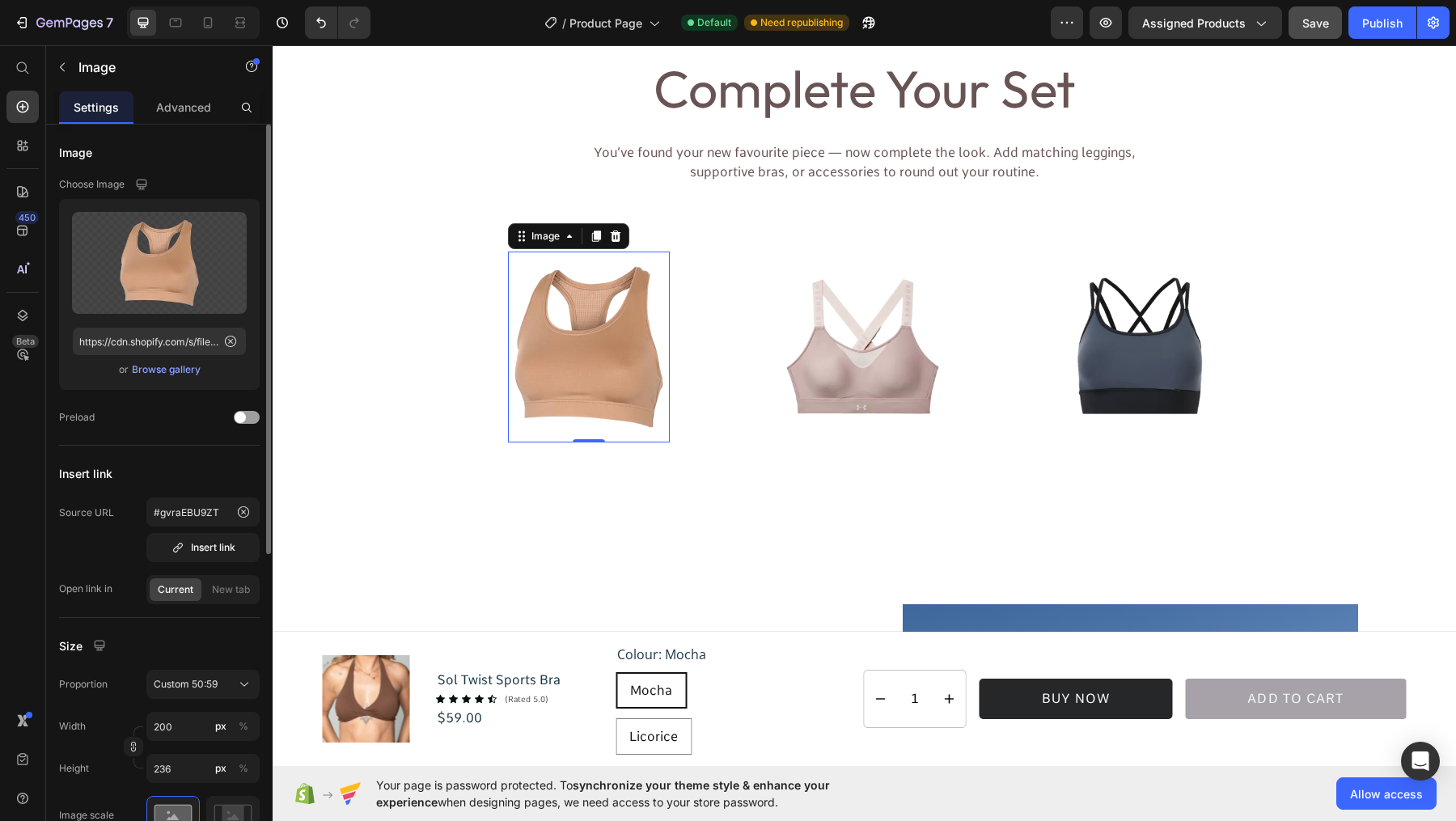 click at bounding box center (589, 347) 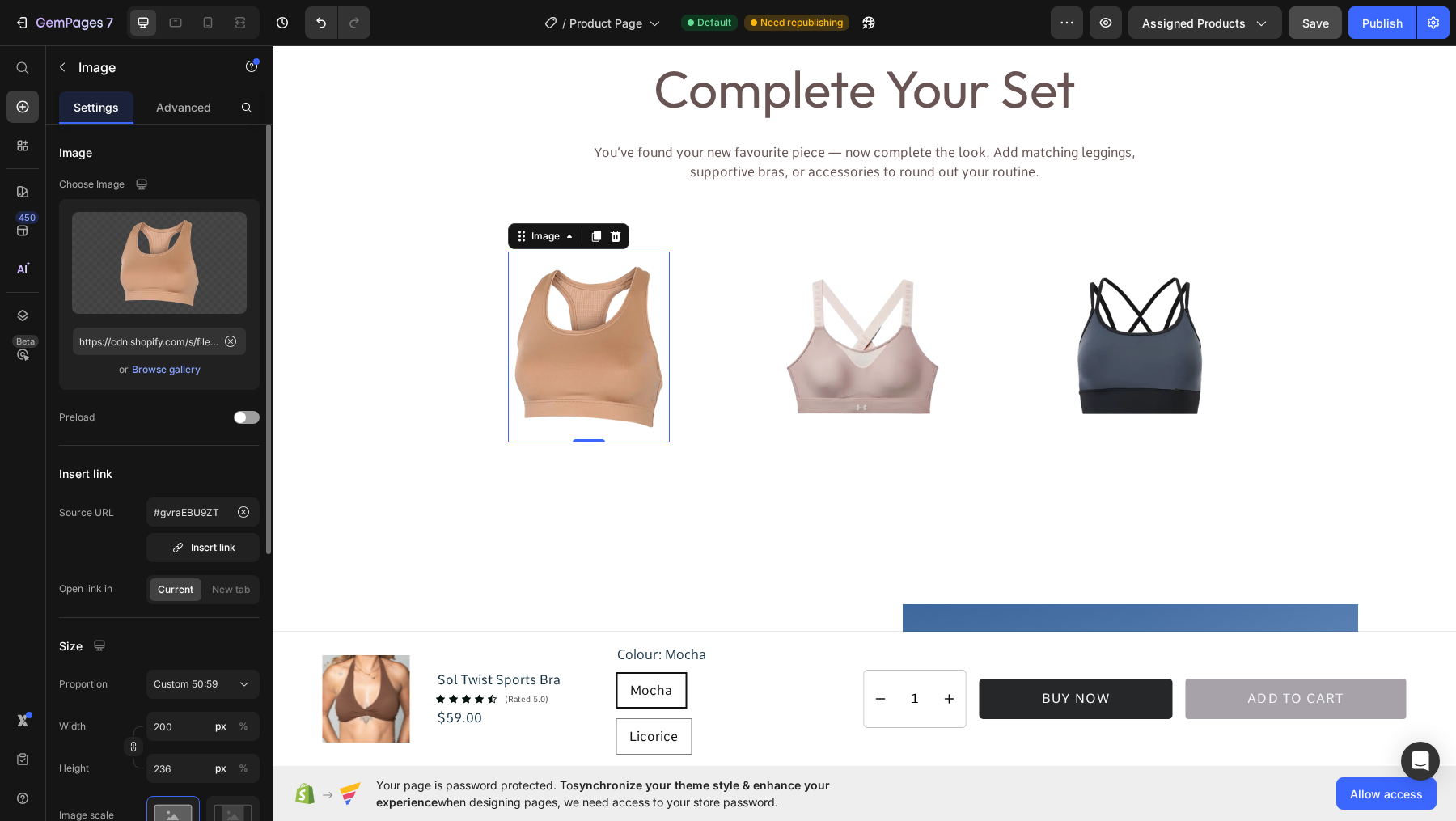 click on "Browse gallery" at bounding box center [166, 370] 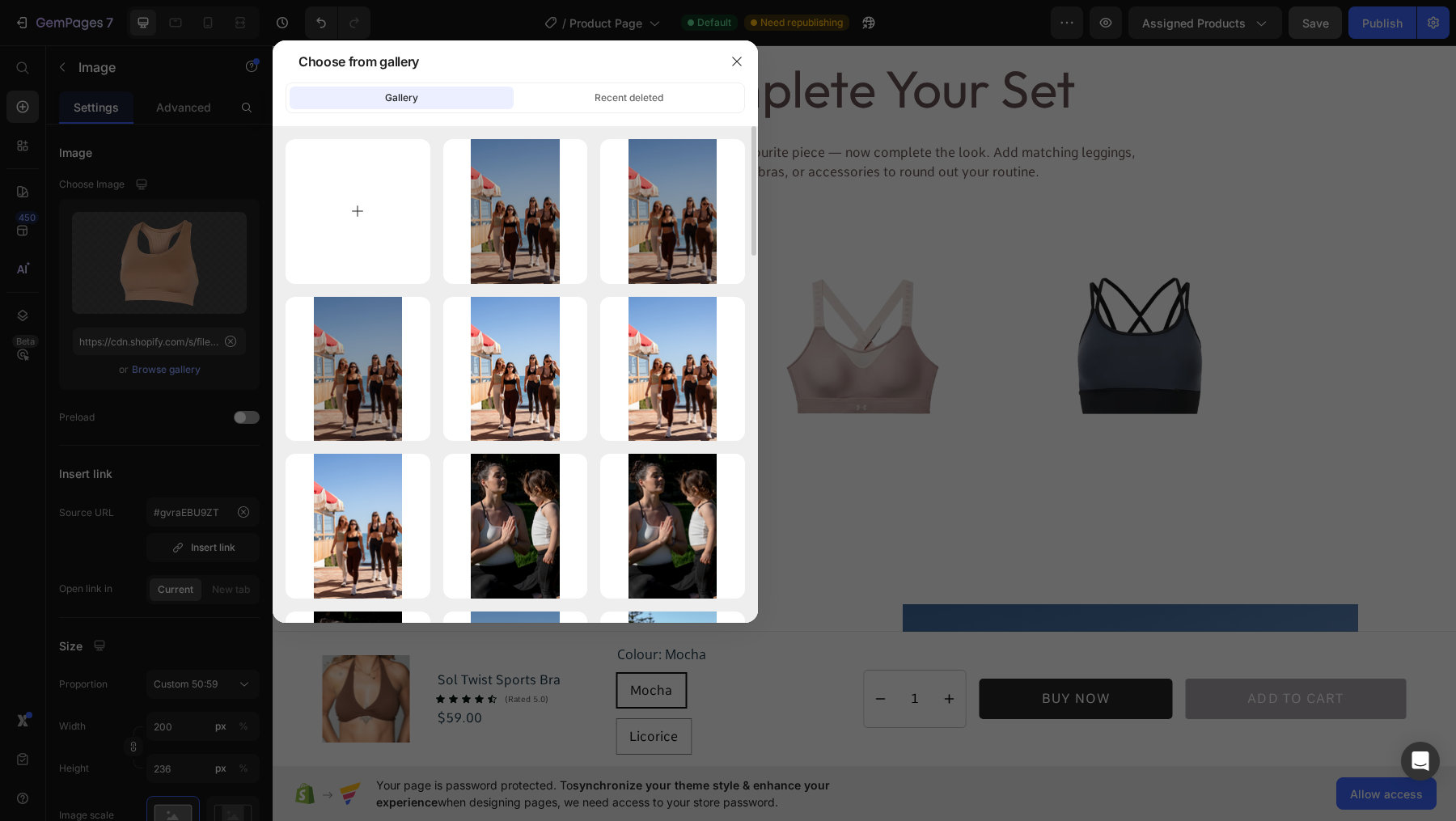 click at bounding box center (358, 211) 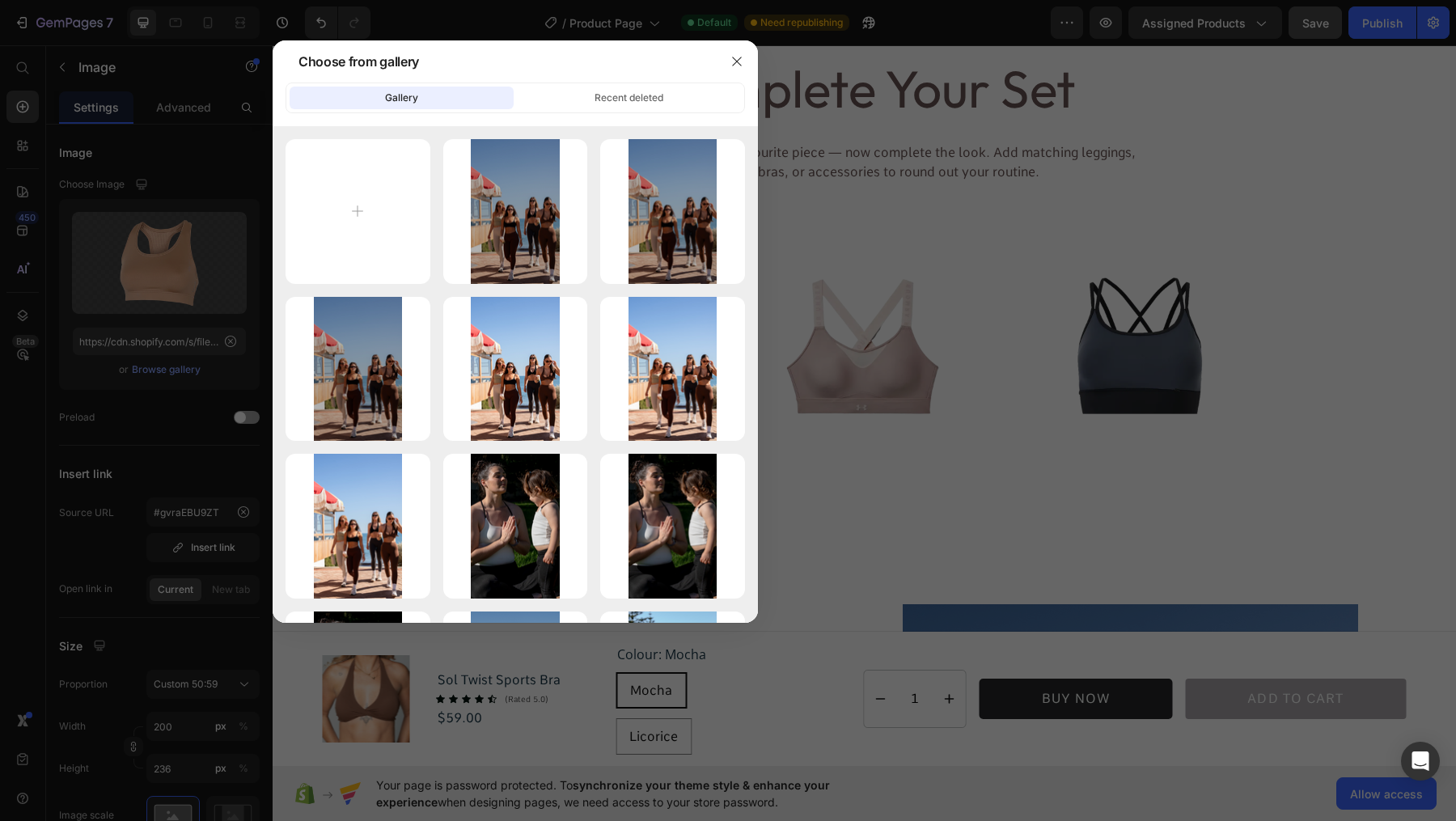 type on "C:\fakepath\Untitled design (28).png" 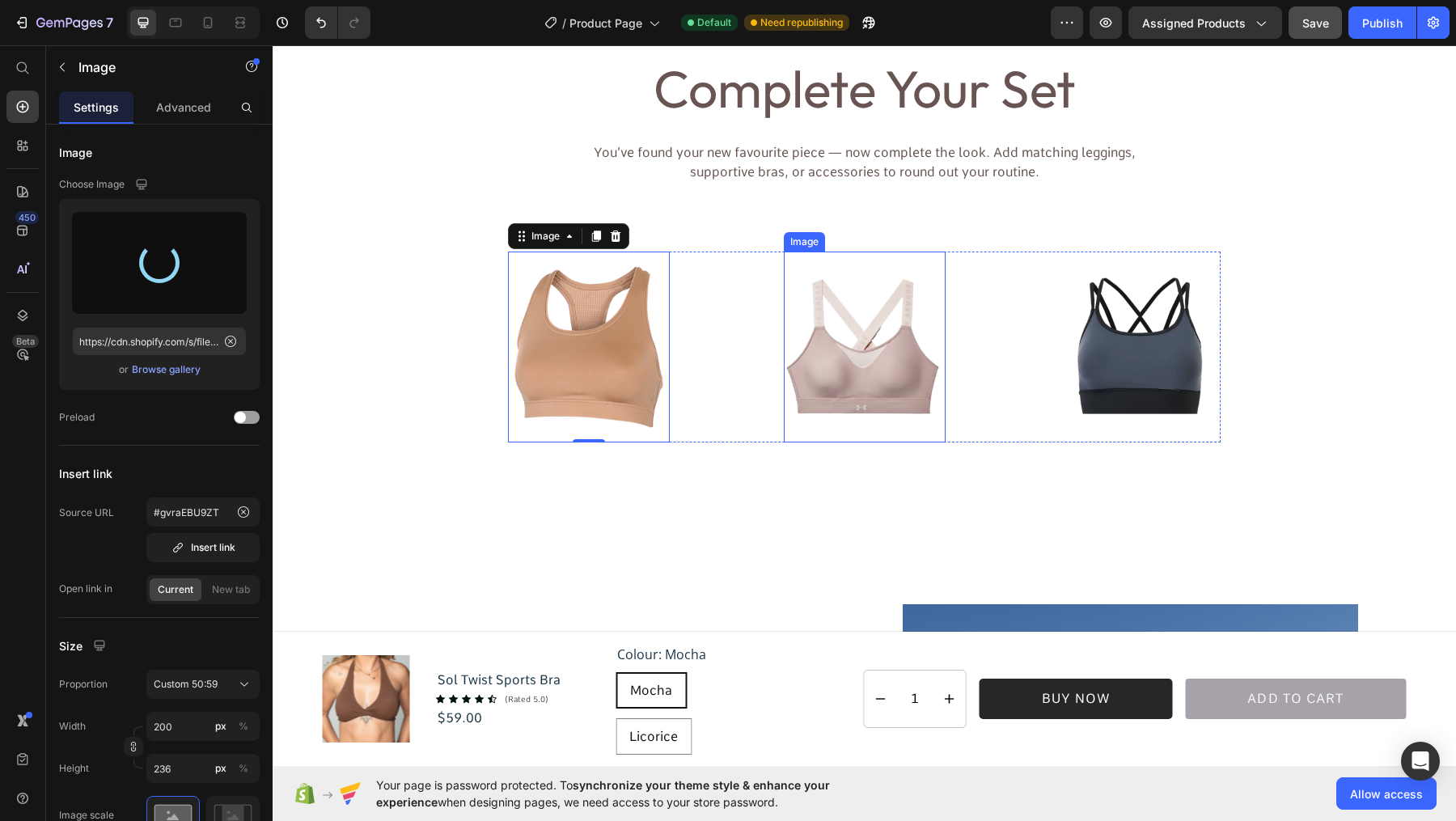 type on "https://cdn.shopify.com/s/files/1/0806/4840/5026/files/gempages_574603512663508080-cfadad69-a06a-4081-acf2-99e8c90cf439.png" 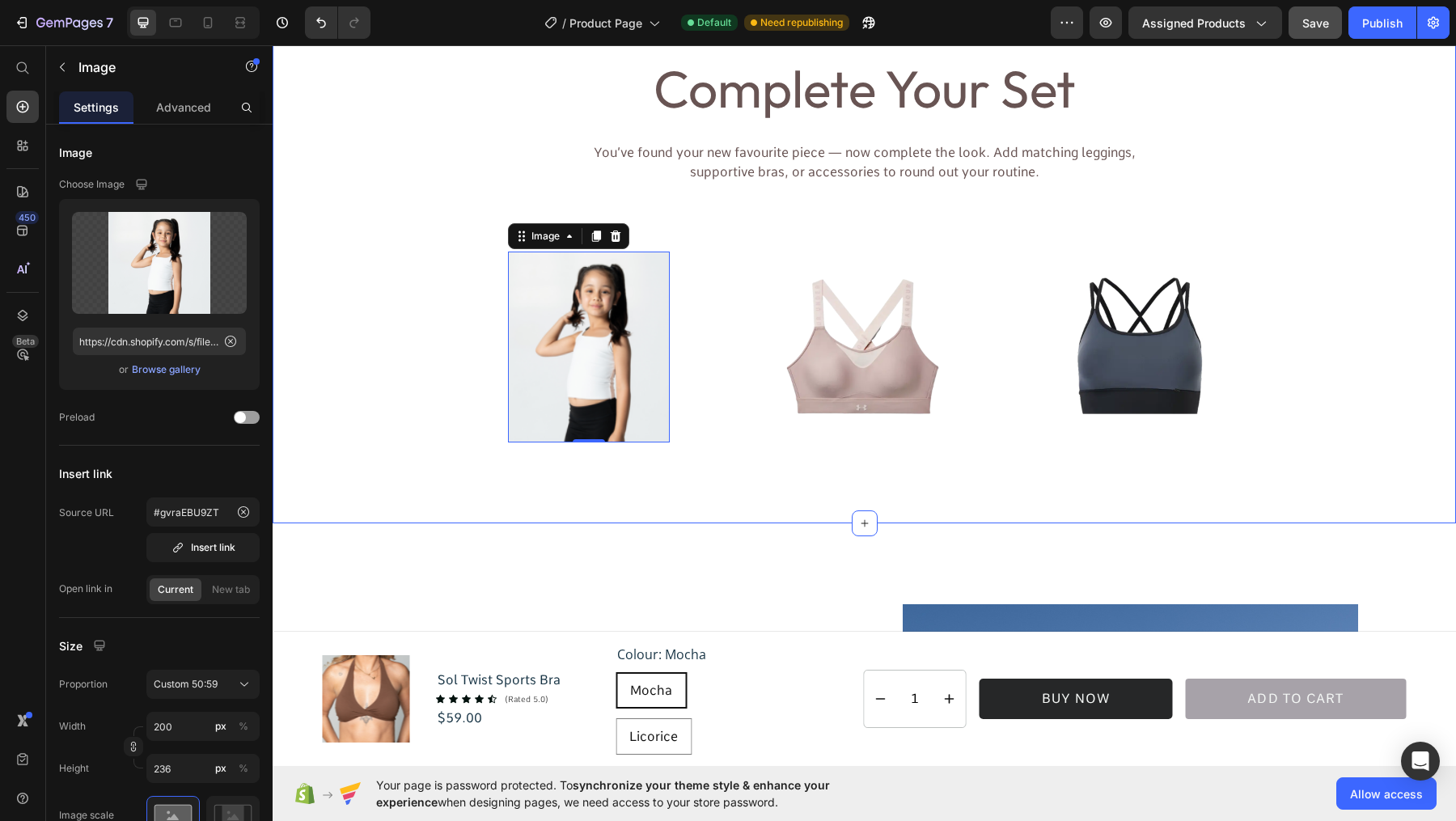 click on "Complete Your Set Heading You’ve found your new favourite piece — now complete the look. Add matching leggings, supportive bras, or accessories to round out your routine. Text Block Image   0 Image Image Row Section 3" at bounding box center [864, 269] 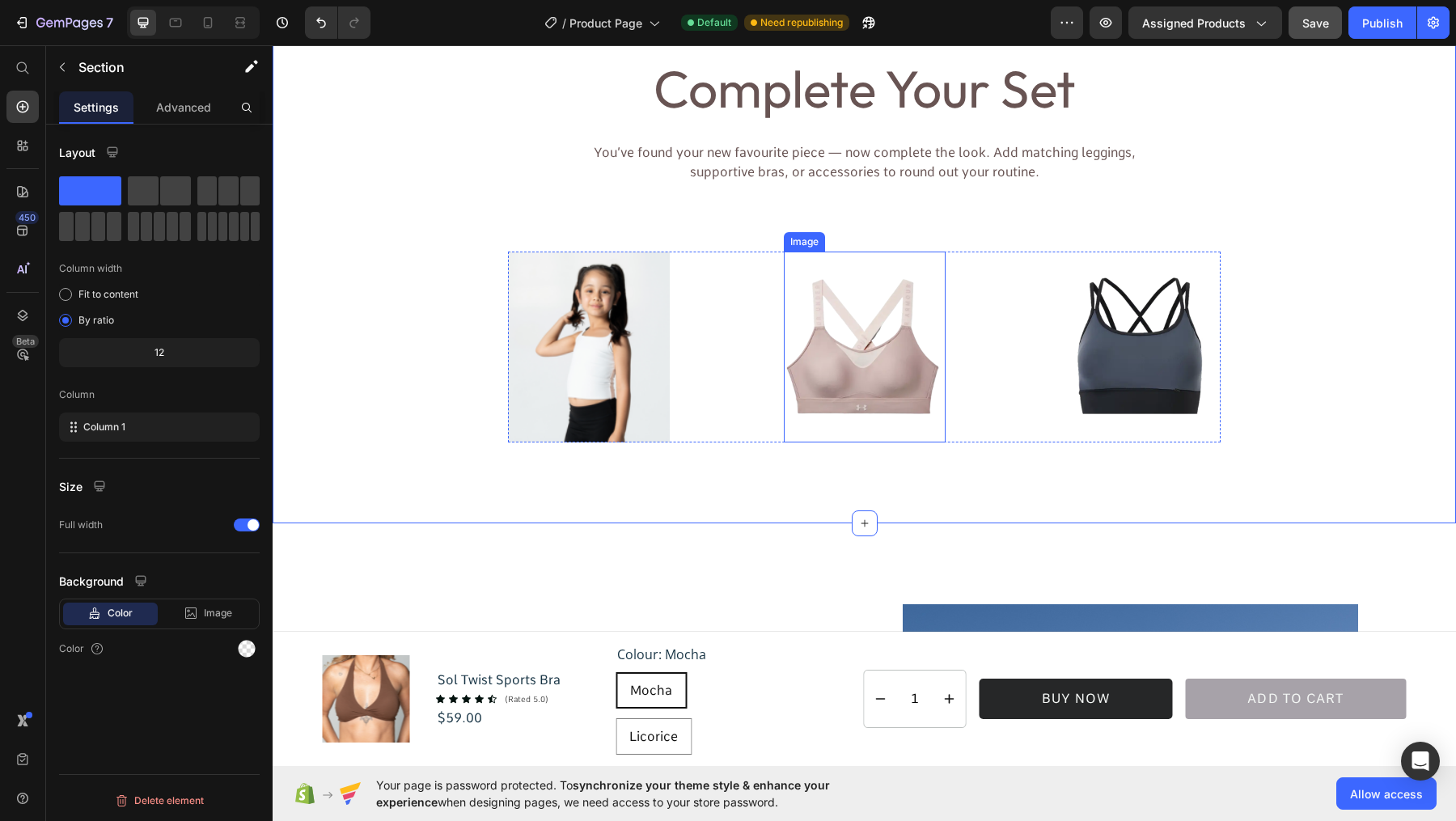click at bounding box center (865, 347) 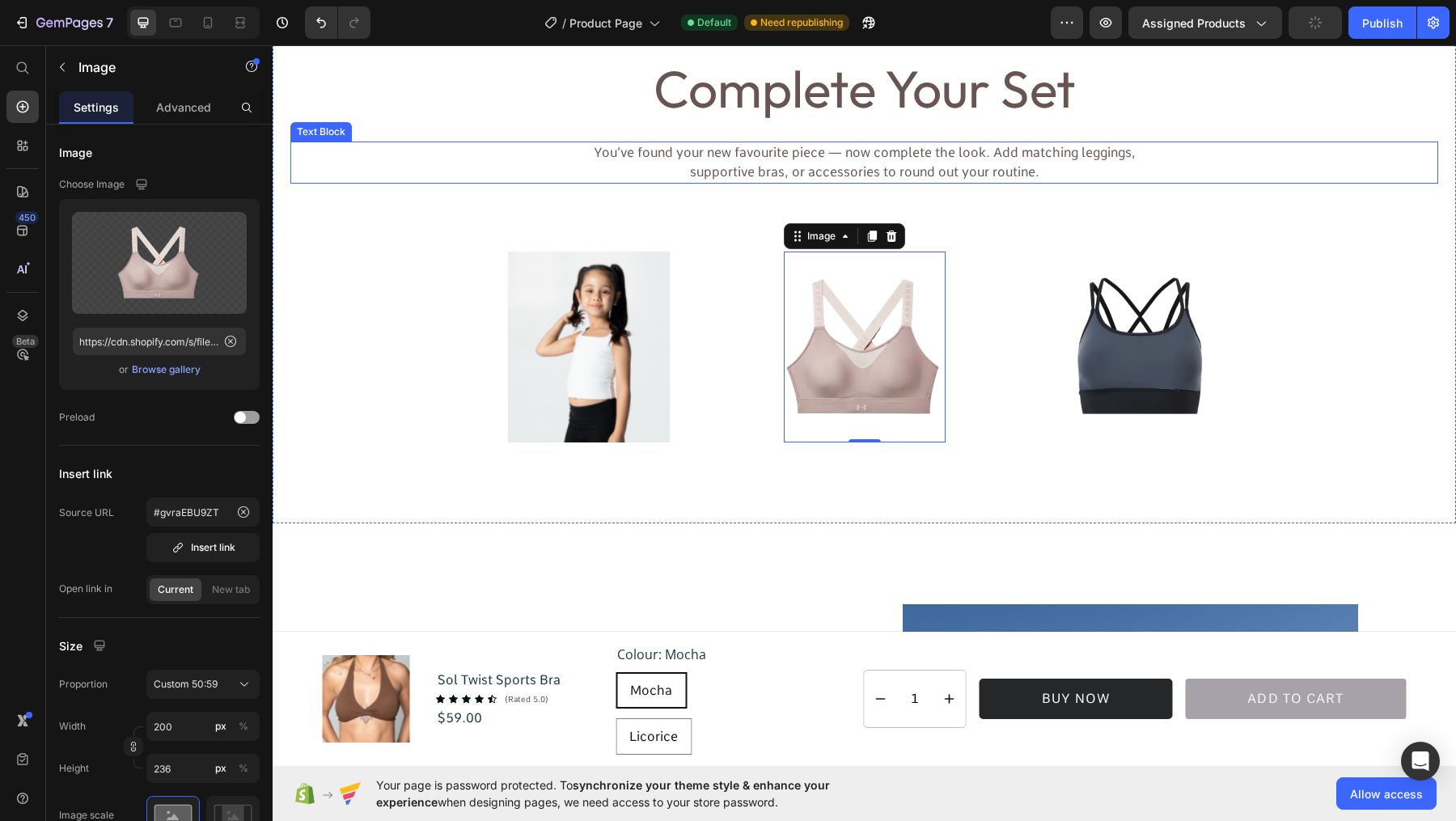click on "You’ve found your new favourite piece — now complete the look. Add matching leggings, supportive bras, or accessories to round out your routine." at bounding box center [865, 163] 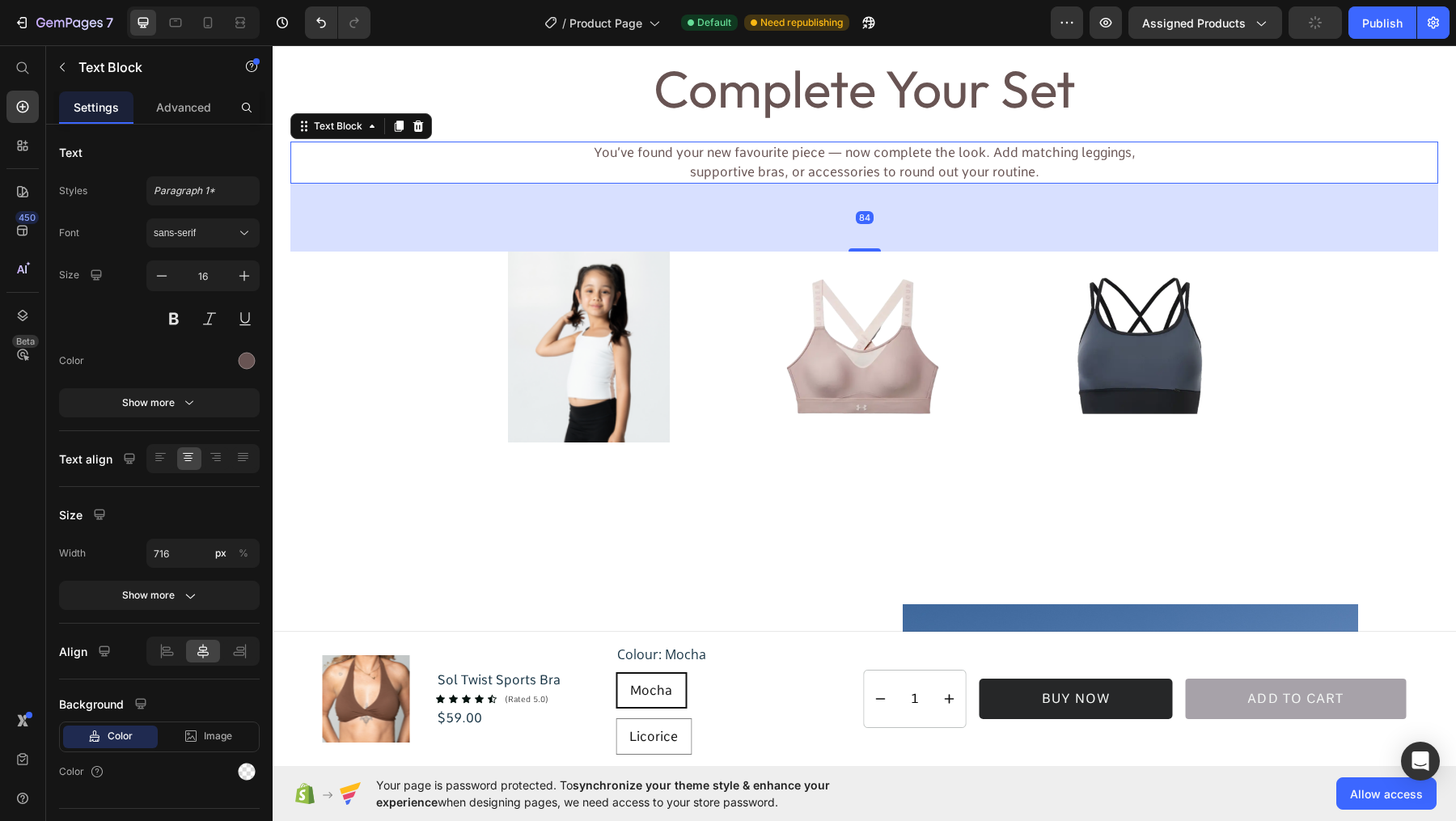 click on "You’ve found your new favourite piece — now complete the look. Add matching leggings, supportive bras, or accessories to round out your routine." at bounding box center (865, 163) 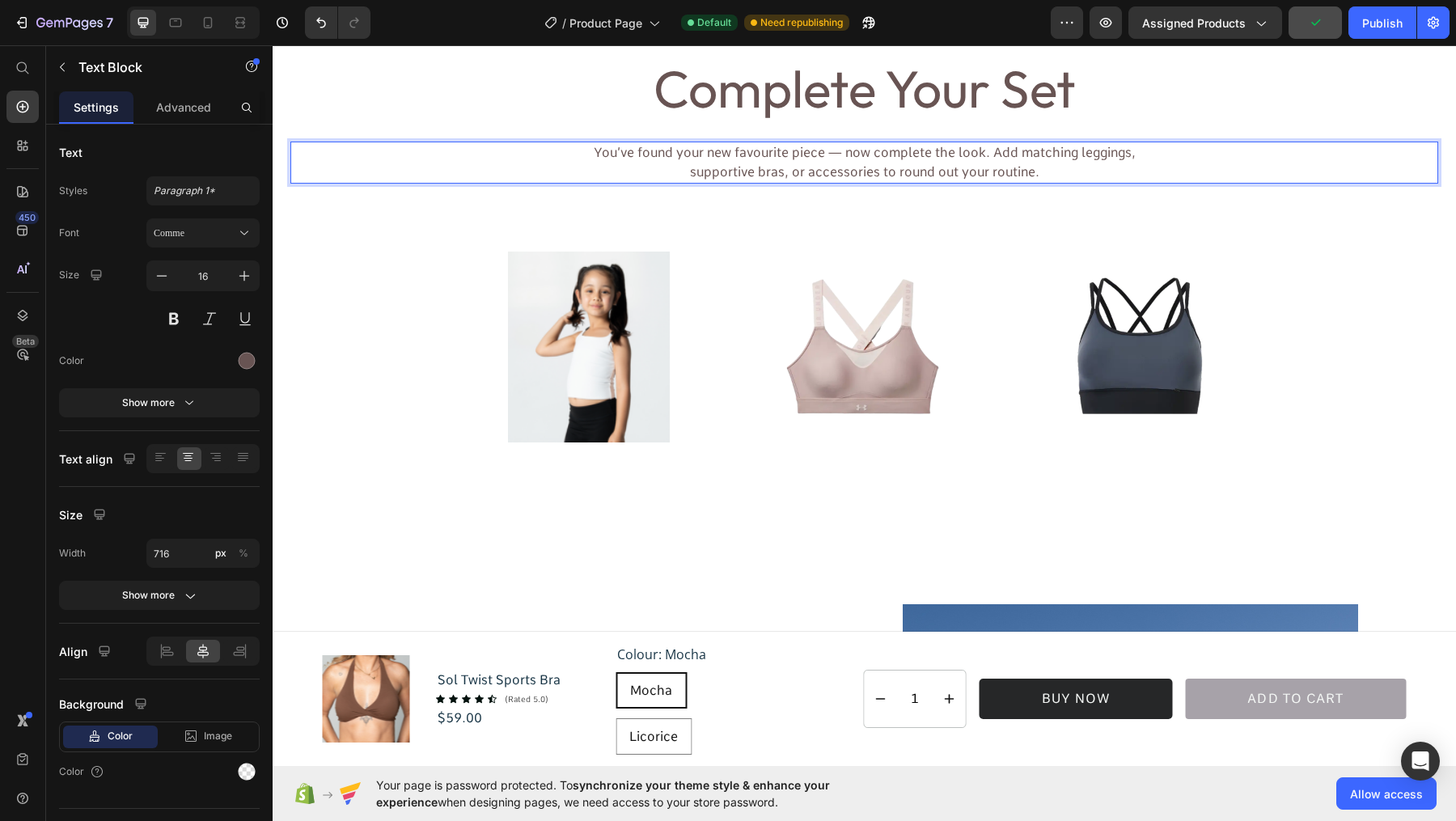 click on "You’ve found your new favourite piece — now complete the look. Add matching leggings, supportive bras, or accessories to round out your routine." at bounding box center [865, 163] 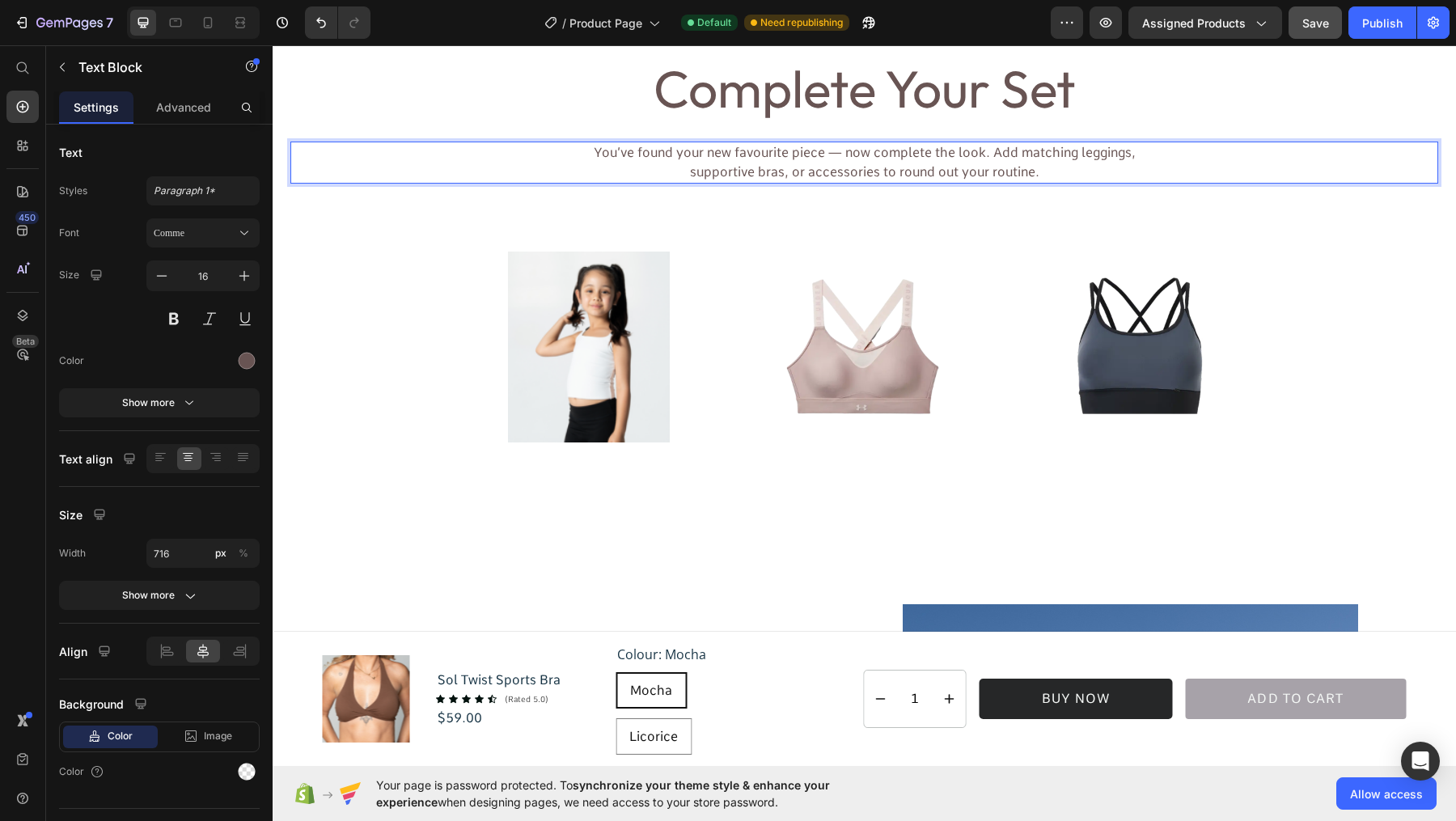 click on "You’ve found your new favourite piece — now complete the look. Add matching leggings, supportive bras, or accessories to round out your routine." at bounding box center (865, 163) 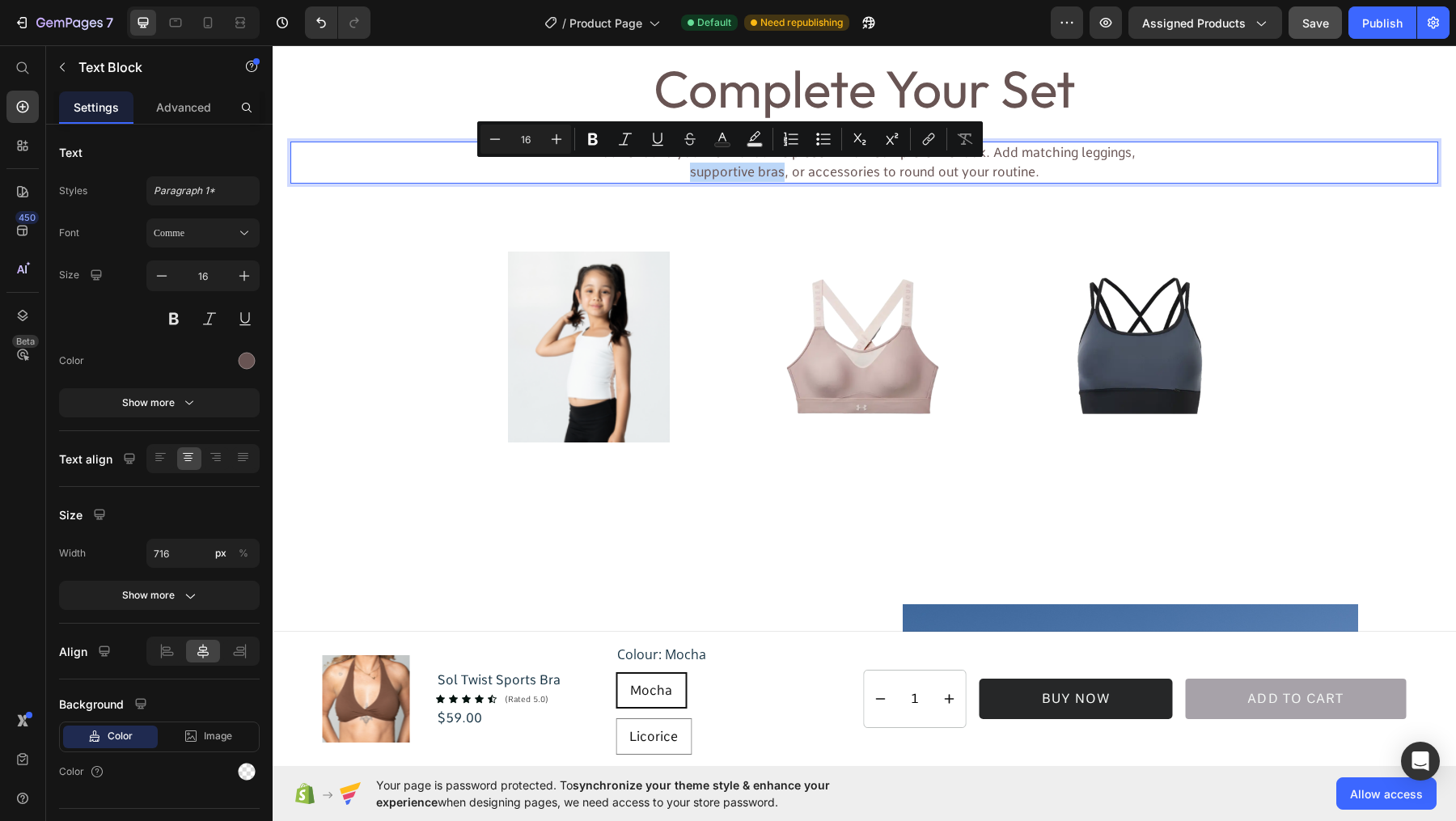 drag, startPoint x: 777, startPoint y: 173, endPoint x: 612, endPoint y: 179, distance: 165.10905 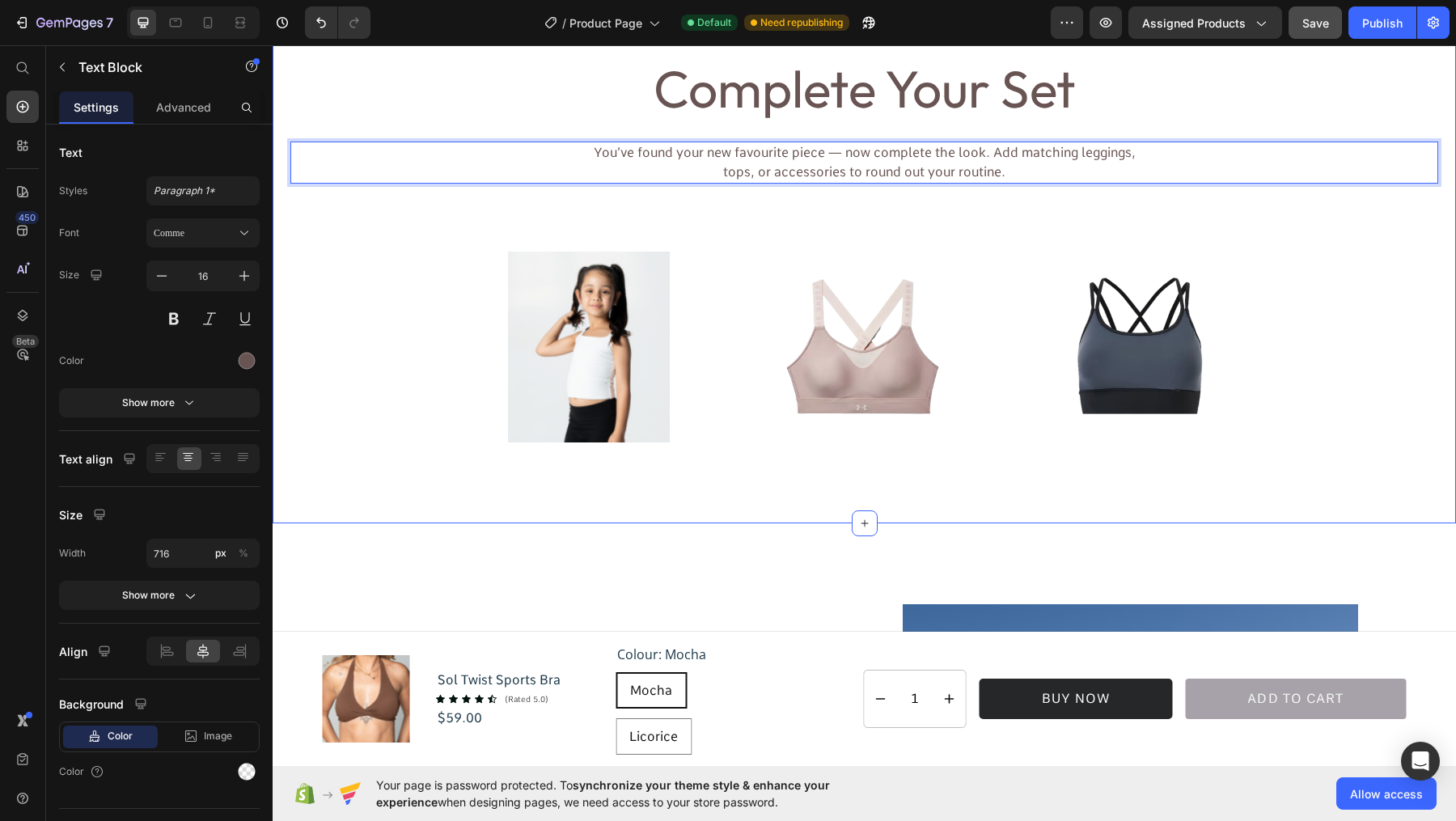 click on "Complete Your Set Heading You’ve found your new favourite piece — now complete the look. Add matching leggings, tops, or accessories to round out your routine. Text Block   84 Image Image Image Row" at bounding box center (864, 249) 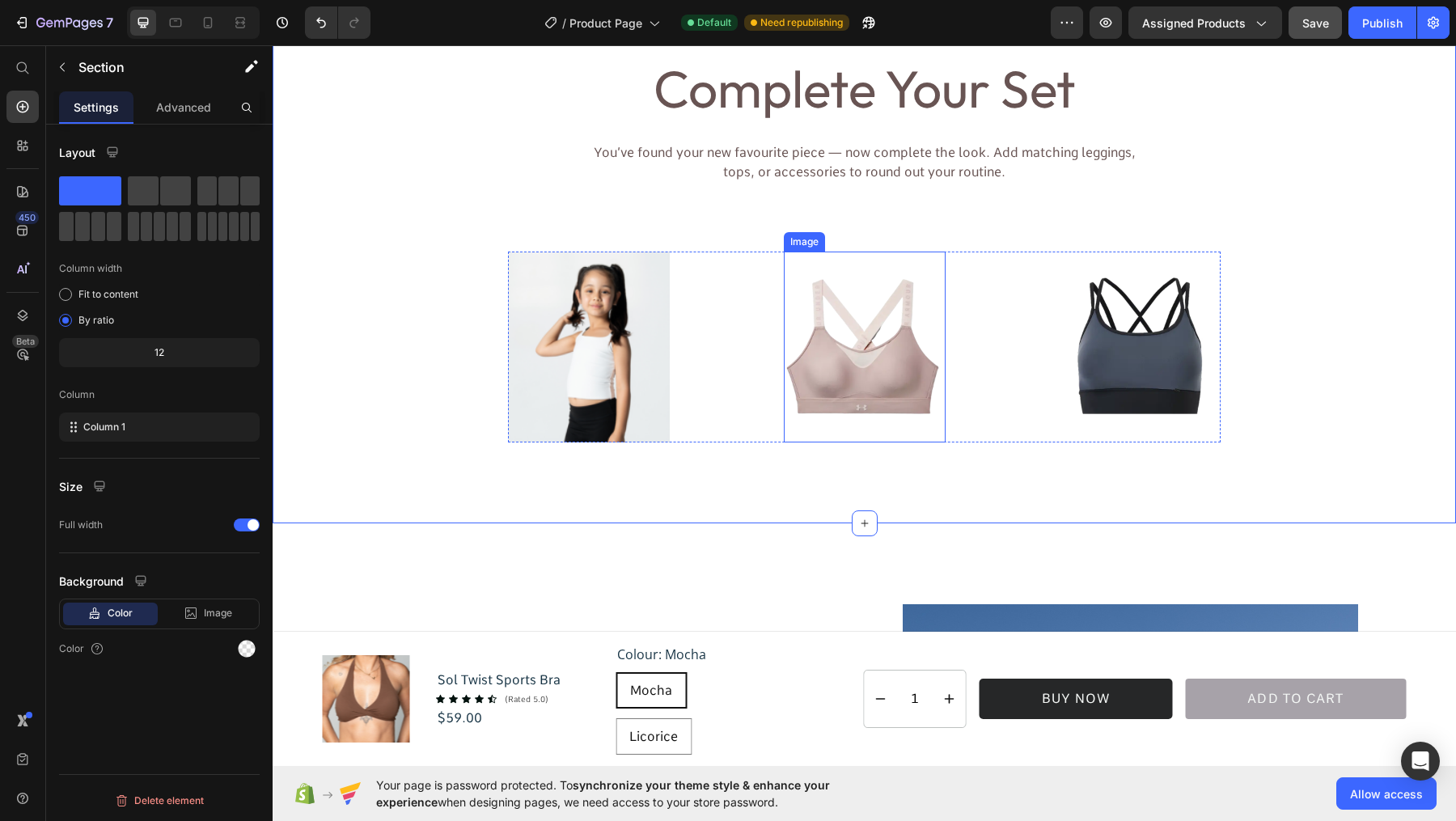 click at bounding box center (865, 347) 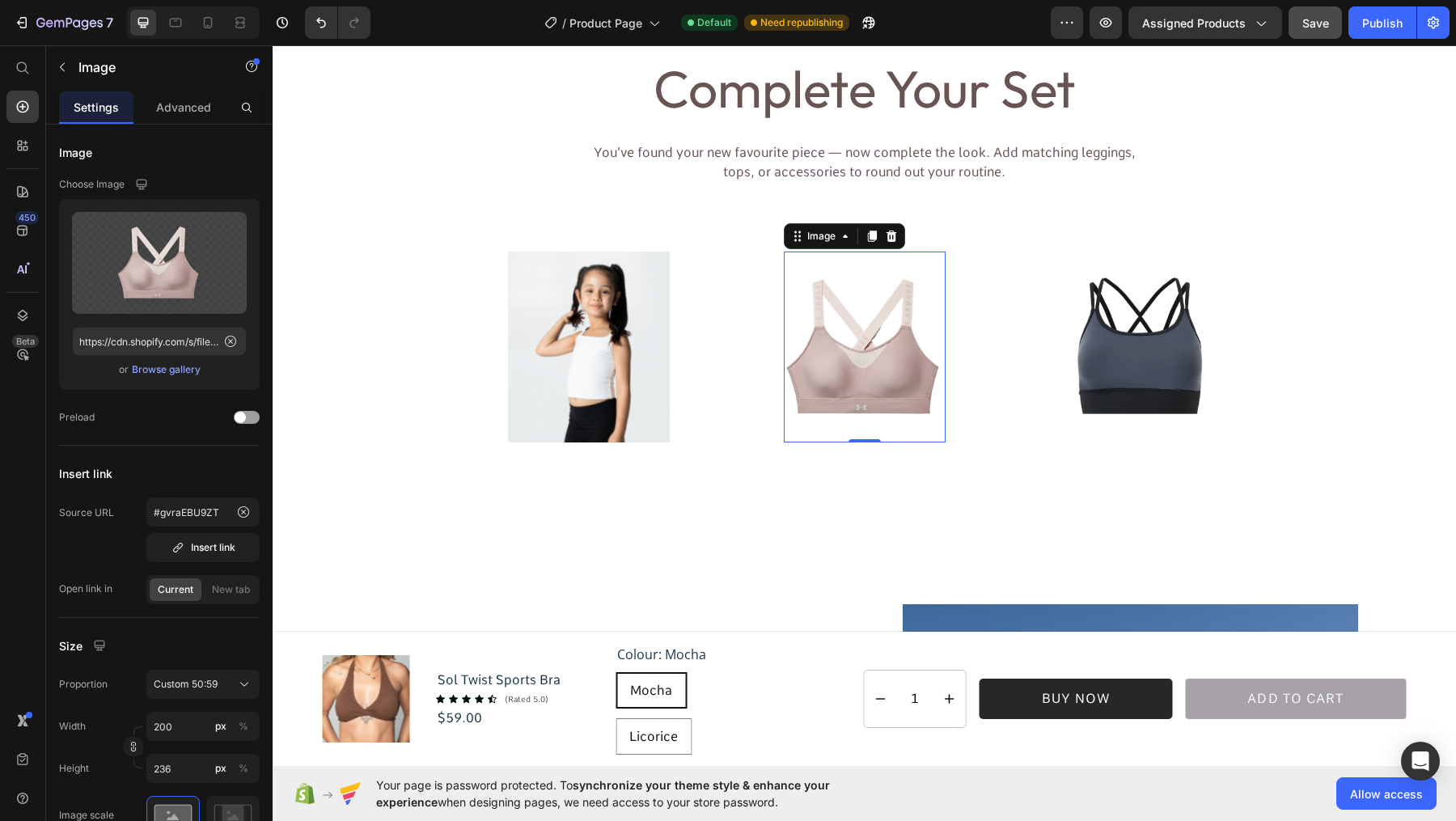 click at bounding box center (865, 347) 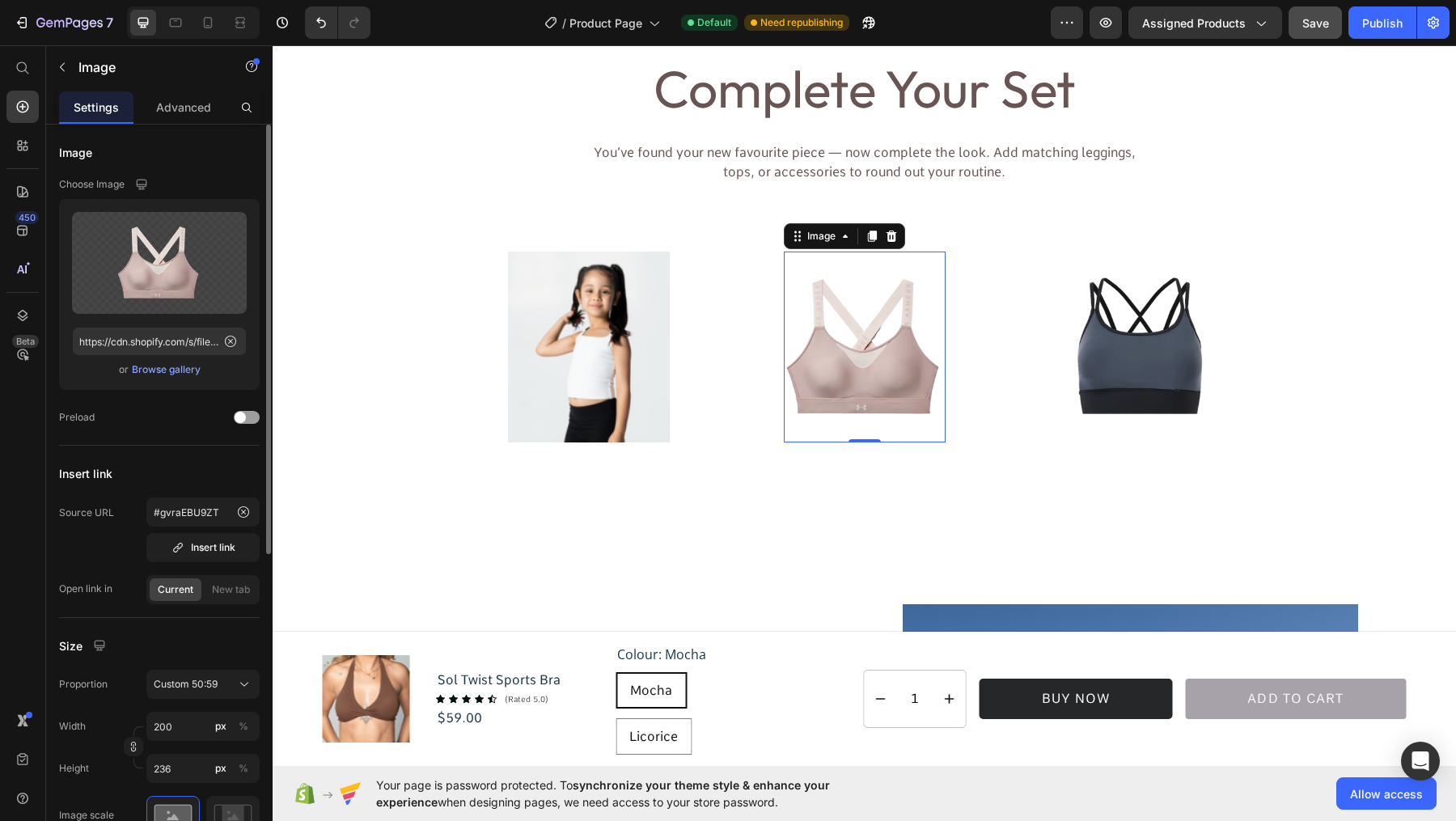 click on "Browse gallery" at bounding box center (166, 370) 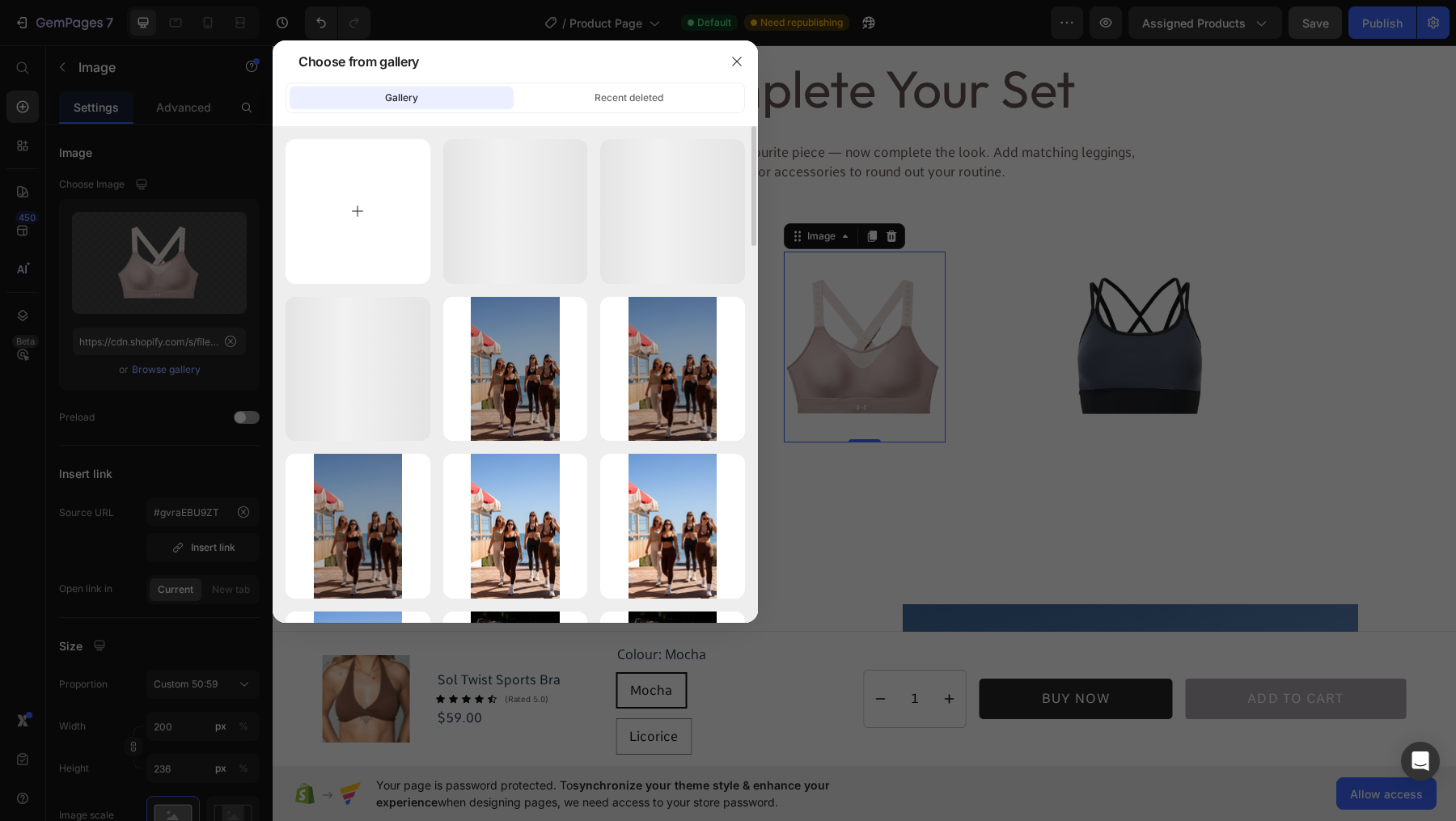 click at bounding box center [358, 211] 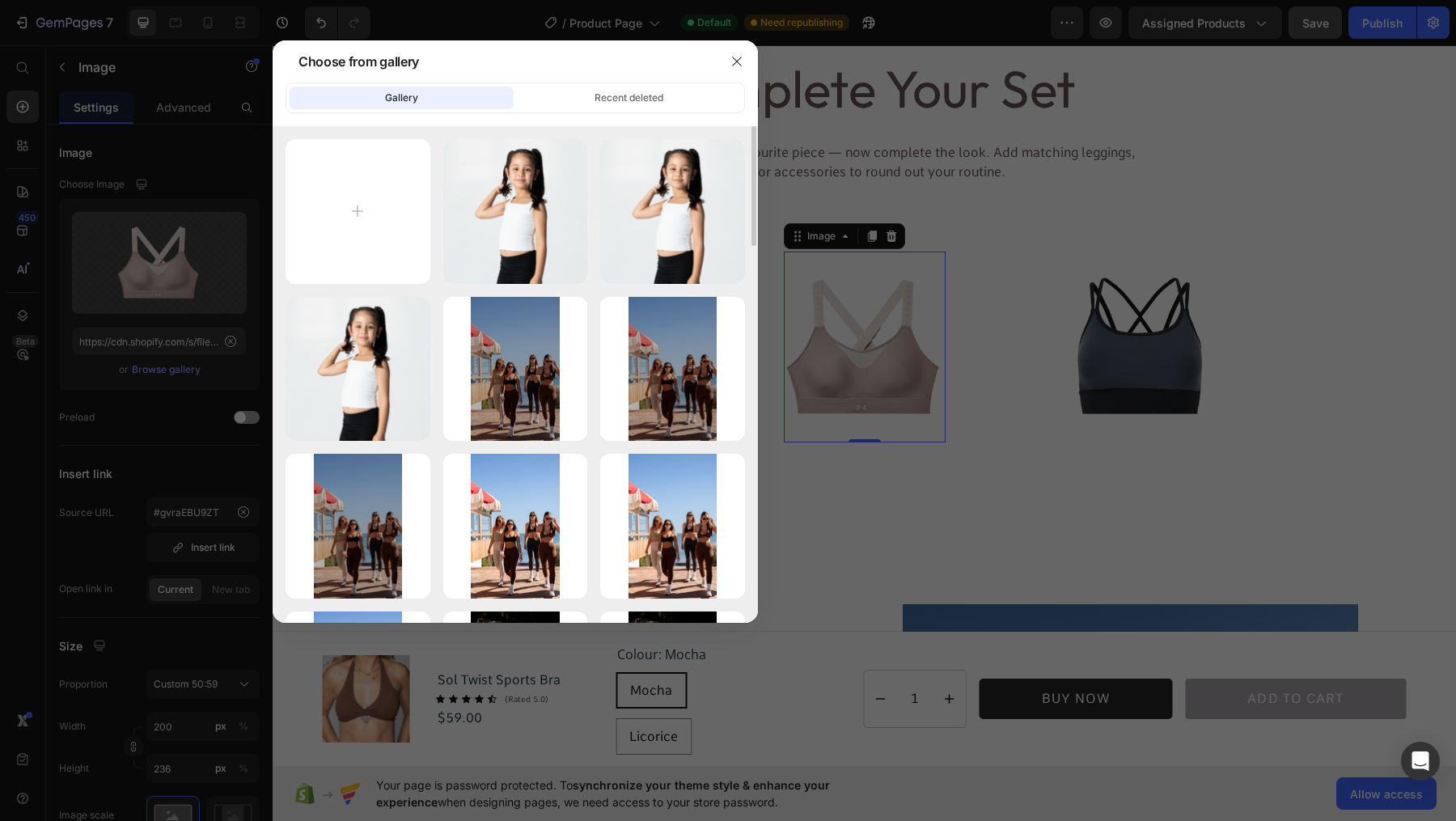 type on "C:\fakepath\Untitled design (29).png" 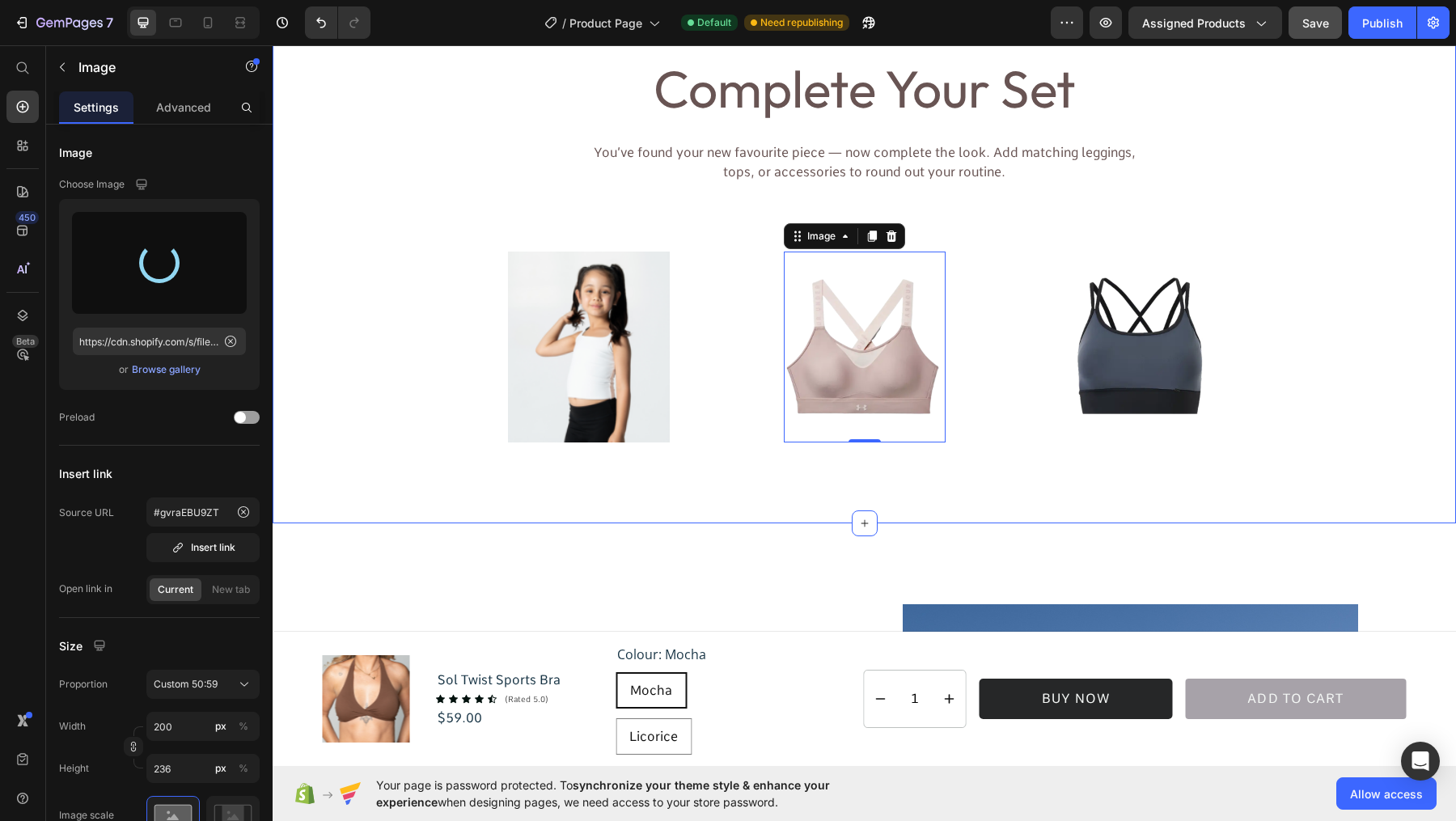 type on "https://cdn.shopify.com/s/files/1/0806/4840/5026/files/gempages_574603512663508080-bc0f1699-ca15-4482-a8e3-df5495b28d33.png" 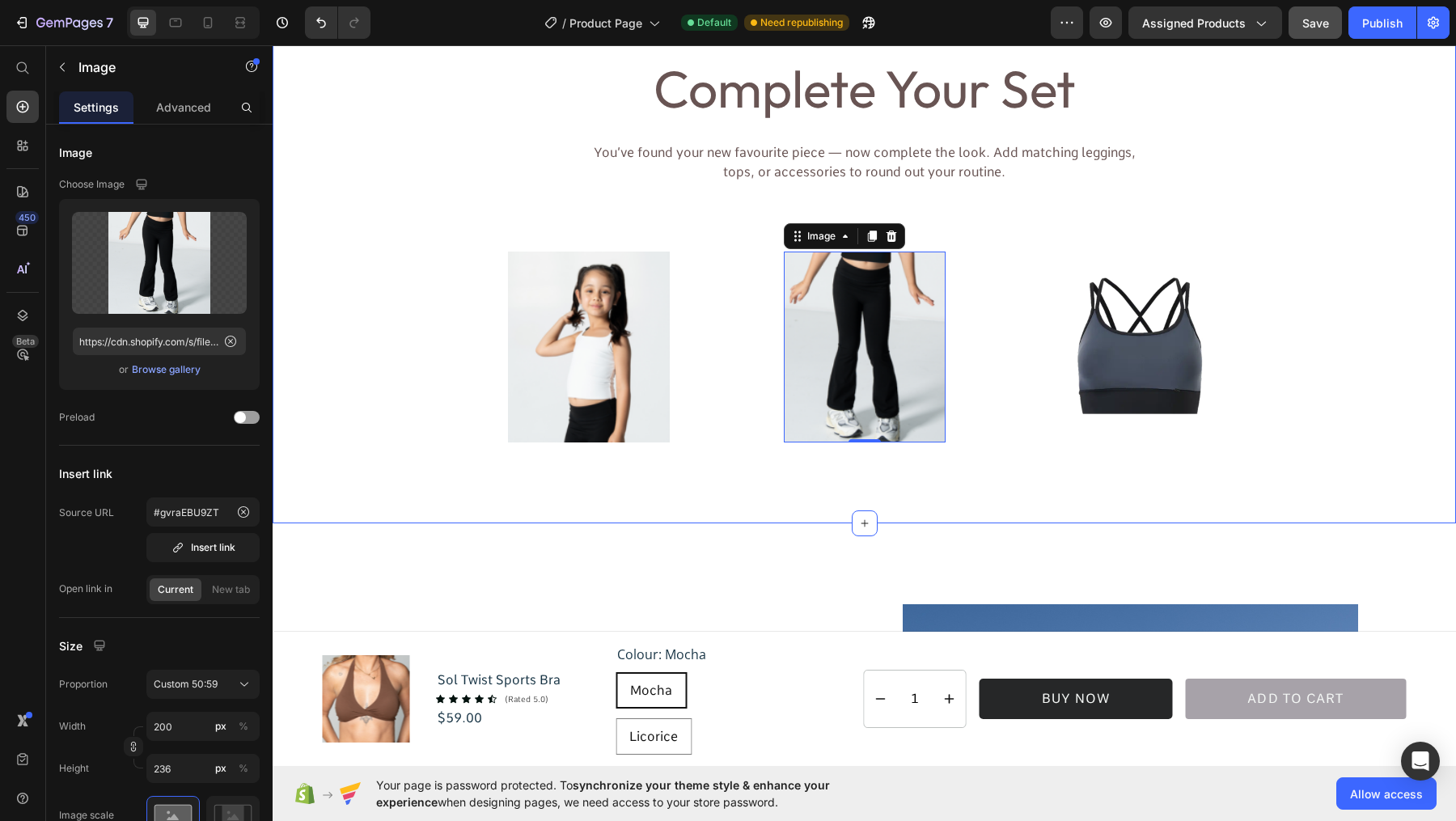 click on "Complete Your Set Heading You’ve found your new favourite piece — now complete the look. Add matching leggings, tops, or accessories to round out your routine. Text Block Image Image   0 Image Row" at bounding box center [864, 249] 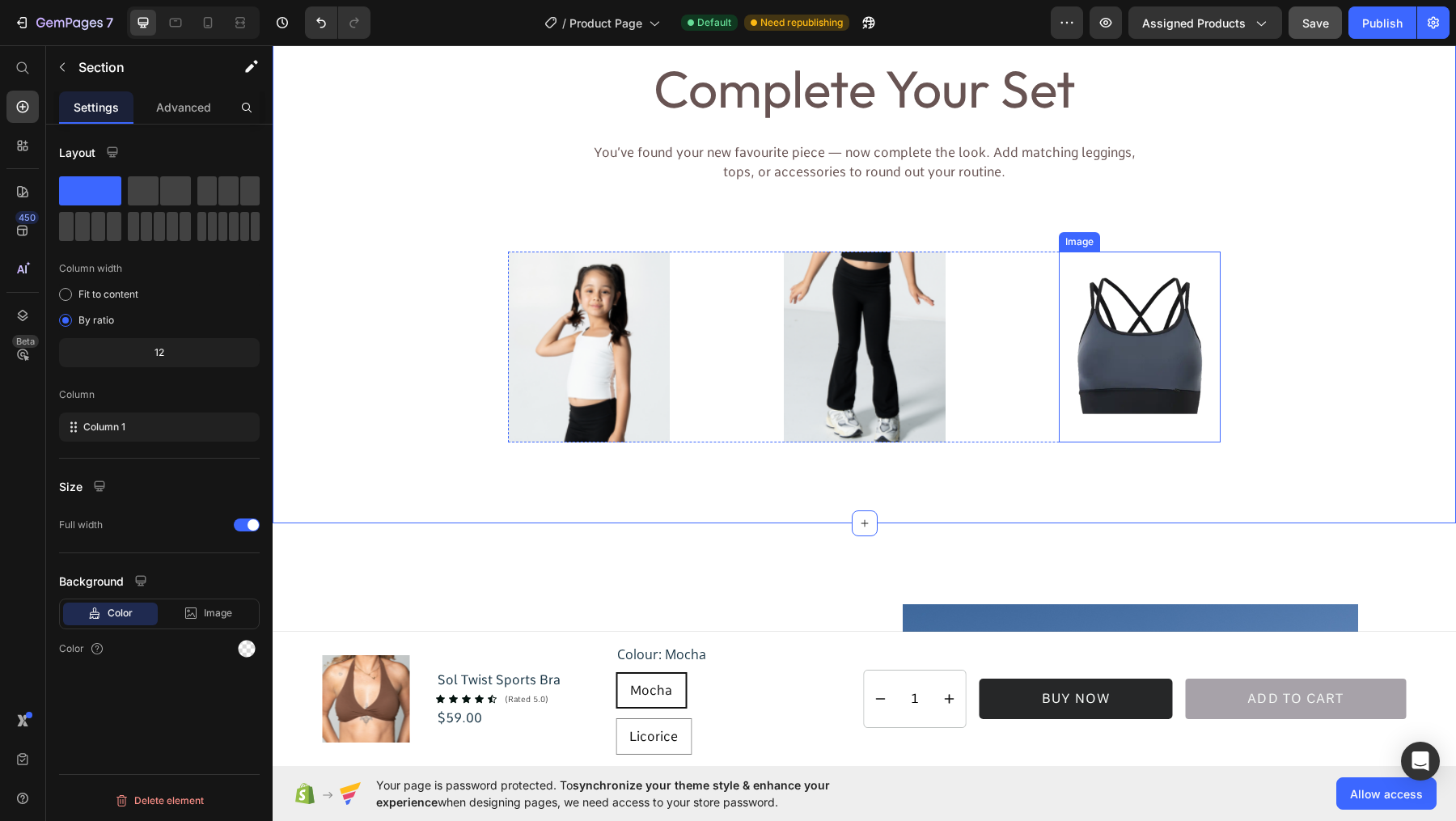 click at bounding box center (1140, 347) 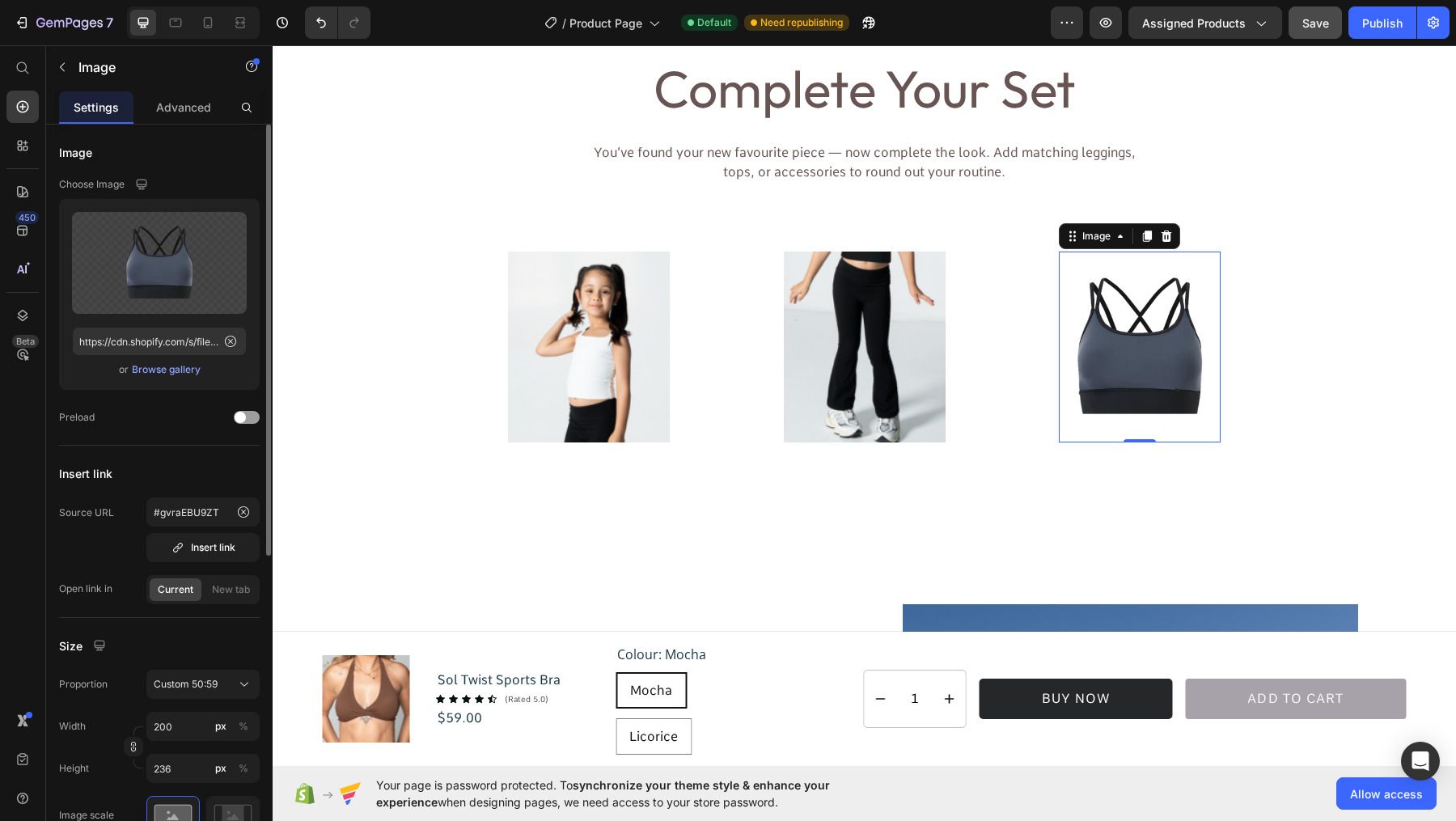 click on "Browse gallery" at bounding box center [166, 370] 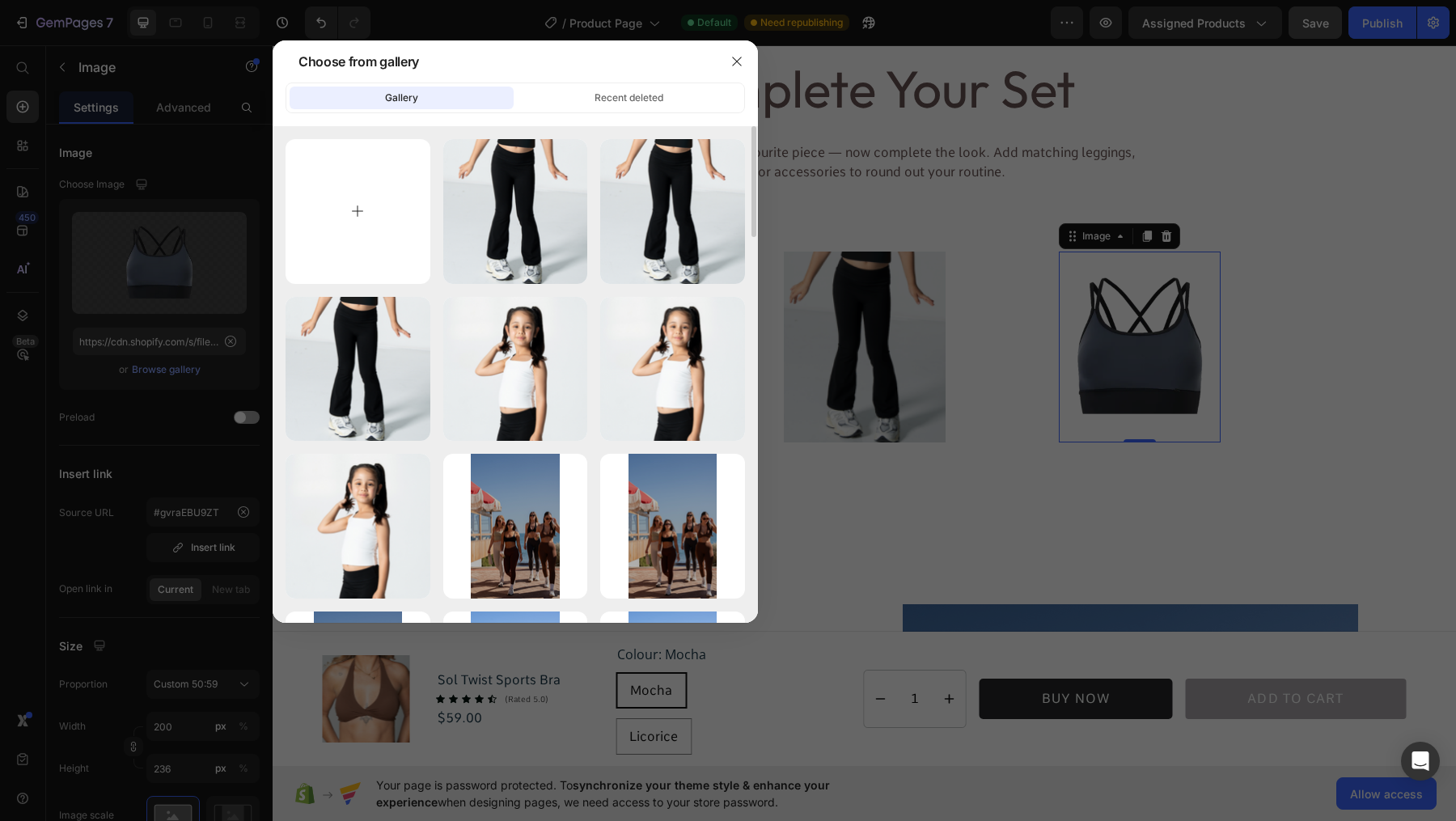 click at bounding box center (358, 211) 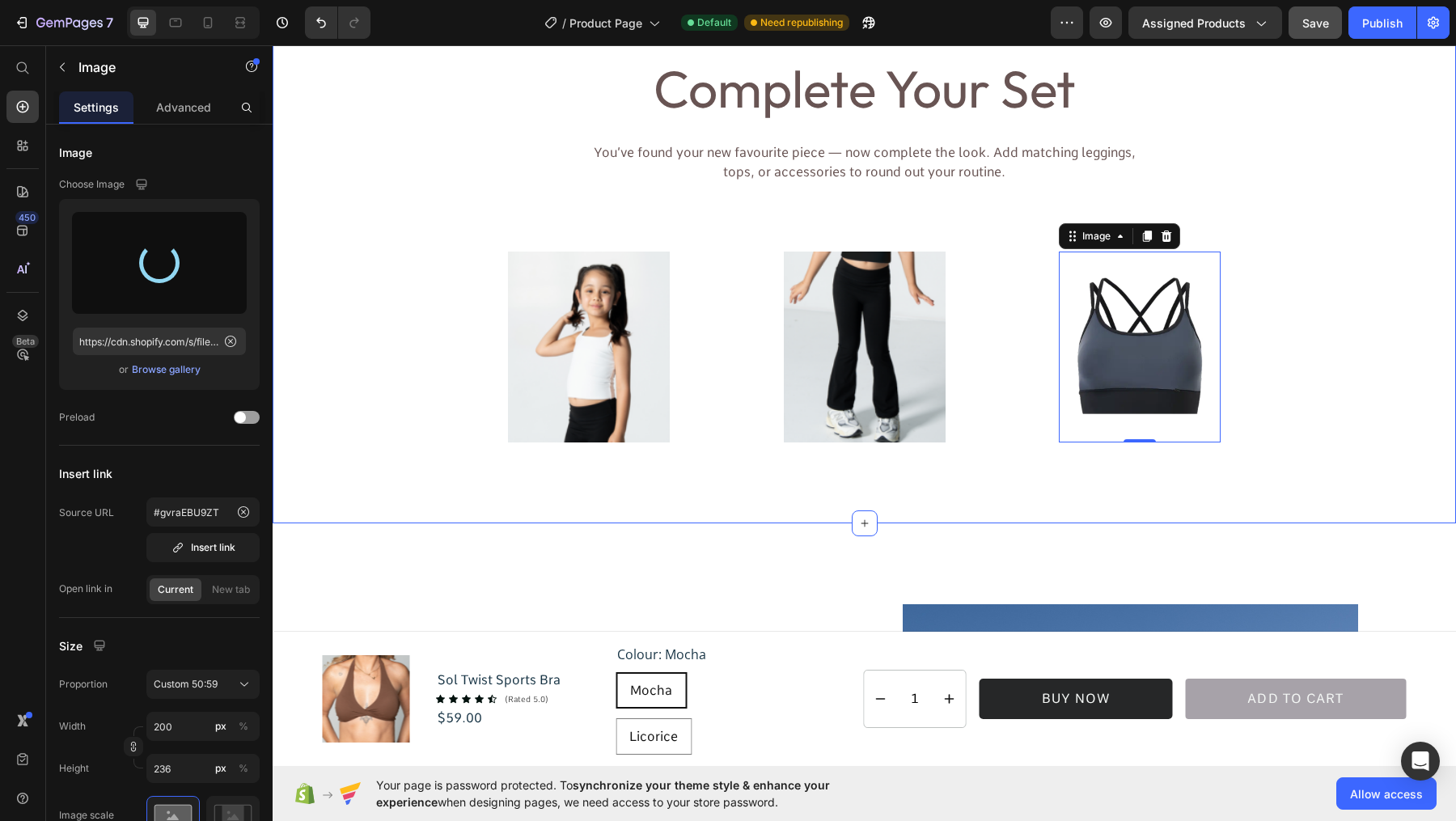 type on "https://cdn.shopify.com/s/files/1/0806/4840/5026/files/gempages_574603512663508080-13947d0f-4eaf-4bb3-9cda-667c6bcd54d1.png" 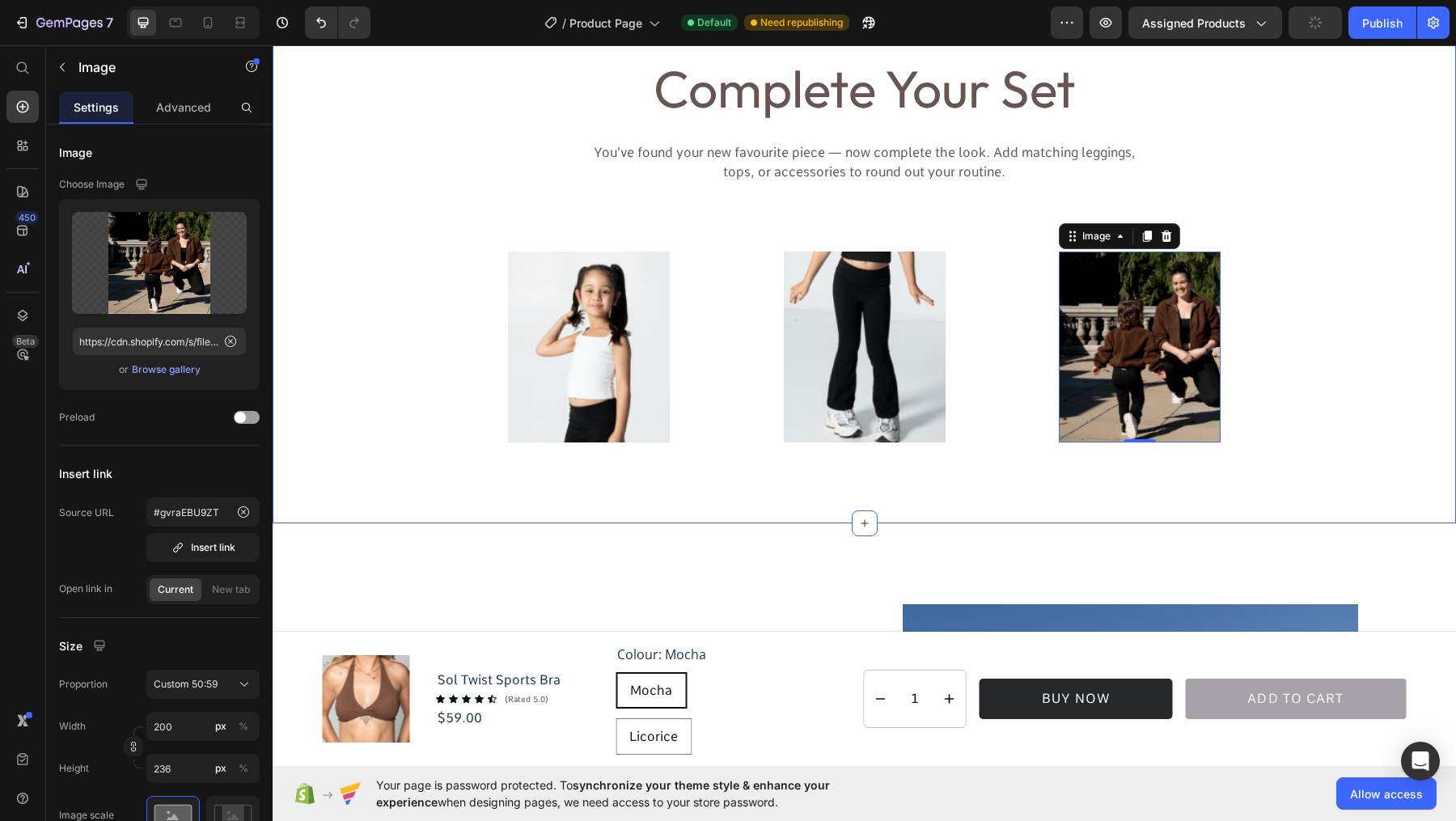 click on "Complete Your Set Heading You’ve found your new favourite piece — now complete the look. Add matching leggings, tops, or accessories to round out your routine. Text Block Image Image Image   0 Row" at bounding box center (864, 249) 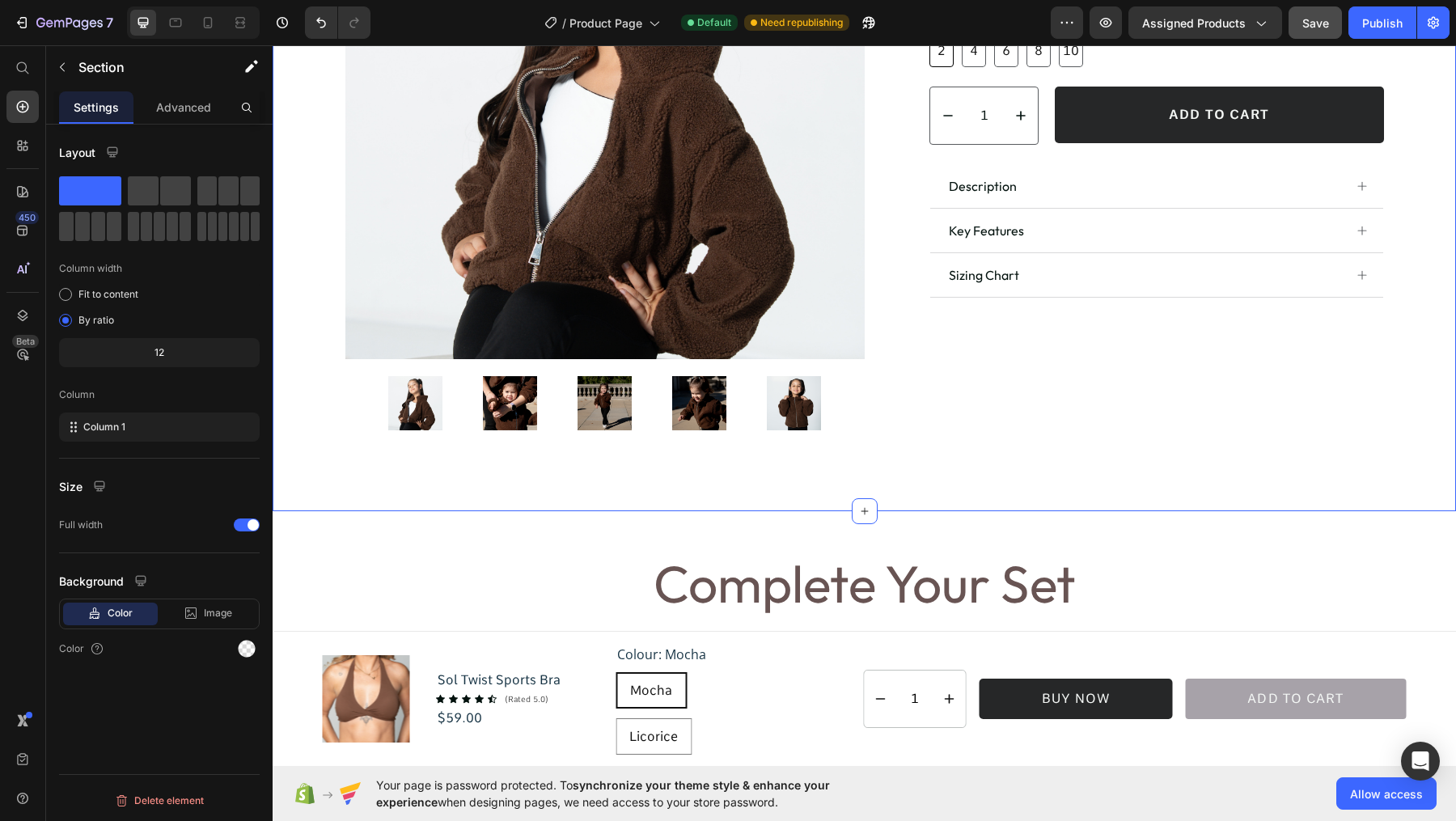 scroll, scrollTop: 0, scrollLeft: 0, axis: both 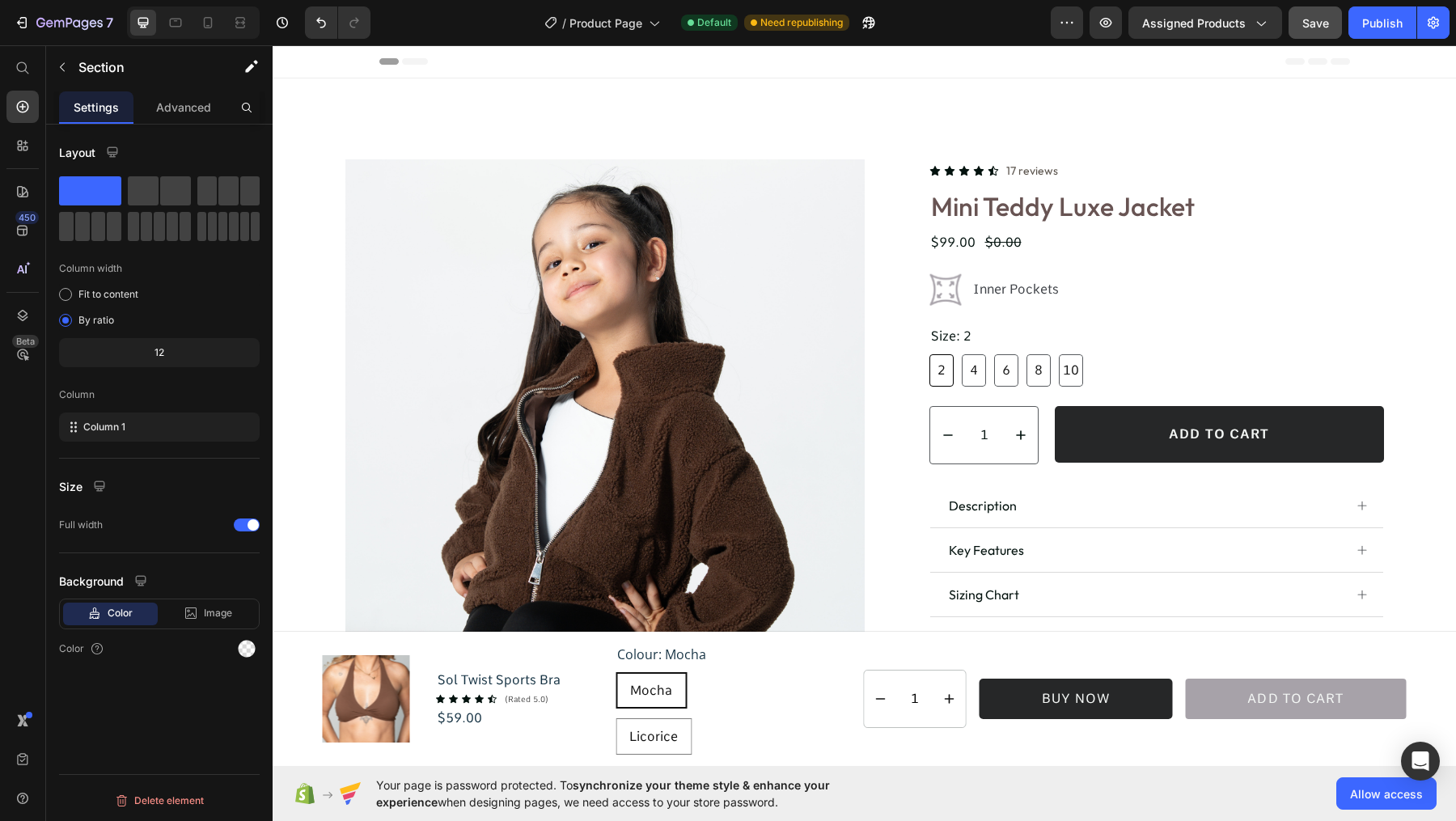 click on "Preview Assigned Products  Save   Publish" at bounding box center [1250, 23] 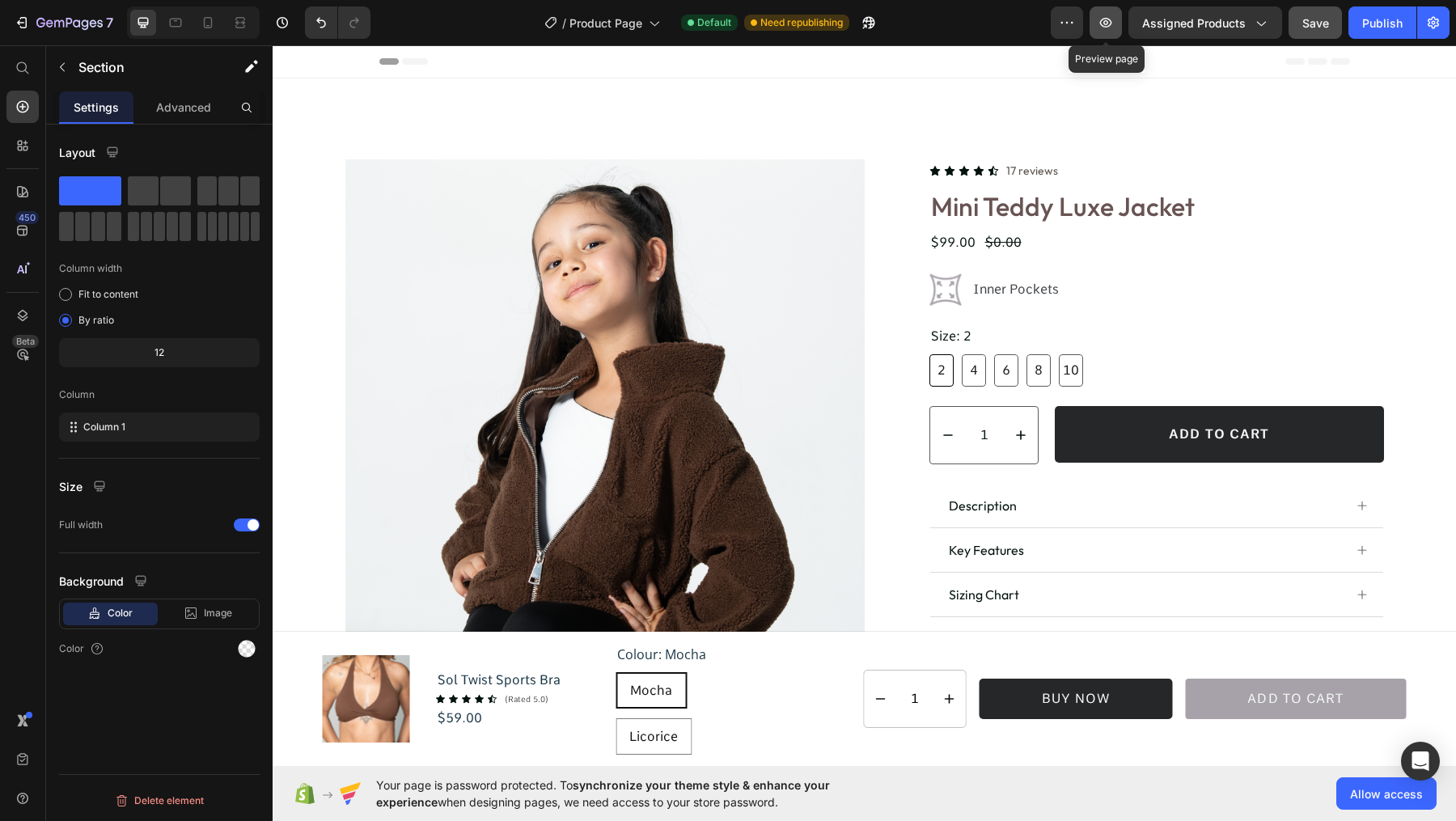 click 